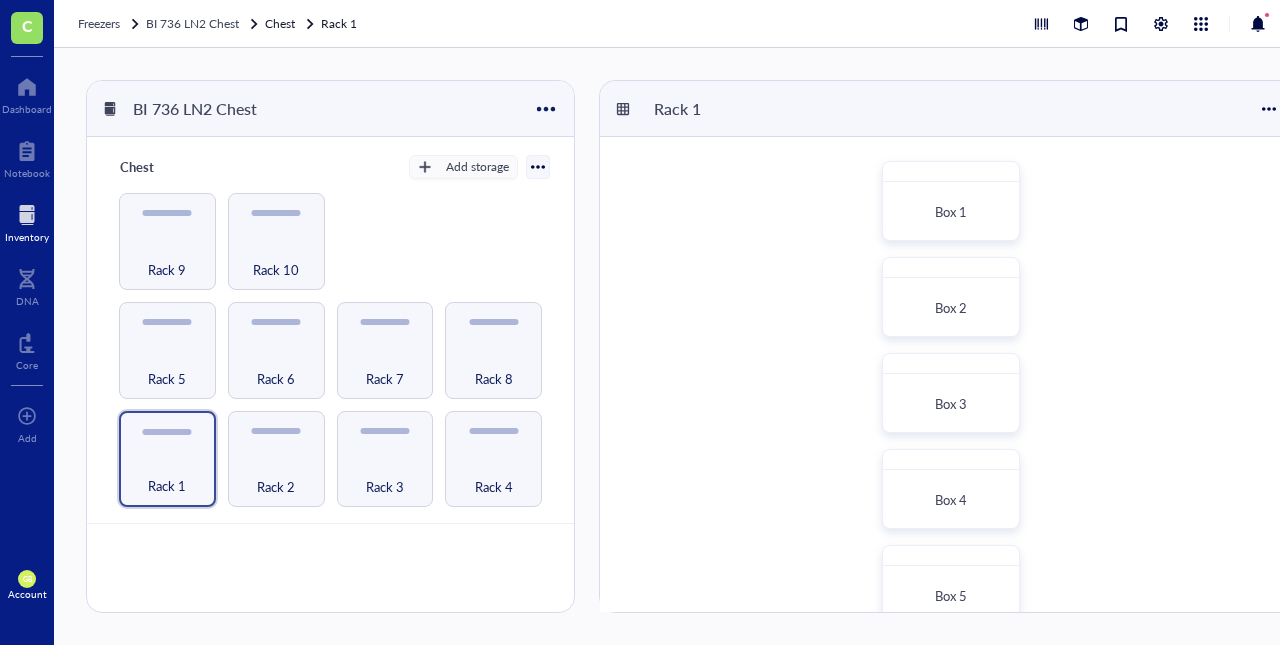 scroll, scrollTop: 0, scrollLeft: 0, axis: both 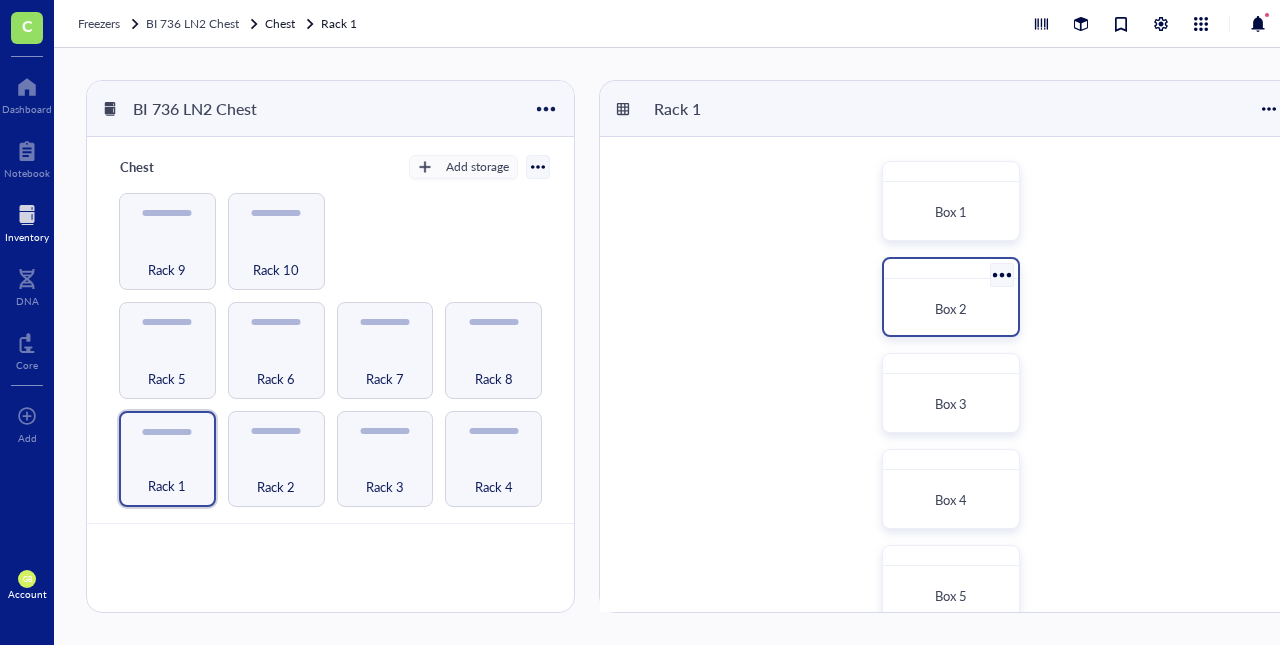 click on "Box 2" at bounding box center (951, 309) 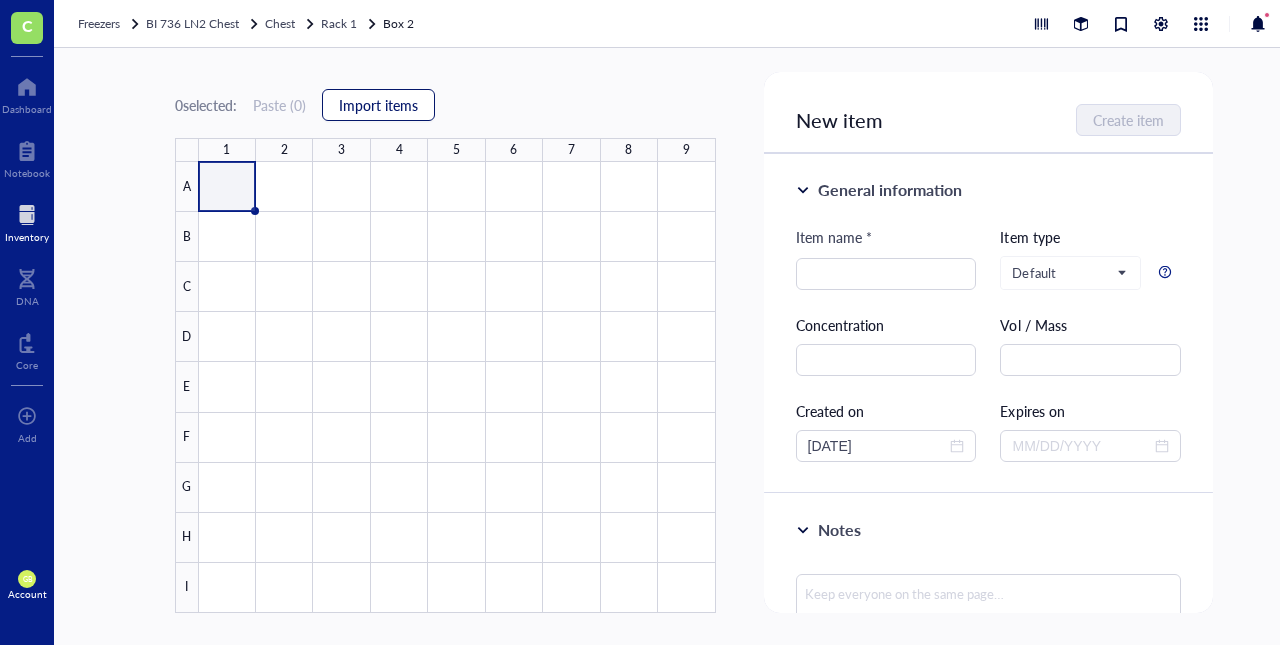 click on "Import items" at bounding box center [378, 105] 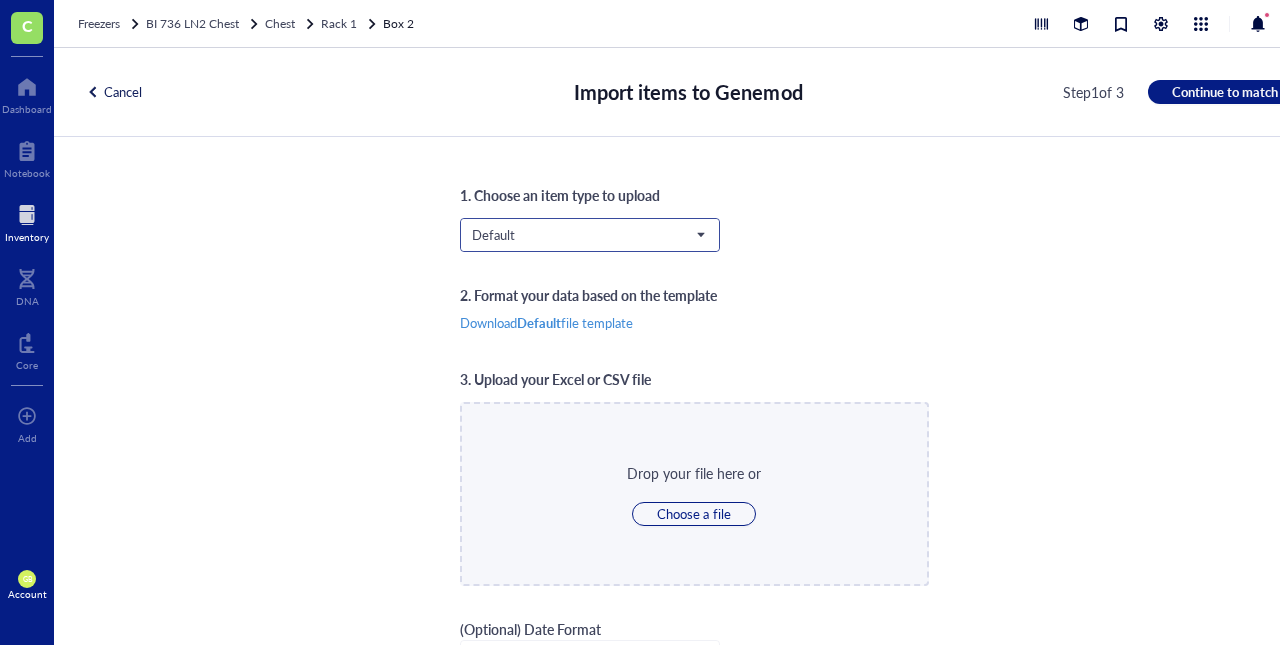 scroll, scrollTop: 64, scrollLeft: 0, axis: vertical 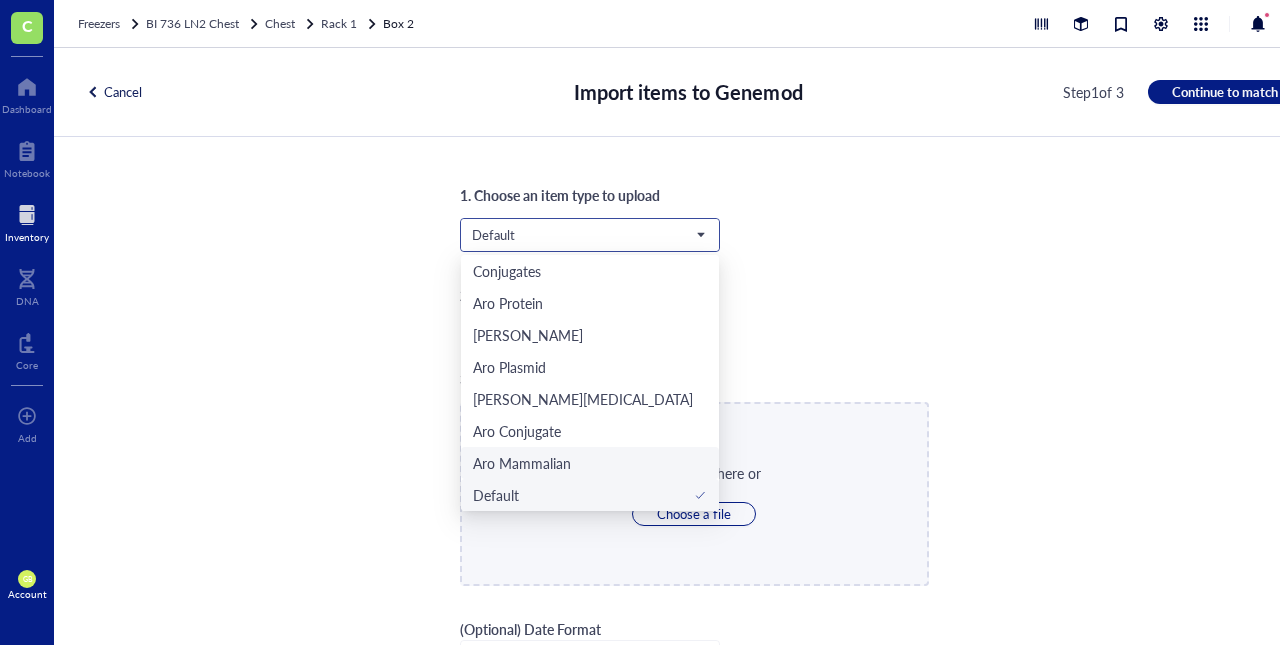 click on "Aro Mammalian" at bounding box center [522, 463] 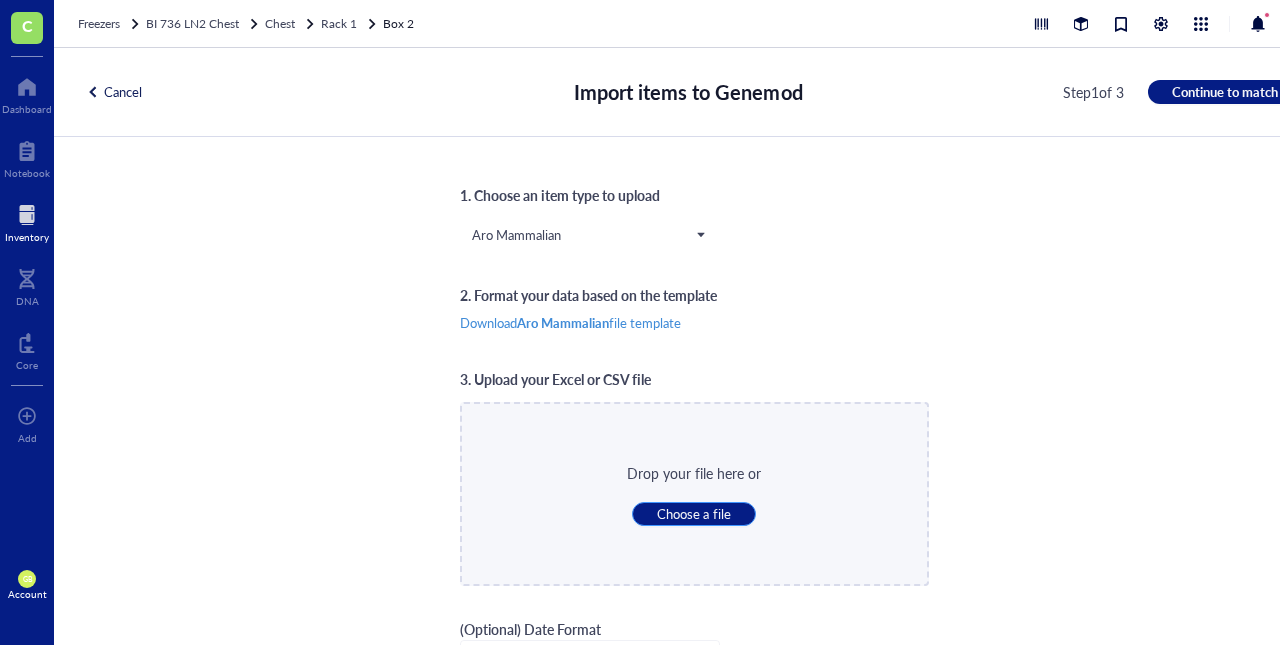 click on "Choose a file" at bounding box center (693, 514) 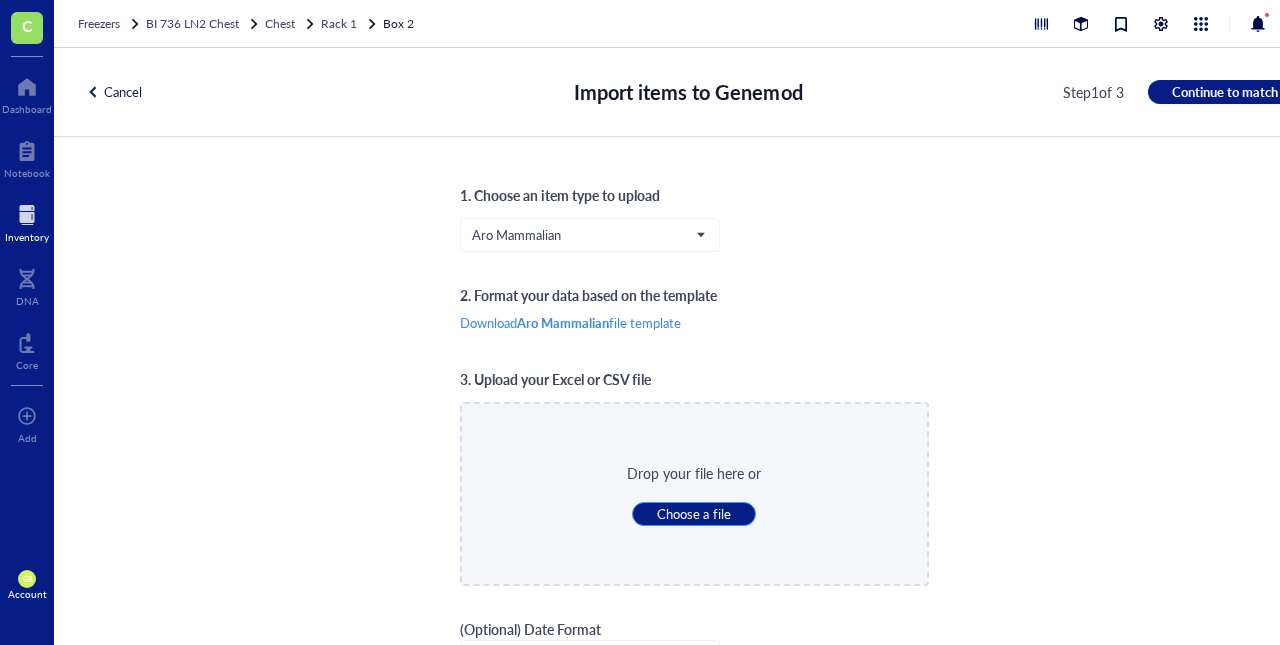 type on "C:\fakepath\LN2_Box_2_A.csv" 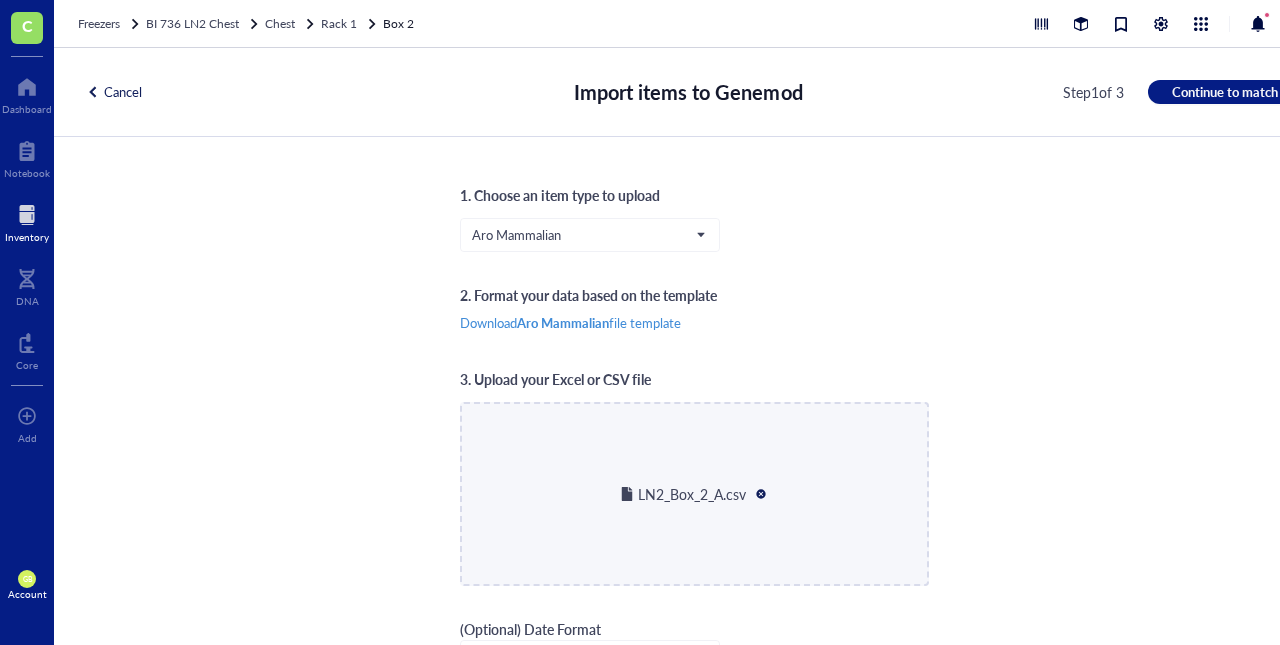 scroll, scrollTop: 27, scrollLeft: 0, axis: vertical 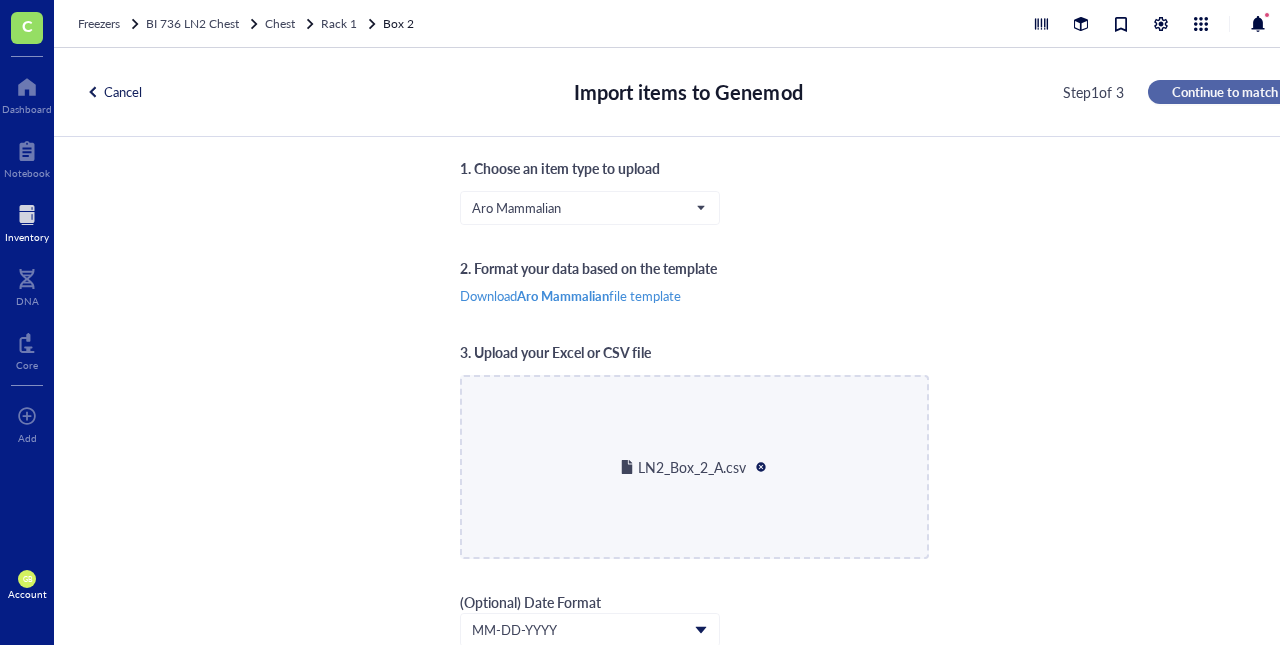 click on "Continue to match" at bounding box center [1225, 92] 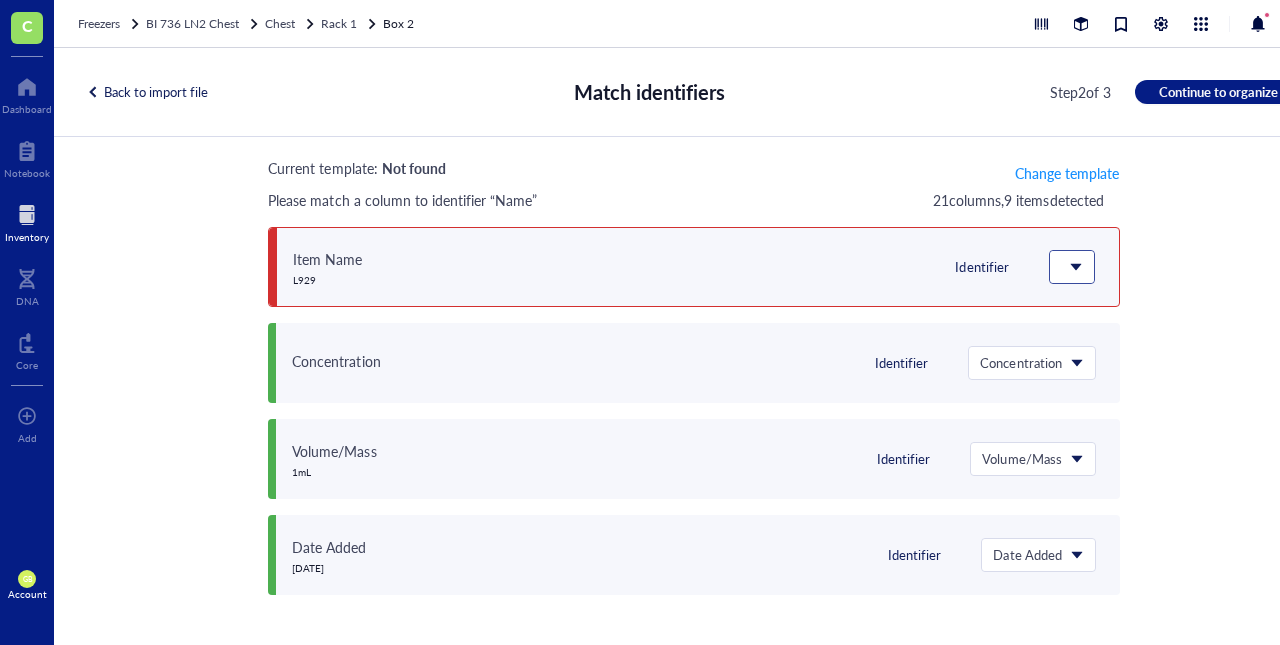 click at bounding box center (1070, 267) 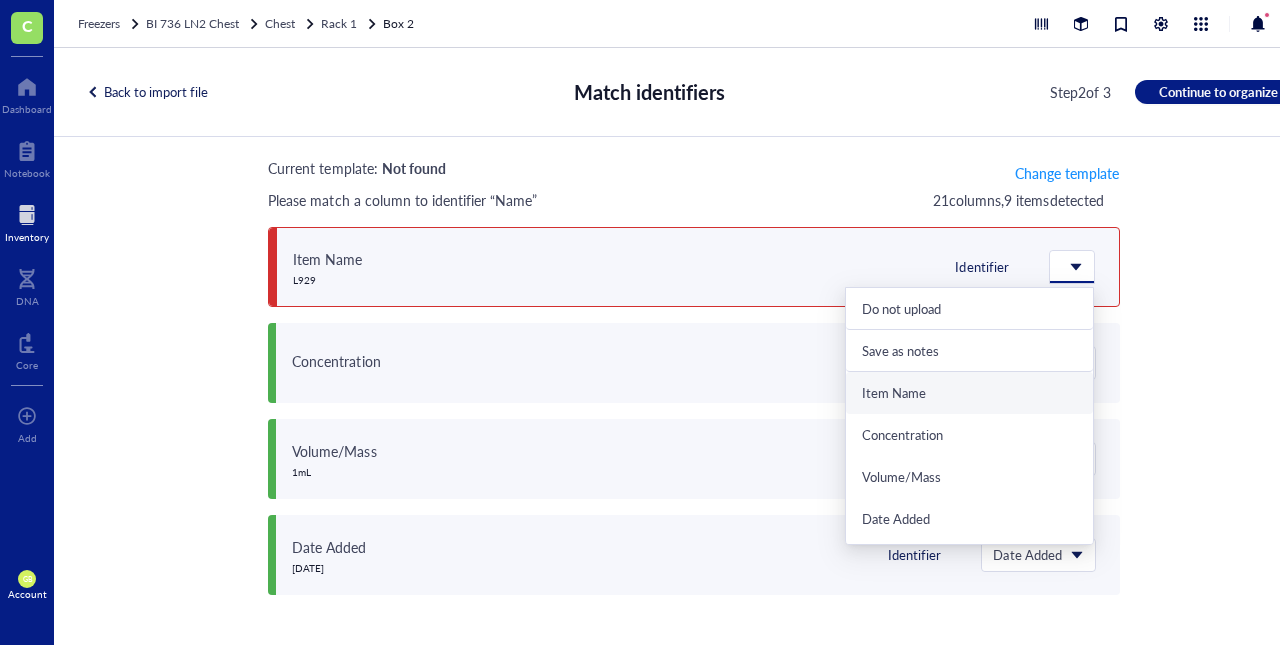 click on "Item Name" at bounding box center [969, 393] 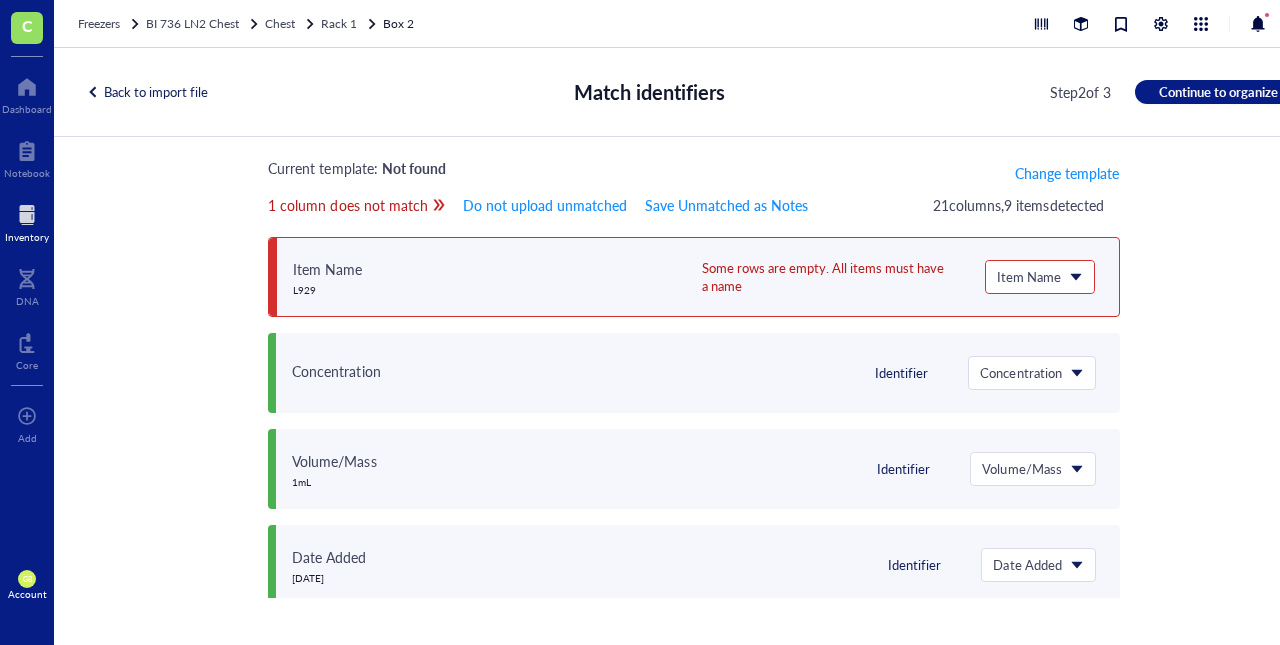 click on "Back to import file" at bounding box center (147, 92) 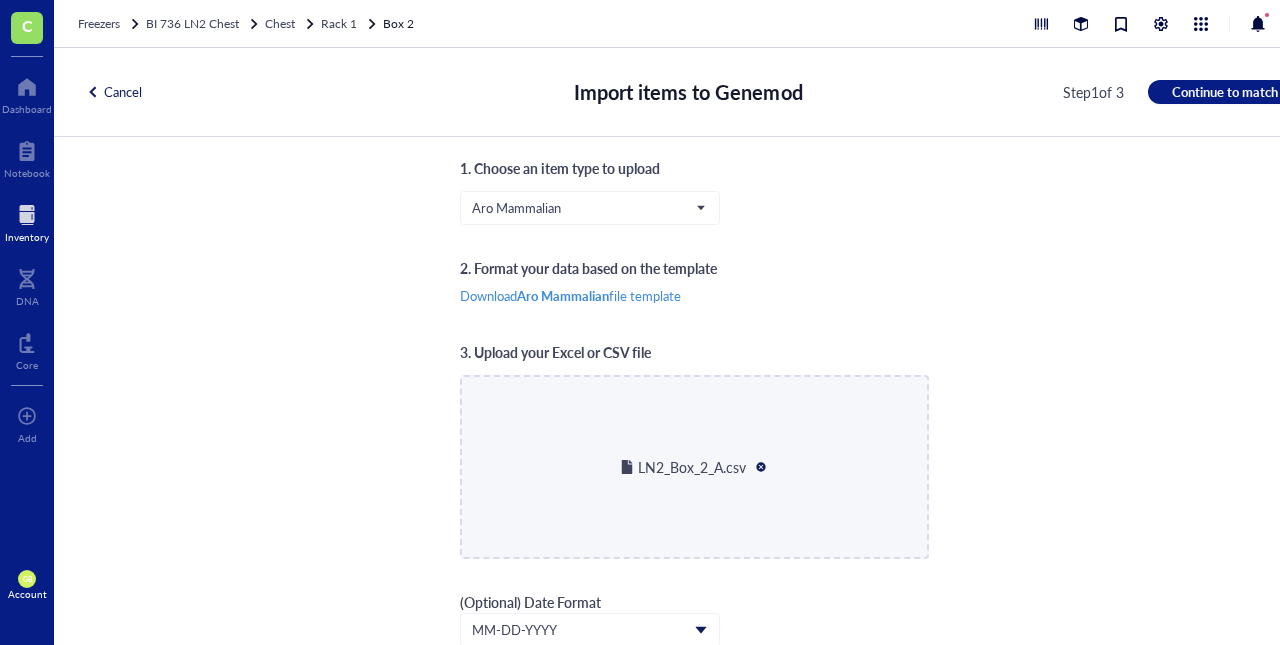 click at bounding box center (761, 467) 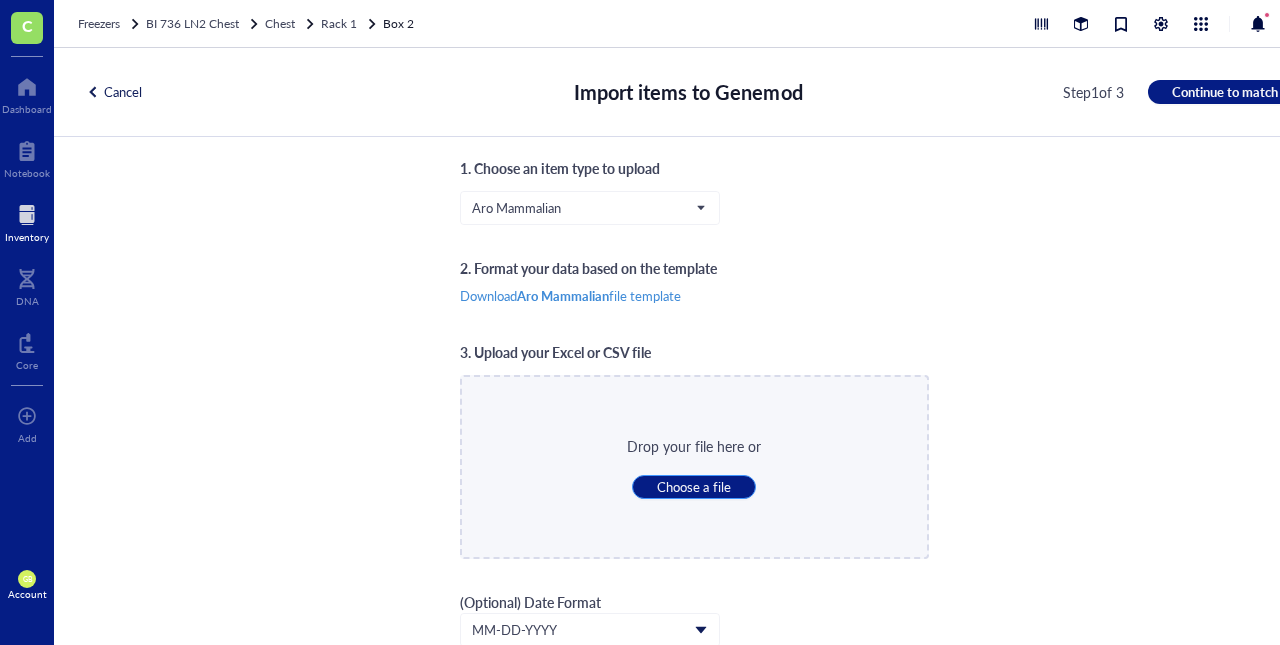 click on "Choose a file" at bounding box center (693, 487) 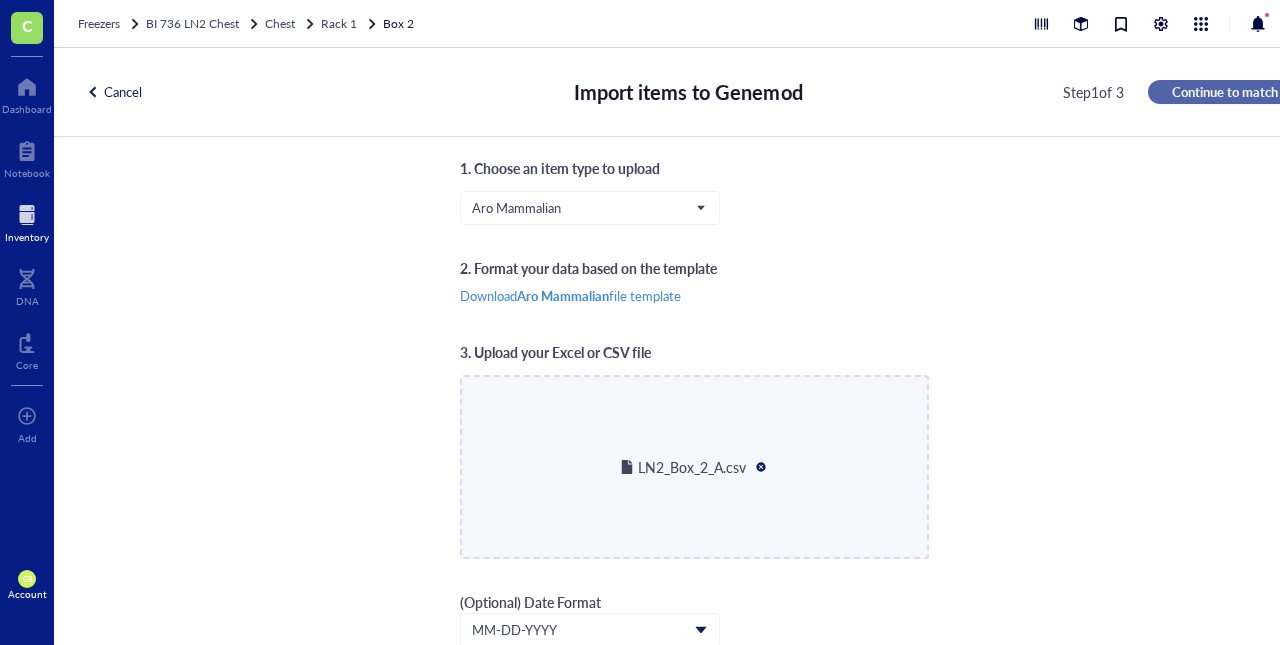click on "Continue to match" at bounding box center (1225, 92) 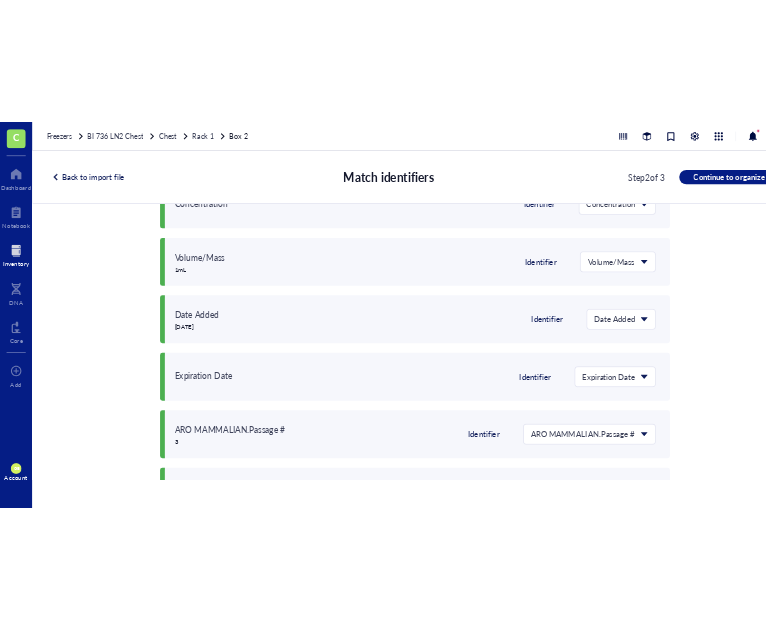 scroll, scrollTop: 0, scrollLeft: 0, axis: both 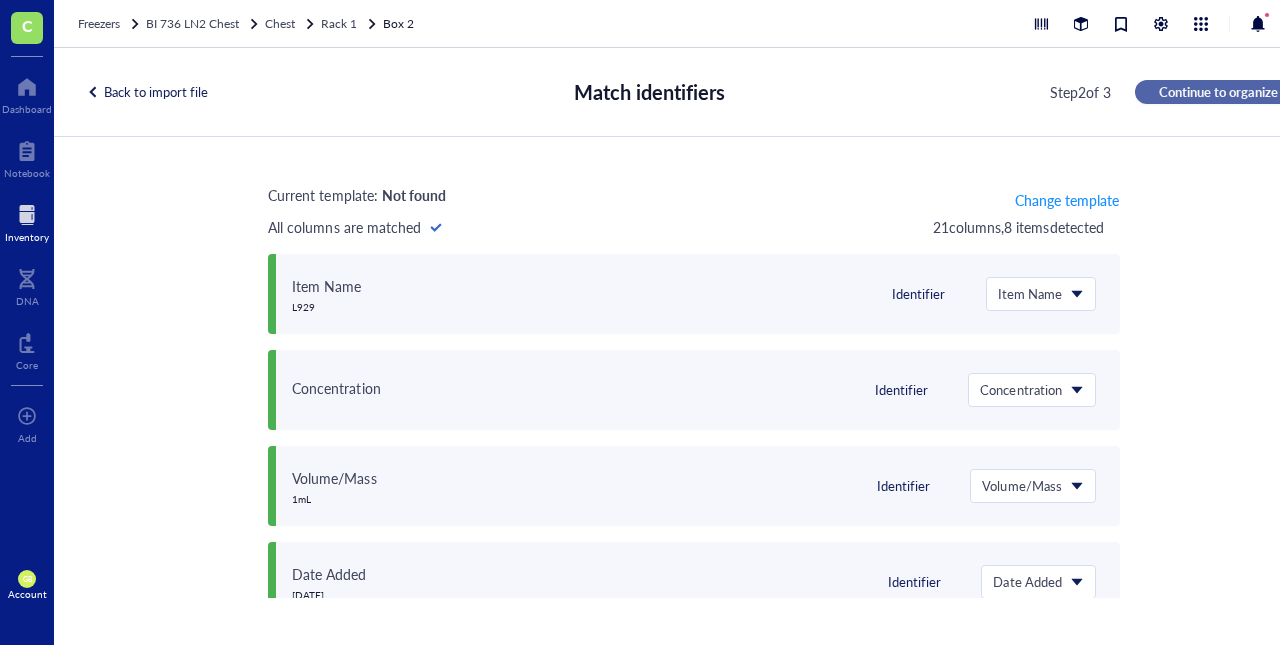click on "Continue to organize" at bounding box center [1218, 92] 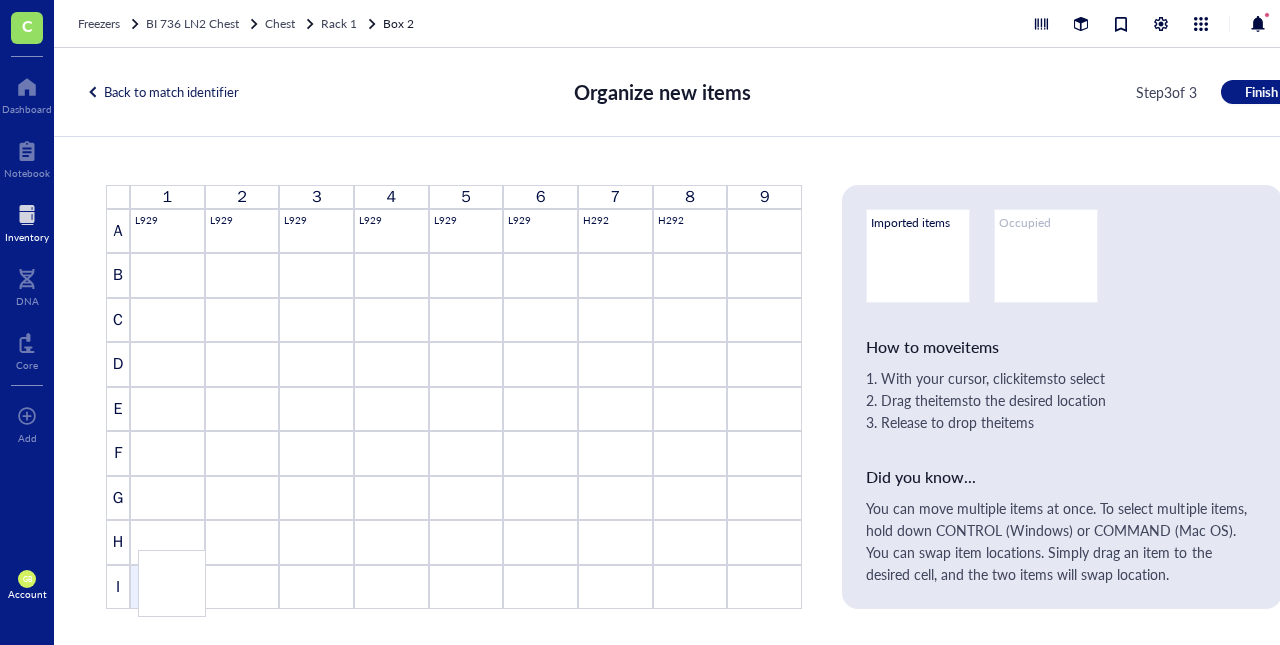 drag, startPoint x: 684, startPoint y: 234, endPoint x: 170, endPoint y: 575, distance: 616.8282 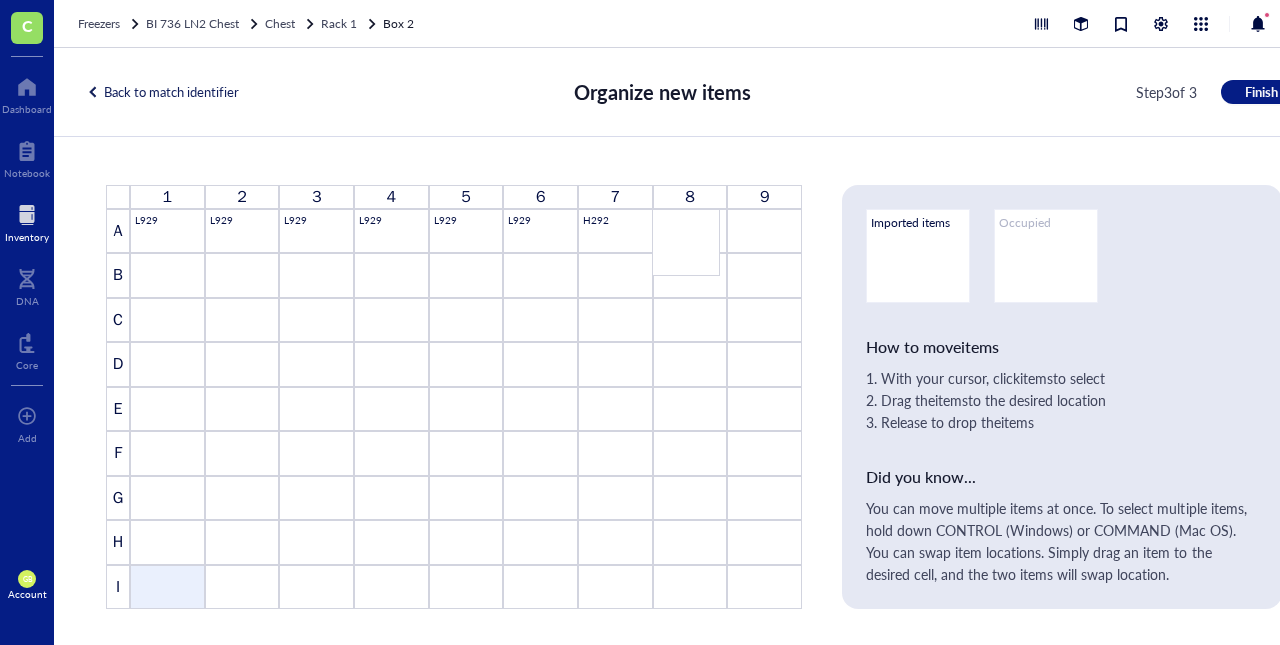 click on "1 2 3 4 5 6 7 8 9 A L929 L929 L929 L929 L929 L929 H292 H292 B C D E F G H I
To pick up a draggable item, press the space bar.
While dragging, use the arrow keys to move the item.
Press space again to drop the item in its new position, or press escape to cancel.
Draggable item H1 was moved over droppable area A9." at bounding box center [454, 397] 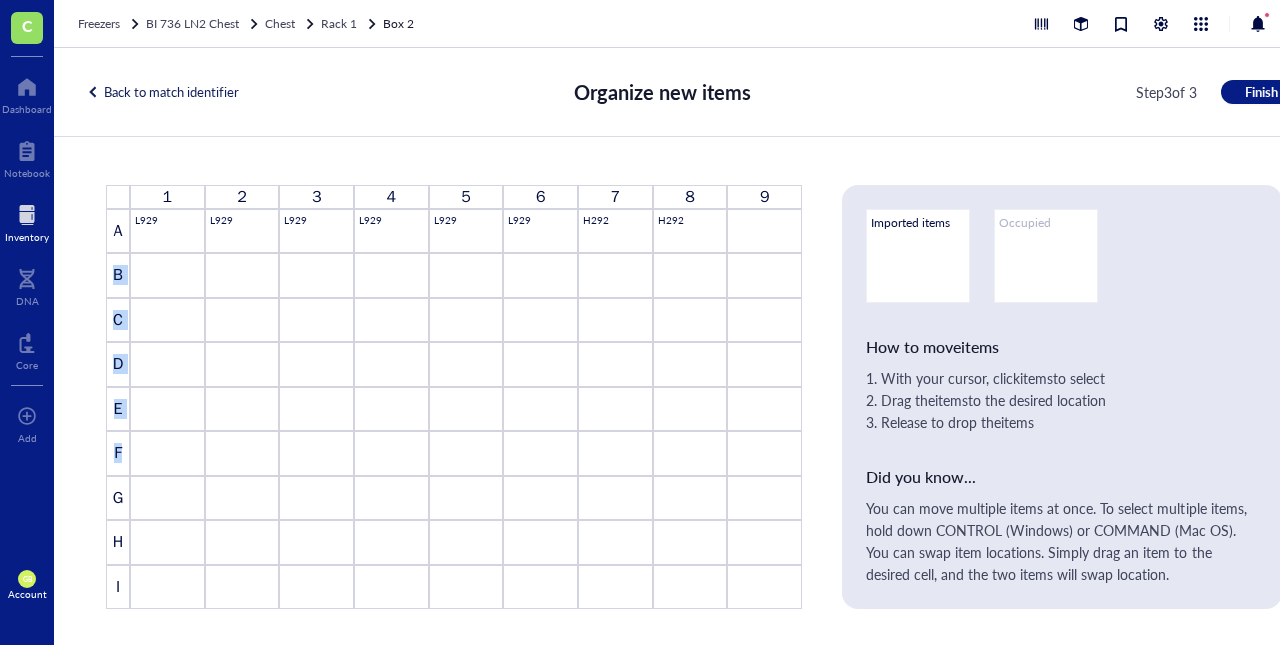 drag, startPoint x: 690, startPoint y: 227, endPoint x: 255, endPoint y: 474, distance: 500.23395 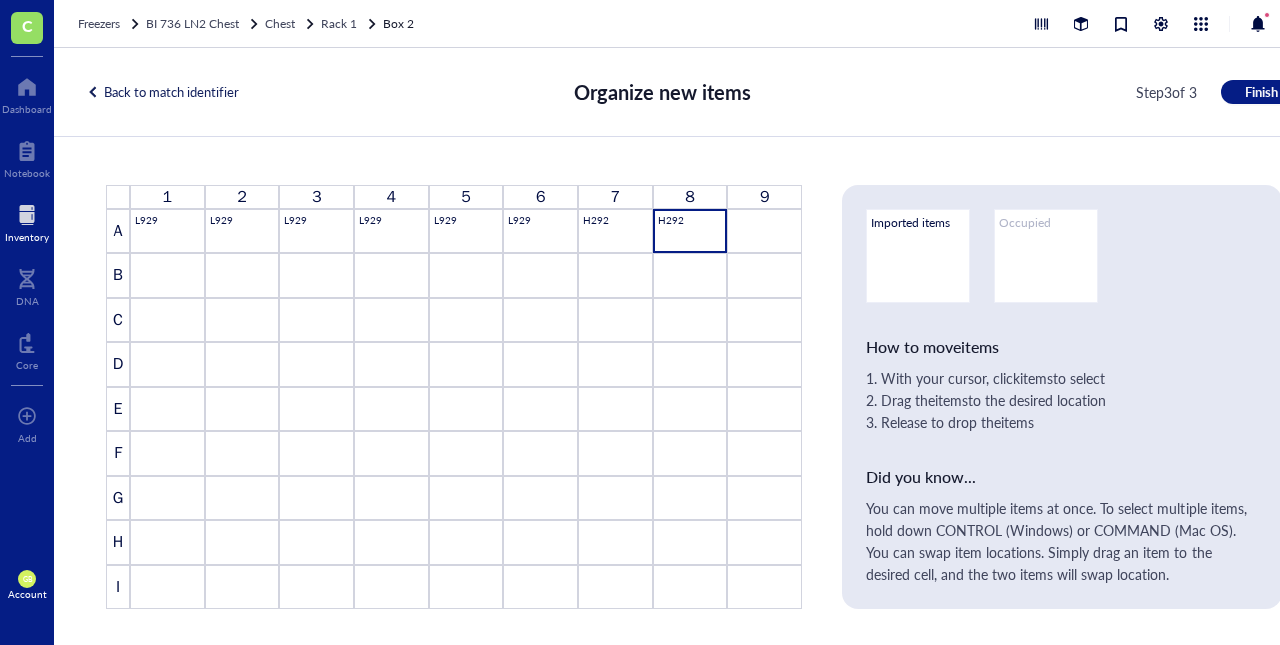 click on "H292" at bounding box center (690, 231) 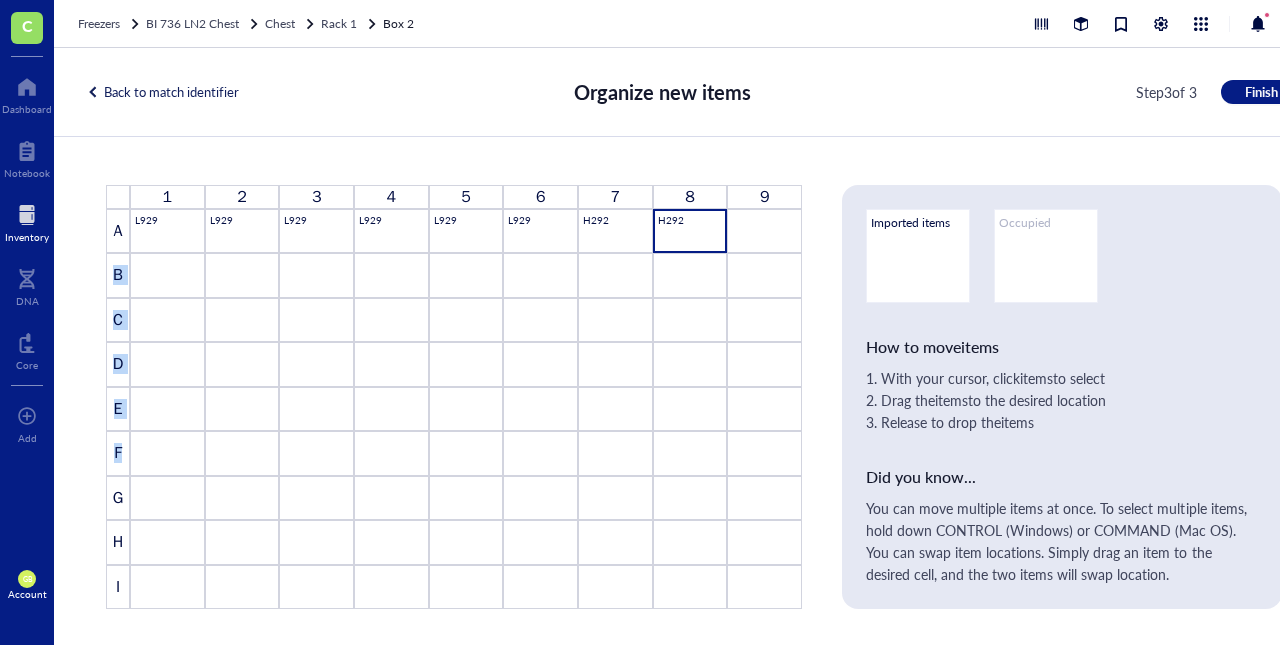 drag, startPoint x: 691, startPoint y: 233, endPoint x: 254, endPoint y: 433, distance: 480.59235 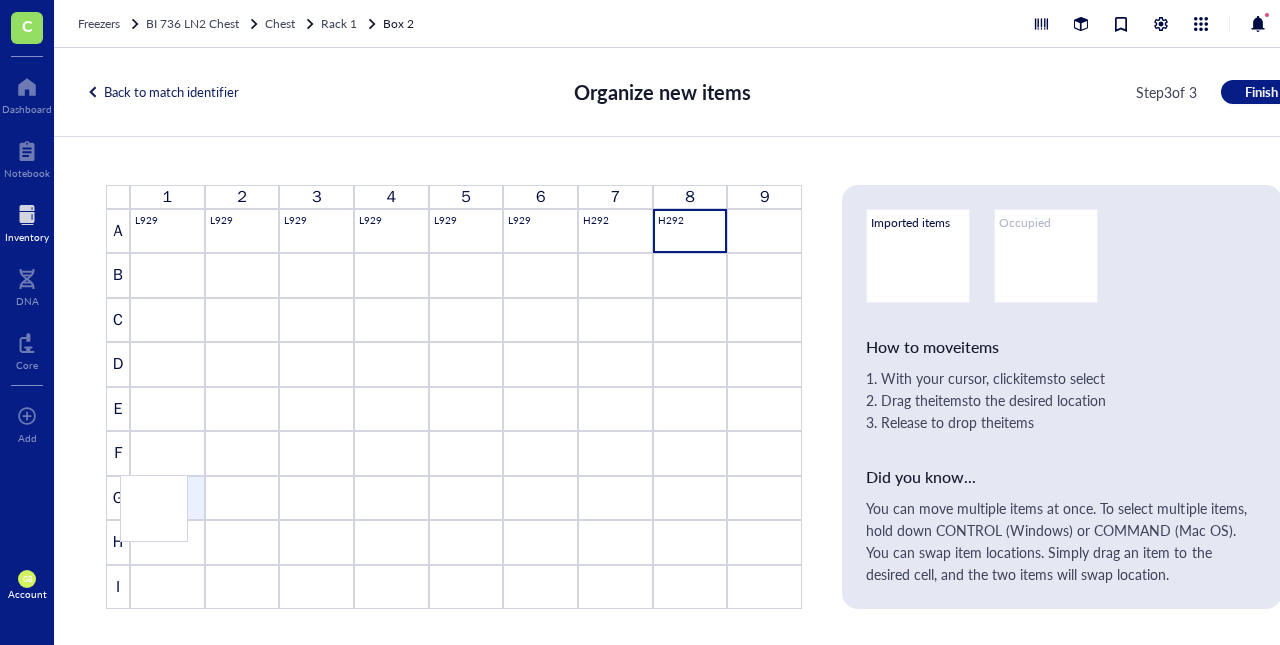 drag, startPoint x: 686, startPoint y: 233, endPoint x: 154, endPoint y: 499, distance: 594.79407 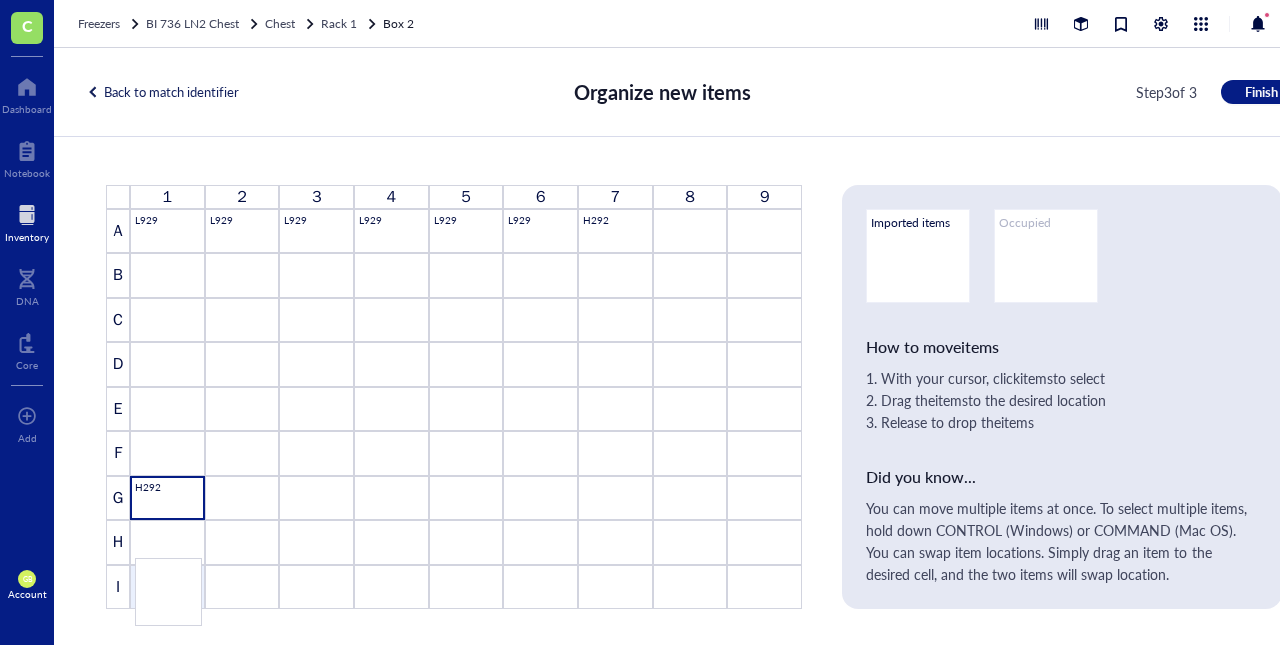 drag, startPoint x: 176, startPoint y: 490, endPoint x: 181, endPoint y: 573, distance: 83.15047 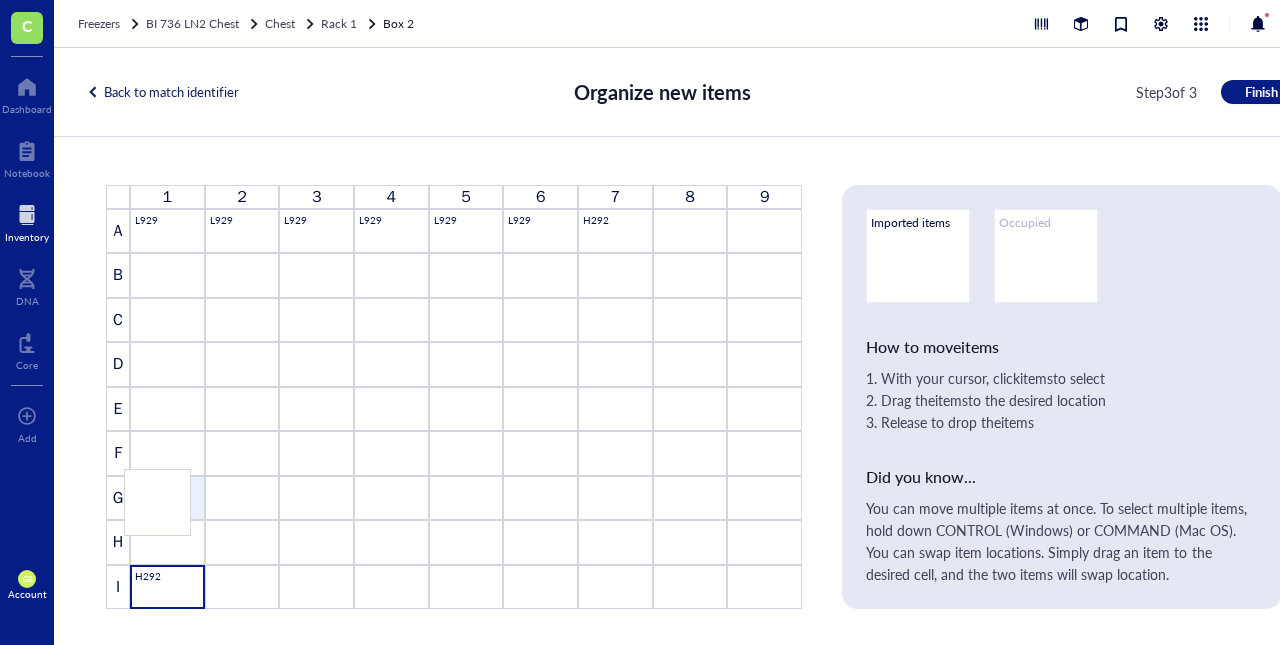 drag, startPoint x: 594, startPoint y: 233, endPoint x: 140, endPoint y: 493, distance: 523.1788 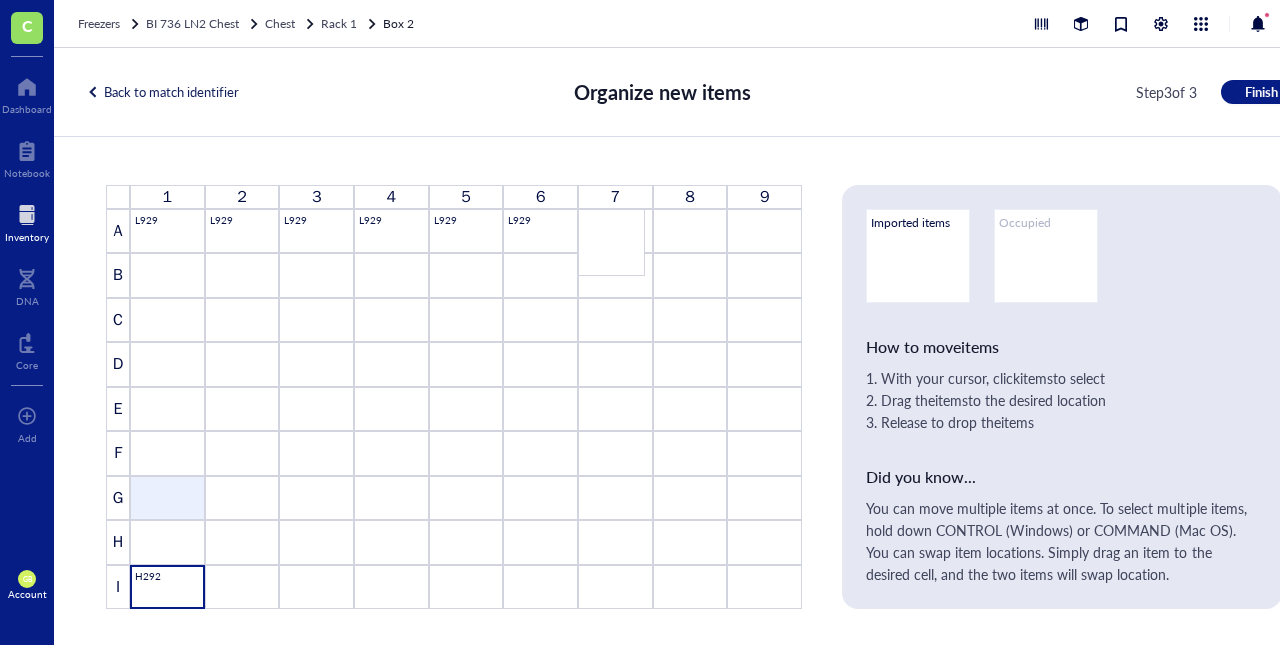 click on "1 2 3 4 5 6 7 8 9 A L929 L929 L929 L929 L929 L929 H292 B C D E F G H I H292
To pick up a draggable item, press the space bar.
While dragging, use the arrow keys to move the item.
Press space again to drop the item in its new position, or press escape to cancel.
Draggable item G1 was moved over droppable area A7." at bounding box center [454, 397] 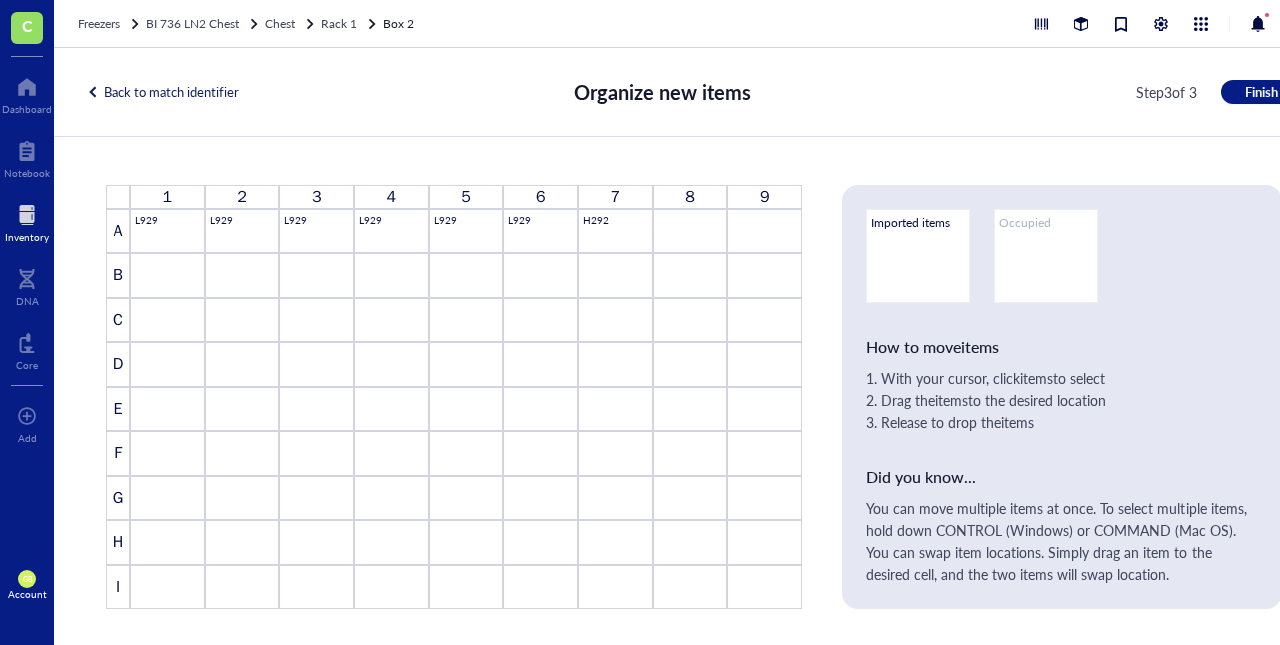 click on "Back to match identifier" at bounding box center (162, 92) 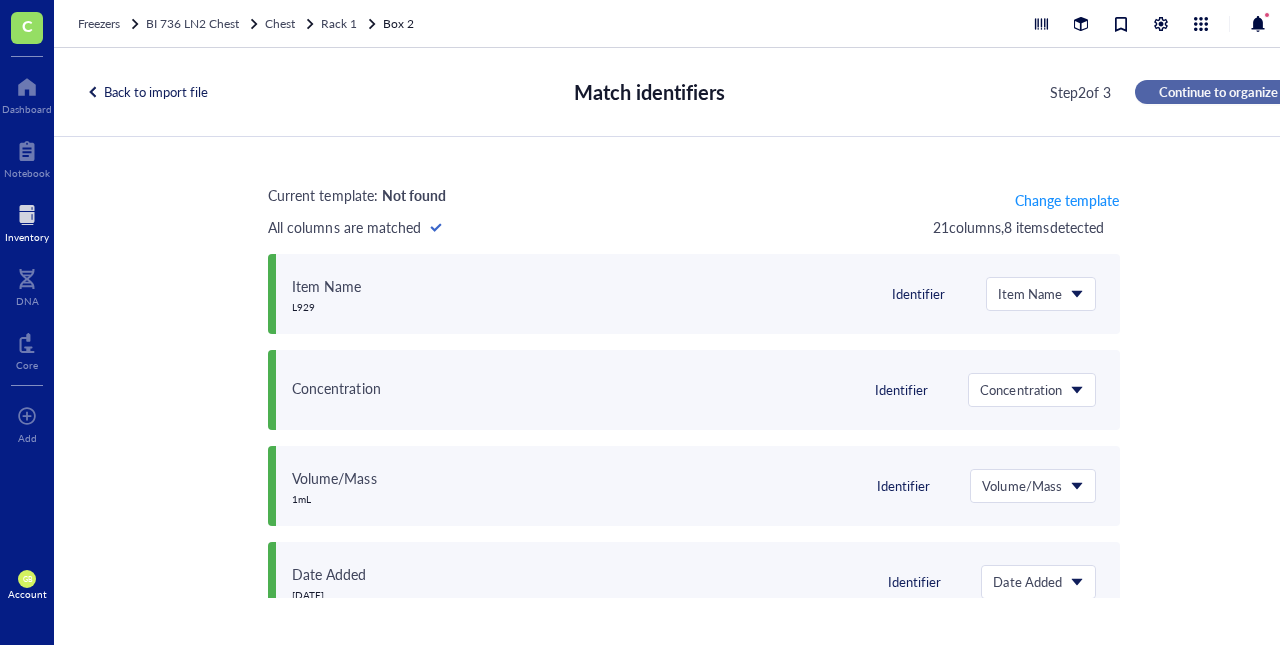 click on "Continue to organize" at bounding box center [1218, 92] 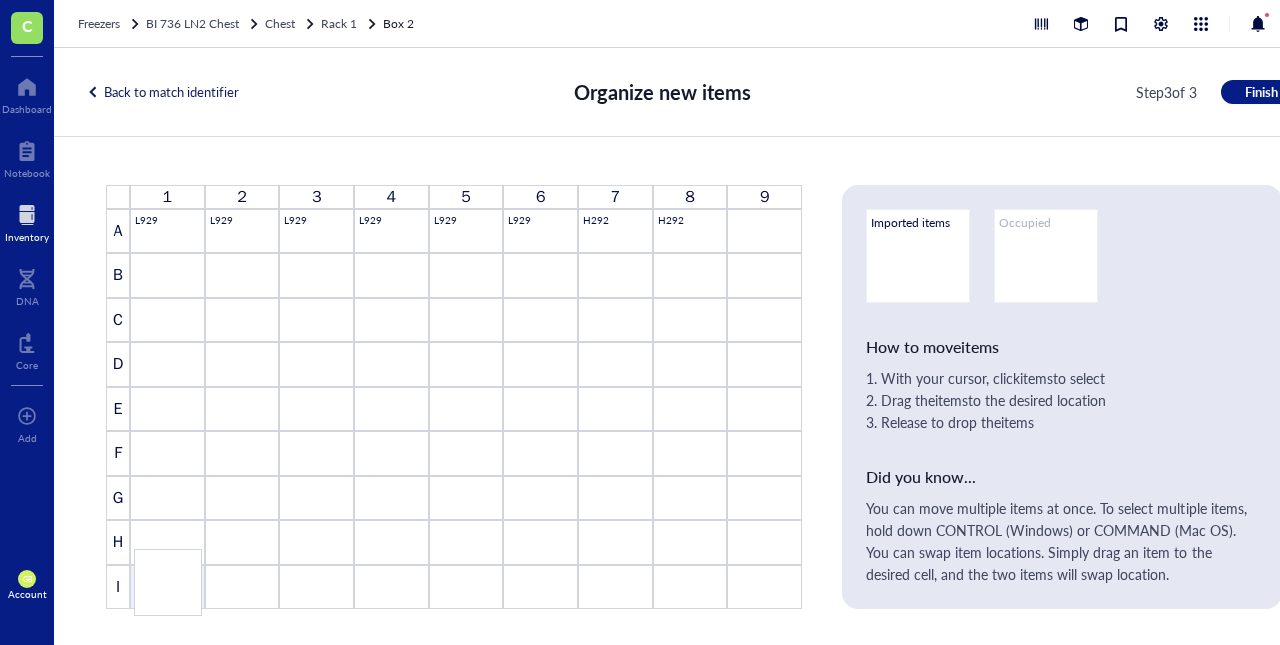 drag, startPoint x: 679, startPoint y: 225, endPoint x: 161, endPoint y: 565, distance: 619.616 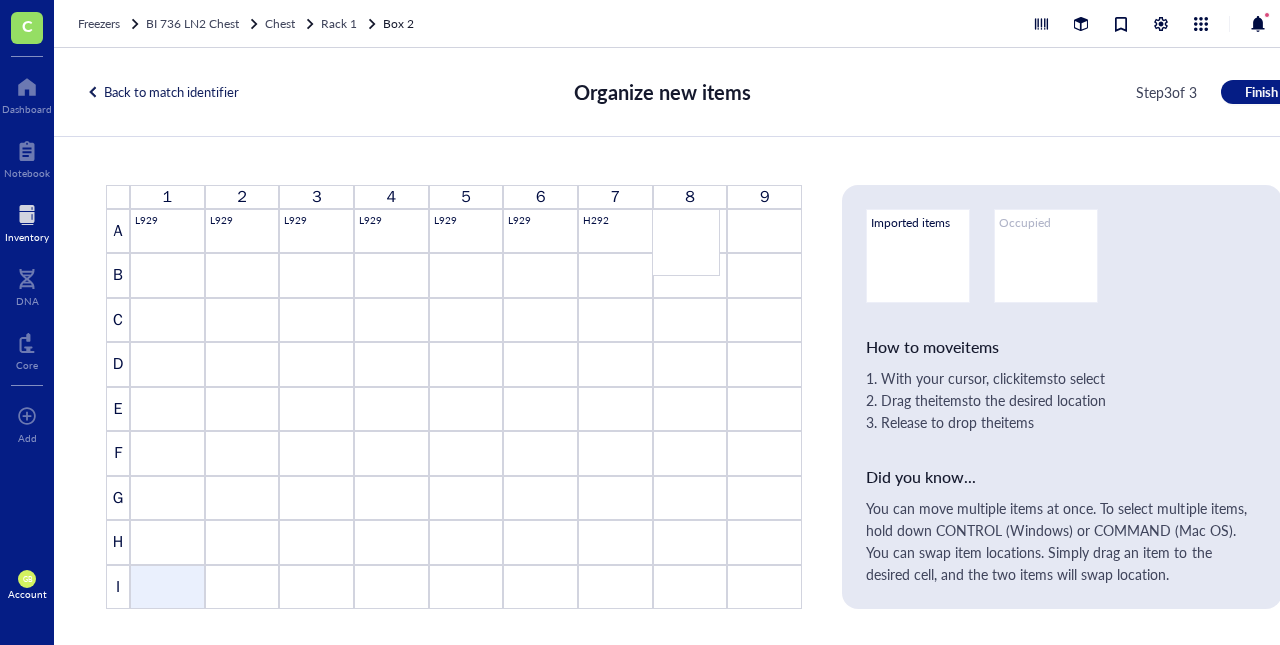 click on "1 2 3 4 5 6 7 8 9 A L929 L929 L929 L929 L929 L929 H292 H292 B C D E F G H I
To pick up a draggable item, press the space bar.
While dragging, use the arrow keys to move the item.
Press space again to drop the item in its new position, or press escape to cancel.
Draggable item H1 was moved over droppable area A9." at bounding box center [454, 397] 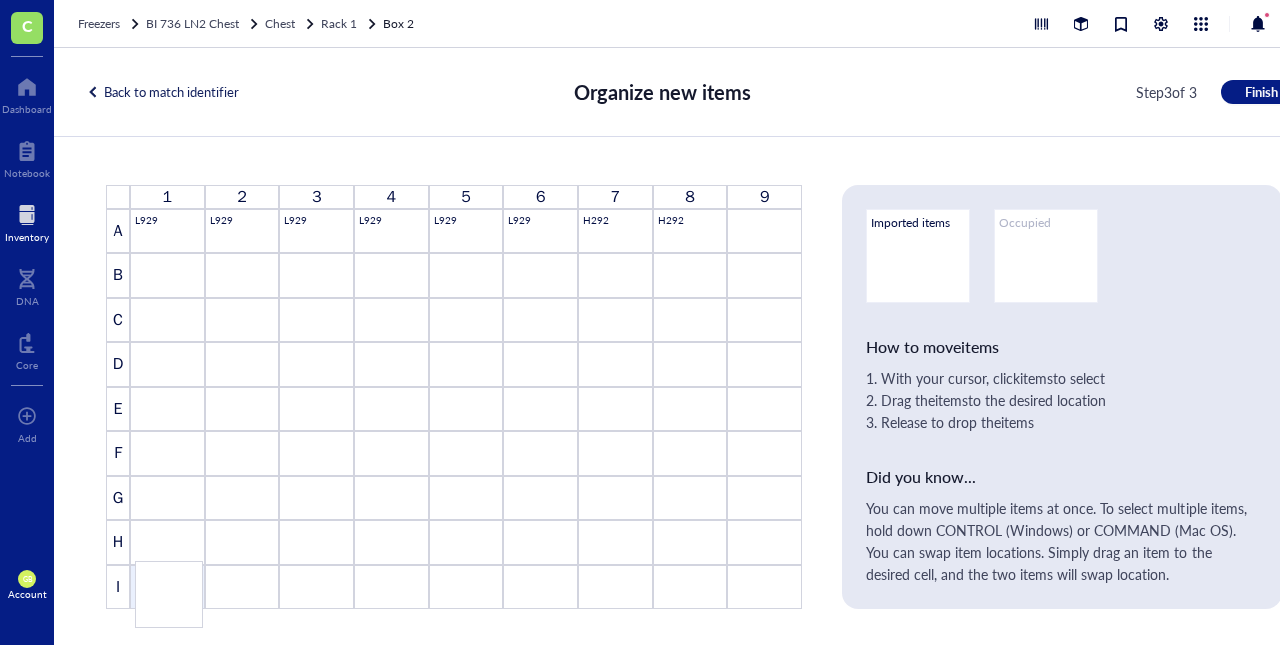 drag, startPoint x: 702, startPoint y: 223, endPoint x: 185, endPoint y: 575, distance: 625.4542 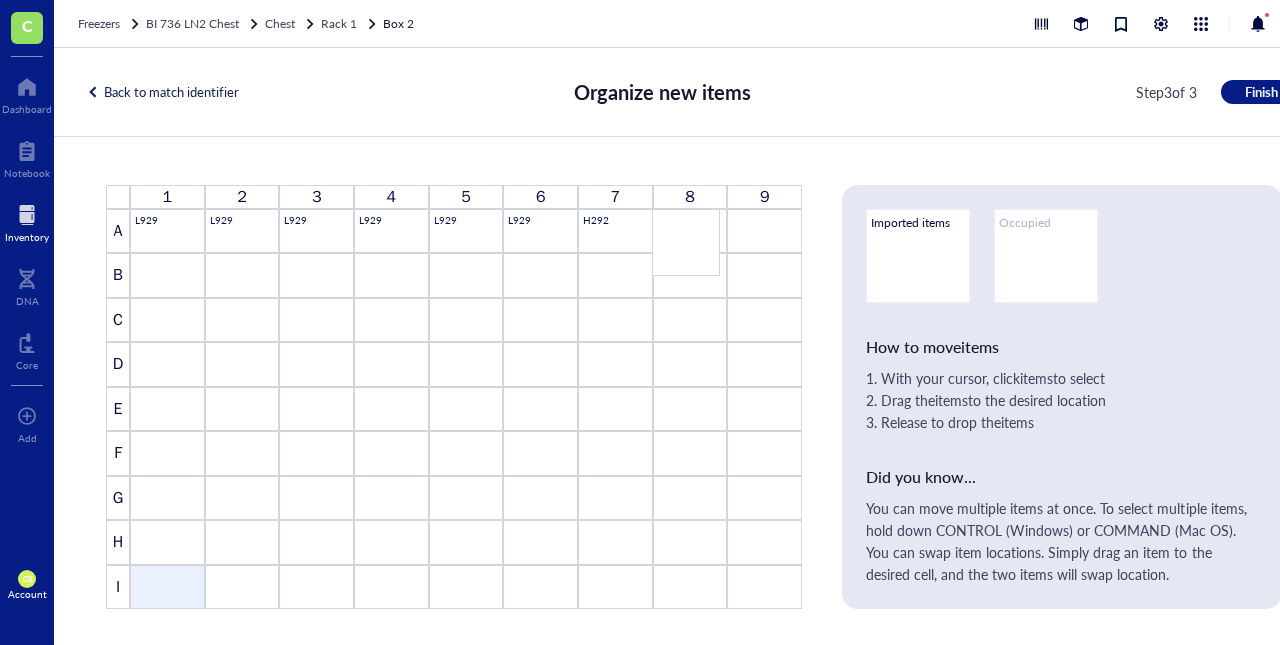 click on "1 2 3 4 5 6 7 8 9 A L929 L929 L929 L929 L929 L929 H292 H292 B C D E F G H I
To pick up a draggable item, press the space bar.
While dragging, use the arrow keys to move the item.
Press space again to drop the item in its new position, or press escape to cancel.
Draggable item H1 was moved over droppable area A9." at bounding box center [454, 397] 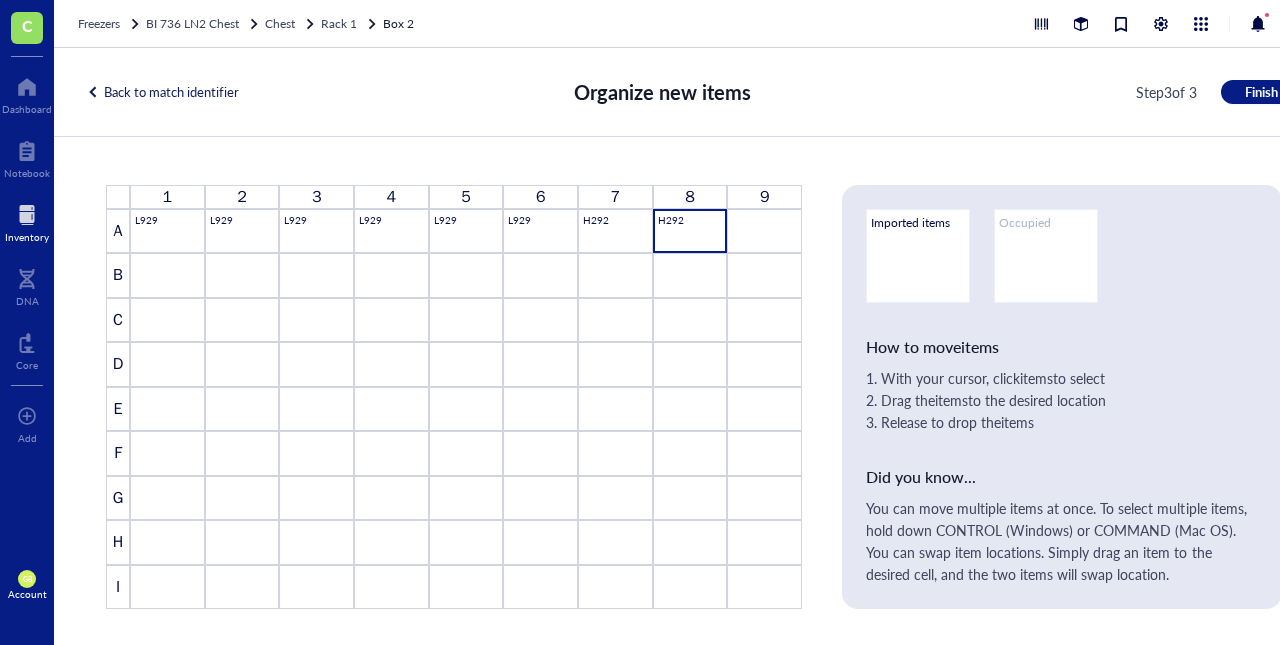 click on "H292" at bounding box center (690, 231) 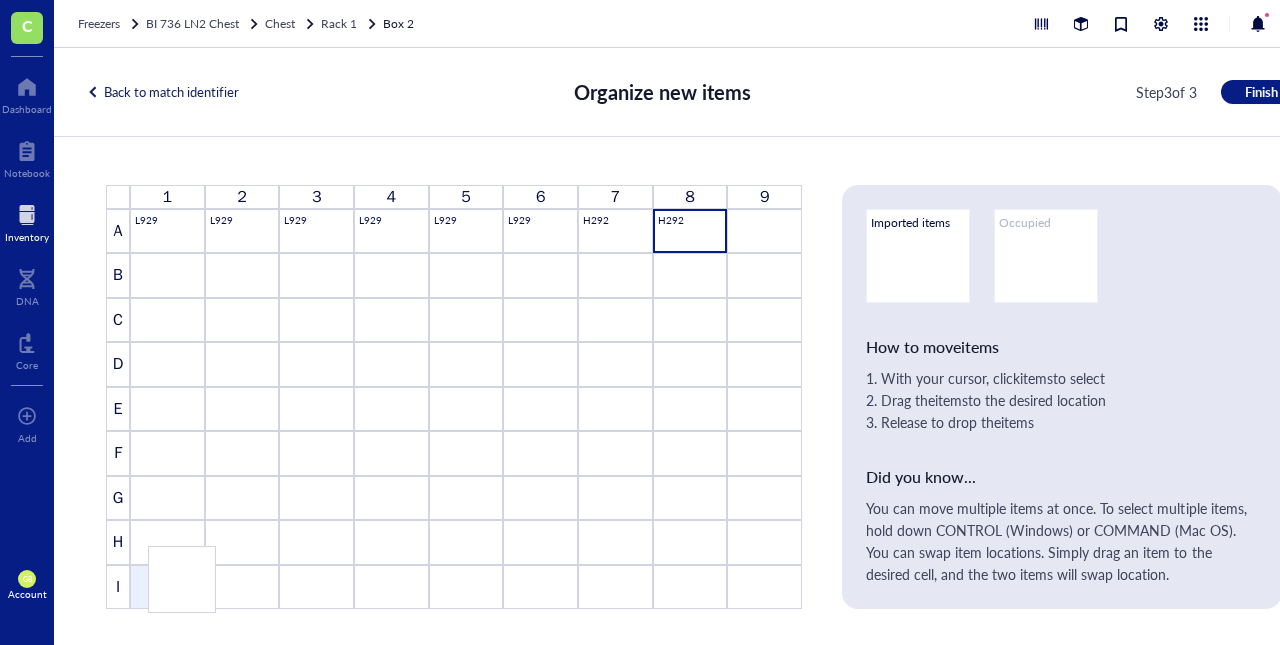 drag, startPoint x: 674, startPoint y: 228, endPoint x: 170, endPoint y: 565, distance: 606.2879 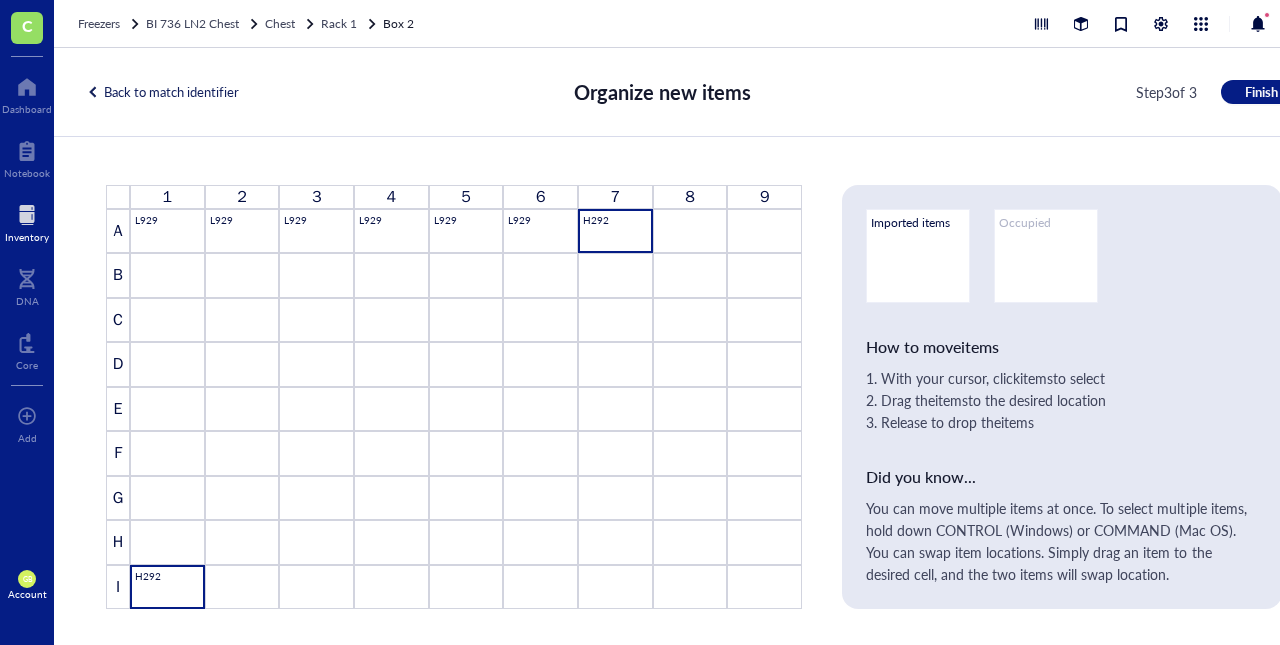 click on "H292" at bounding box center [615, 231] 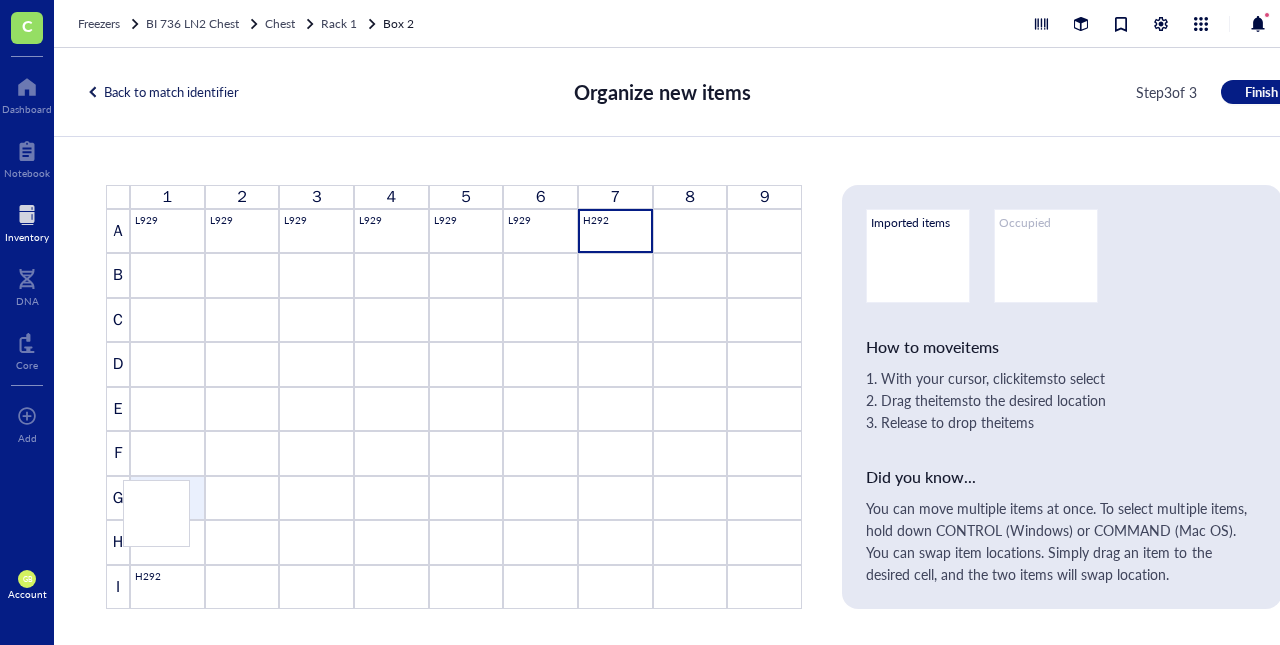 drag, startPoint x: 620, startPoint y: 225, endPoint x: 165, endPoint y: 496, distance: 529.5904 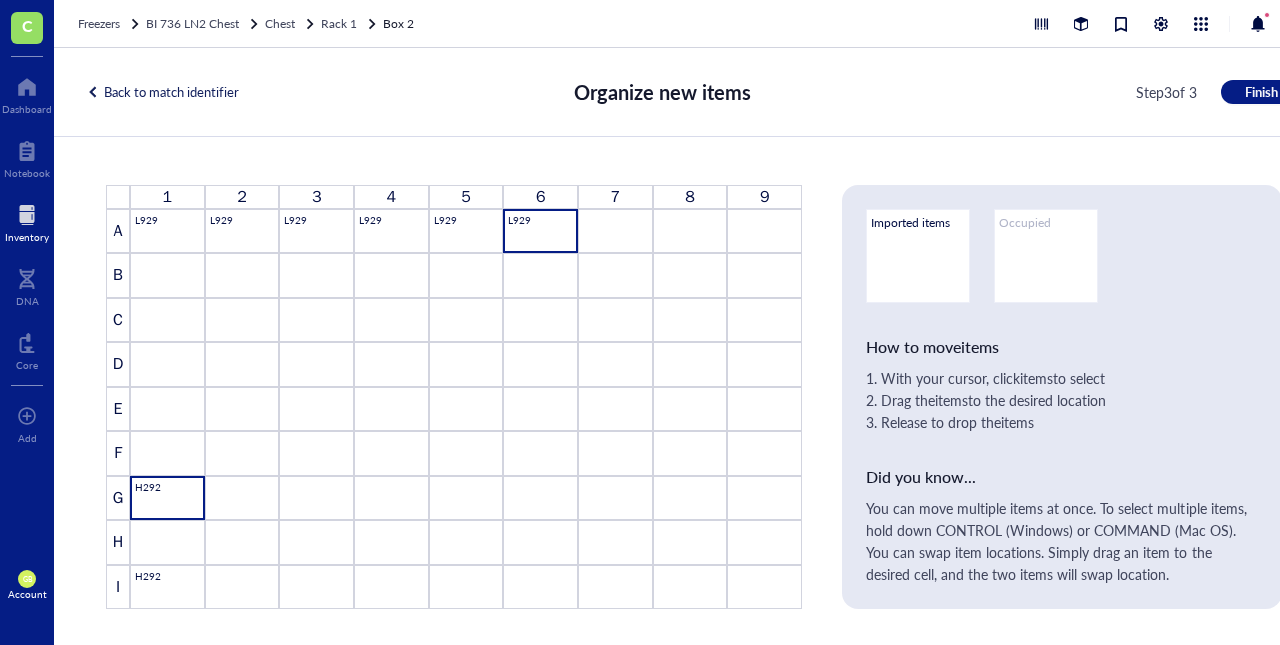 click on "L929" at bounding box center (540, 231) 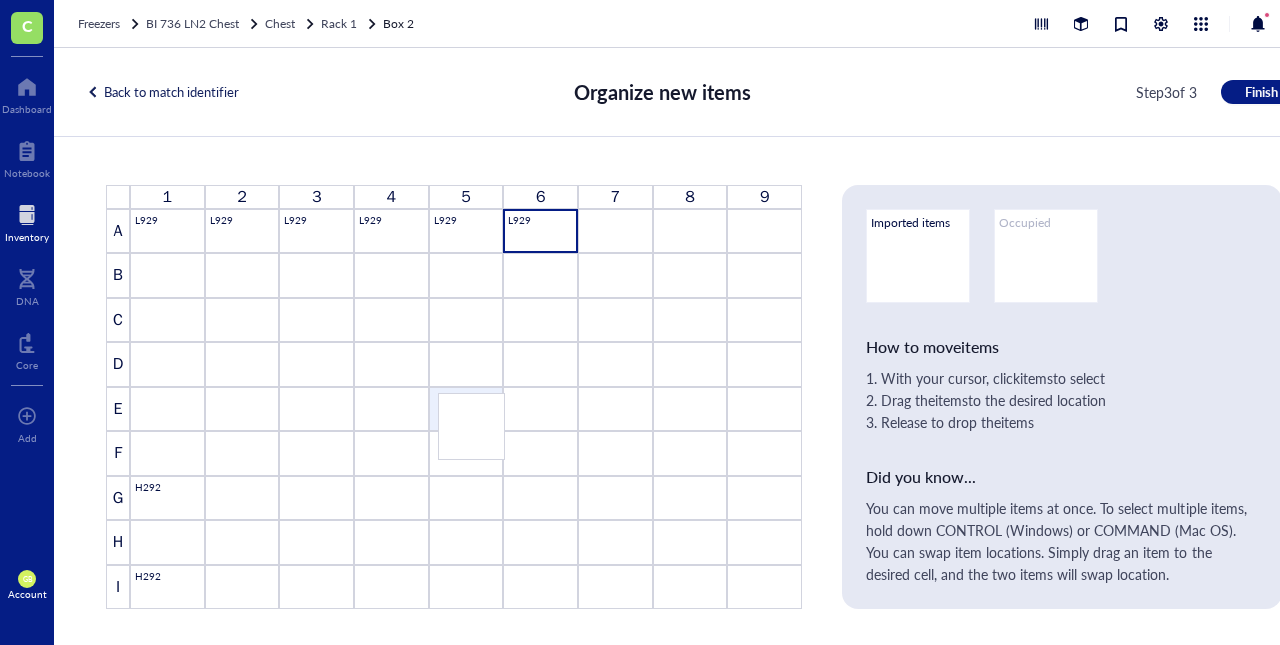 drag, startPoint x: 540, startPoint y: 225, endPoint x: 475, endPoint y: 409, distance: 195.14354 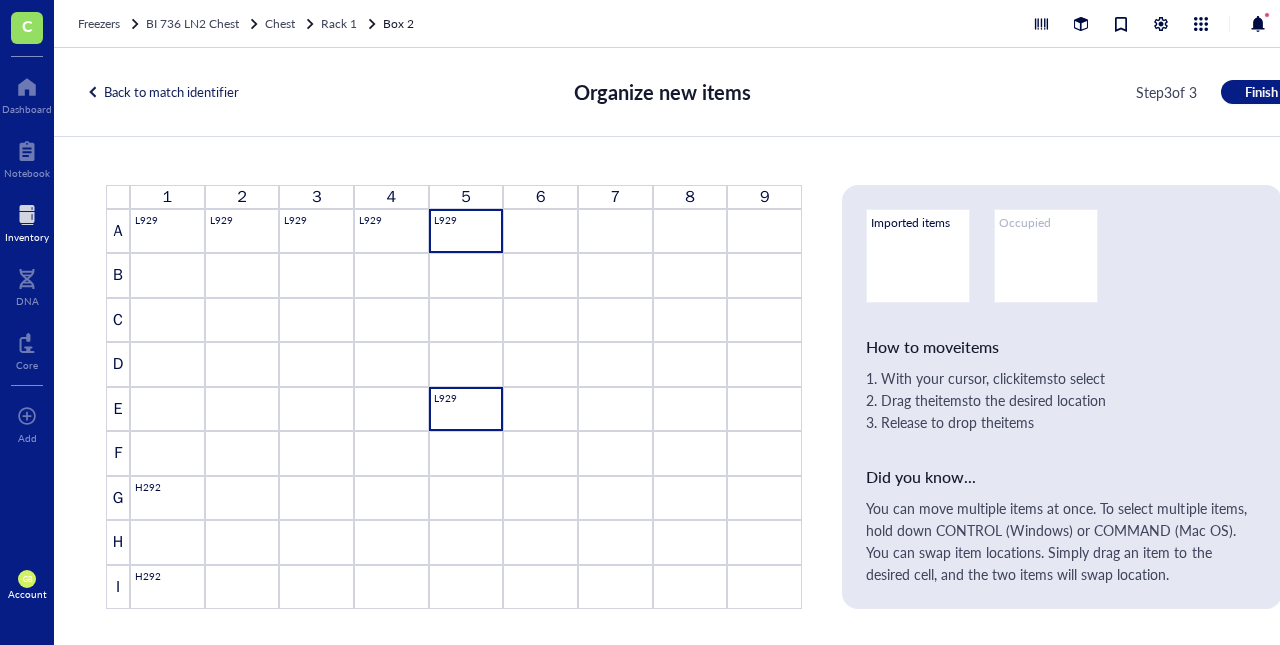 click on "L929" at bounding box center [466, 231] 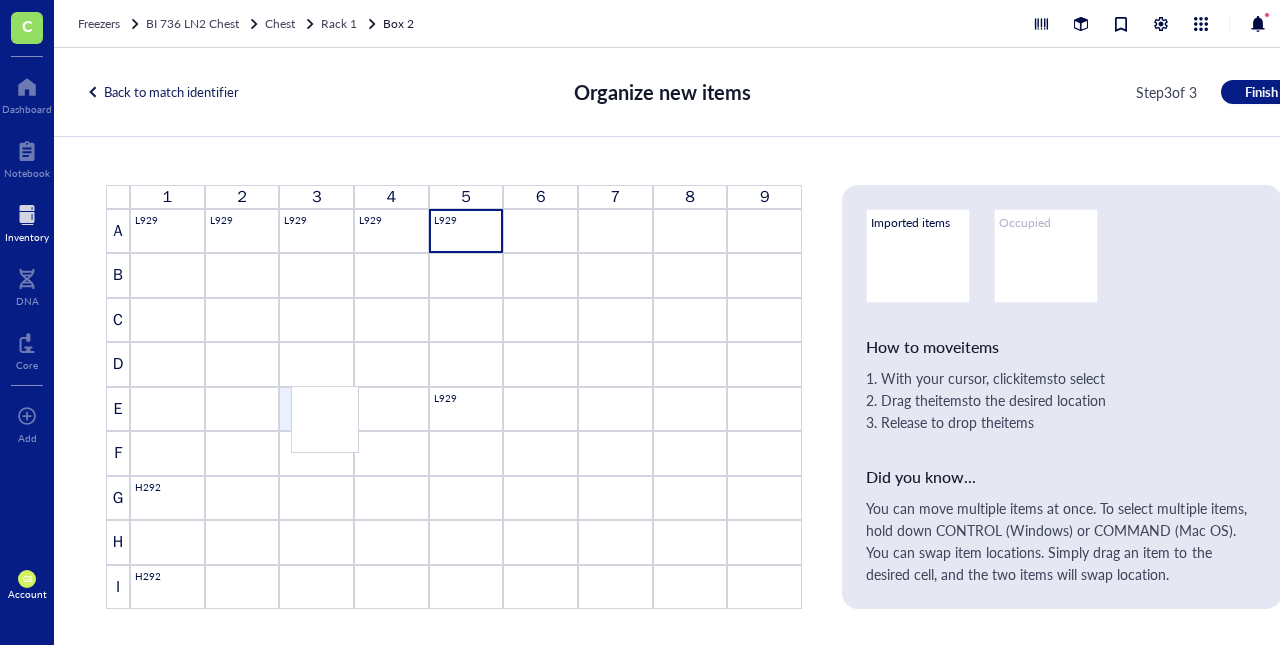drag, startPoint x: 449, startPoint y: 232, endPoint x: 312, endPoint y: 409, distance: 223.82582 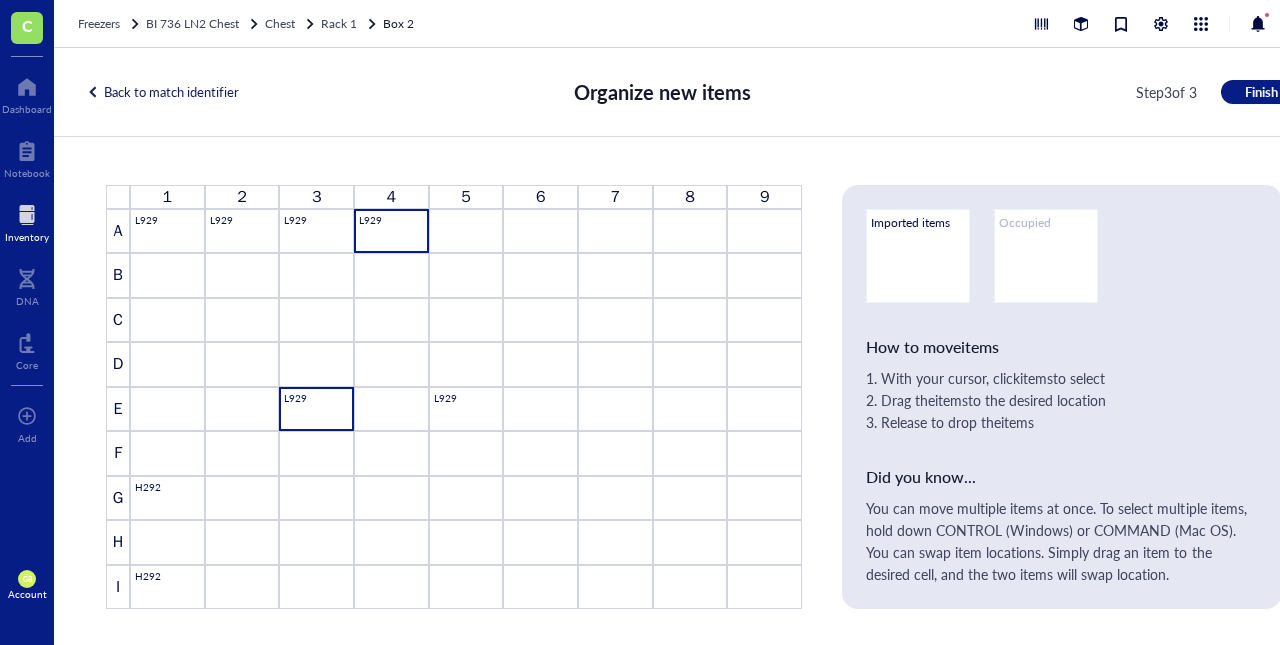 click on "L929" at bounding box center (391, 231) 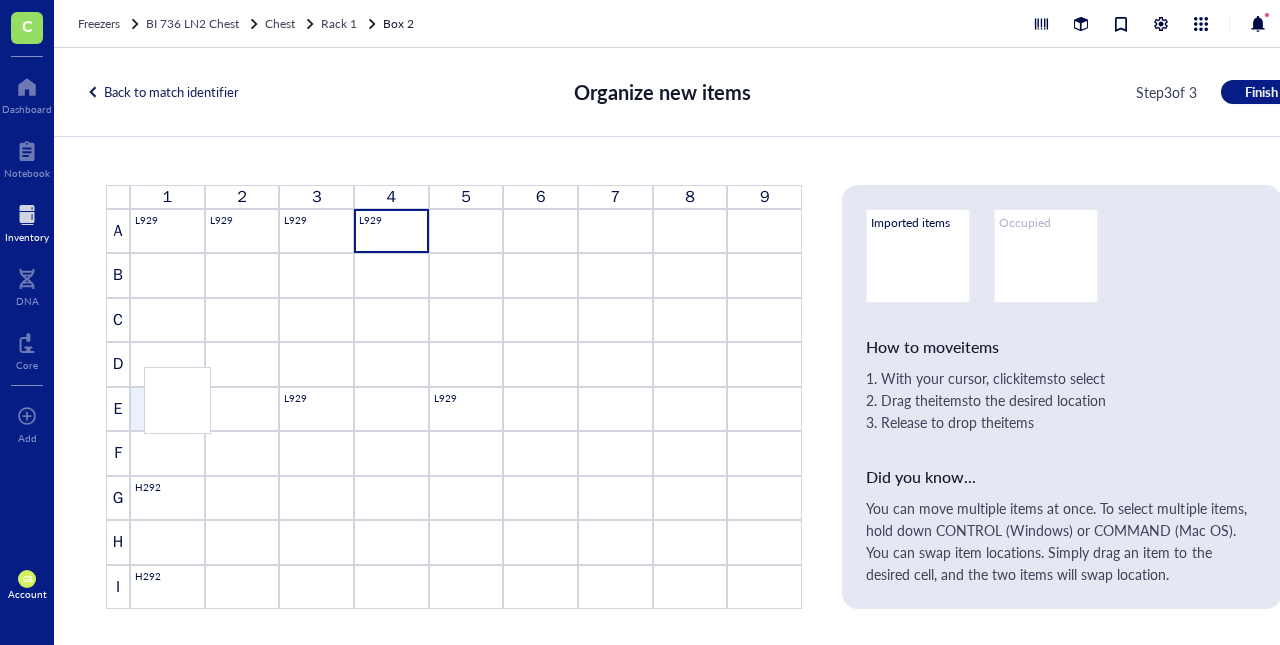 drag, startPoint x: 394, startPoint y: 233, endPoint x: 184, endPoint y: 392, distance: 263.40274 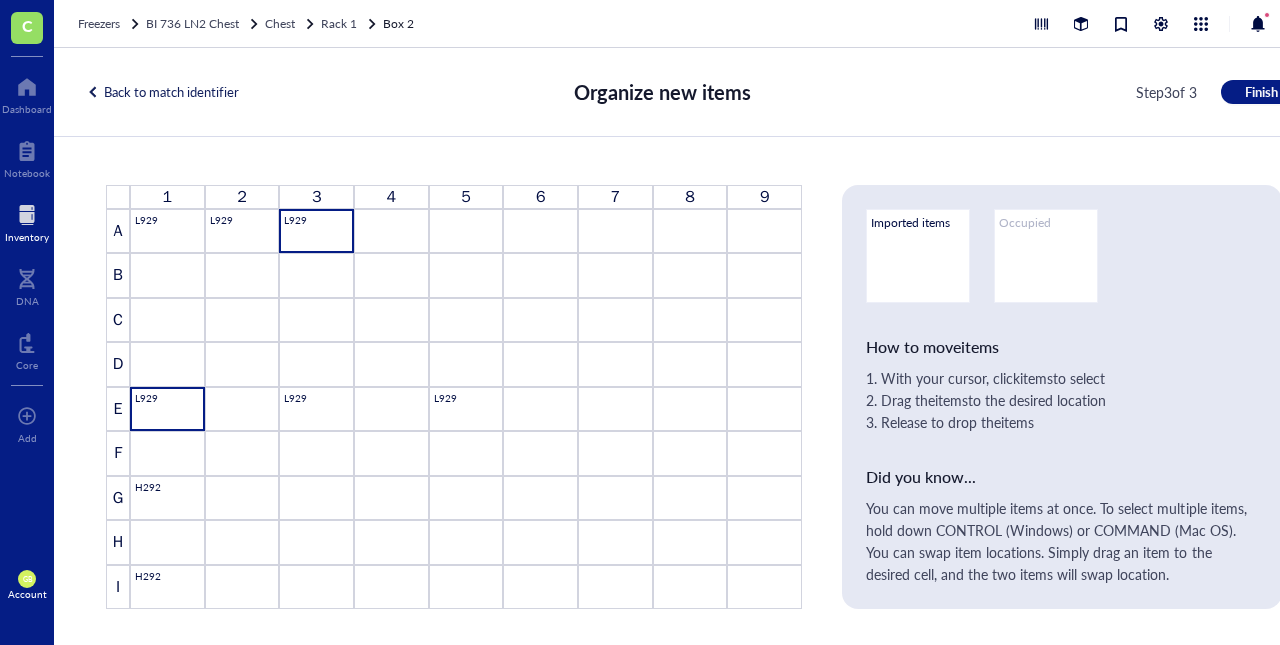click on "L929" at bounding box center [316, 231] 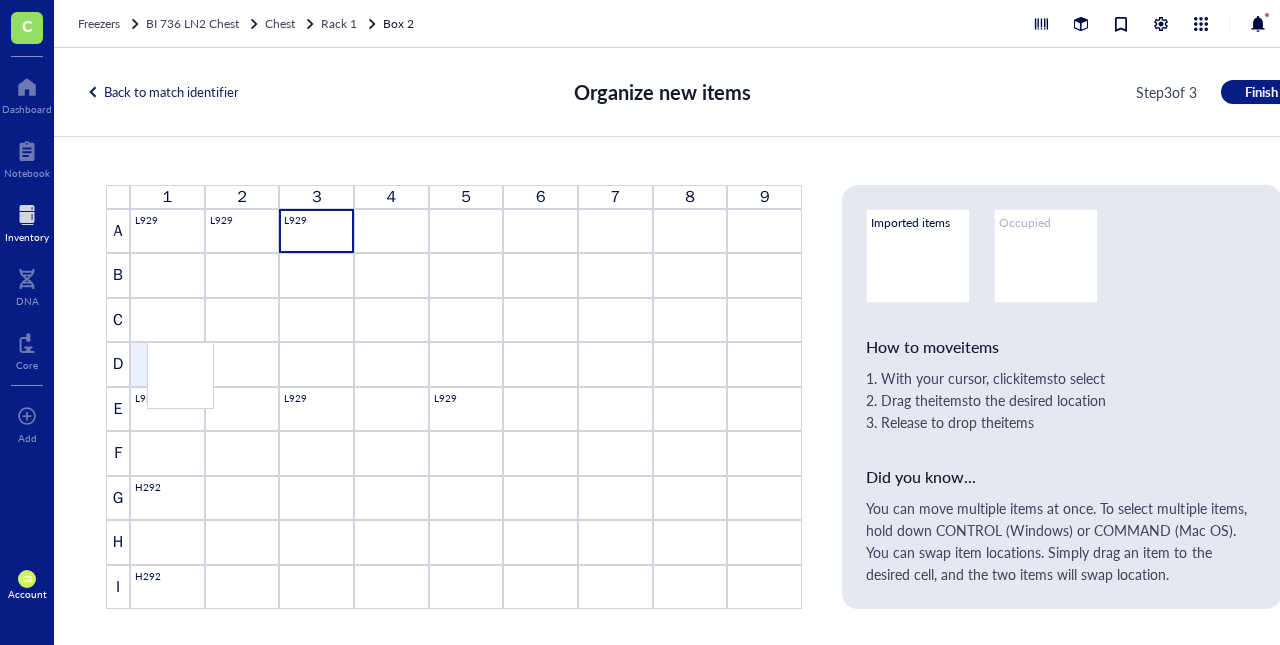 drag, startPoint x: 312, startPoint y: 235, endPoint x: 178, endPoint y: 367, distance: 188.09572 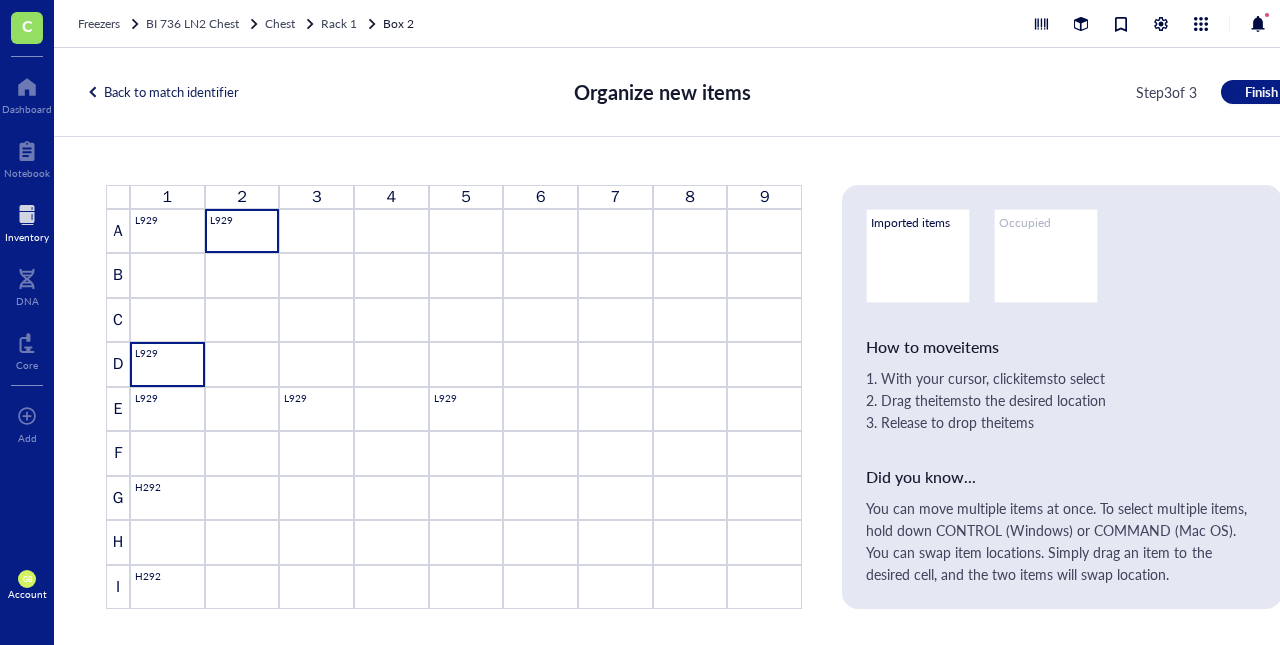 click on "L929" at bounding box center (242, 231) 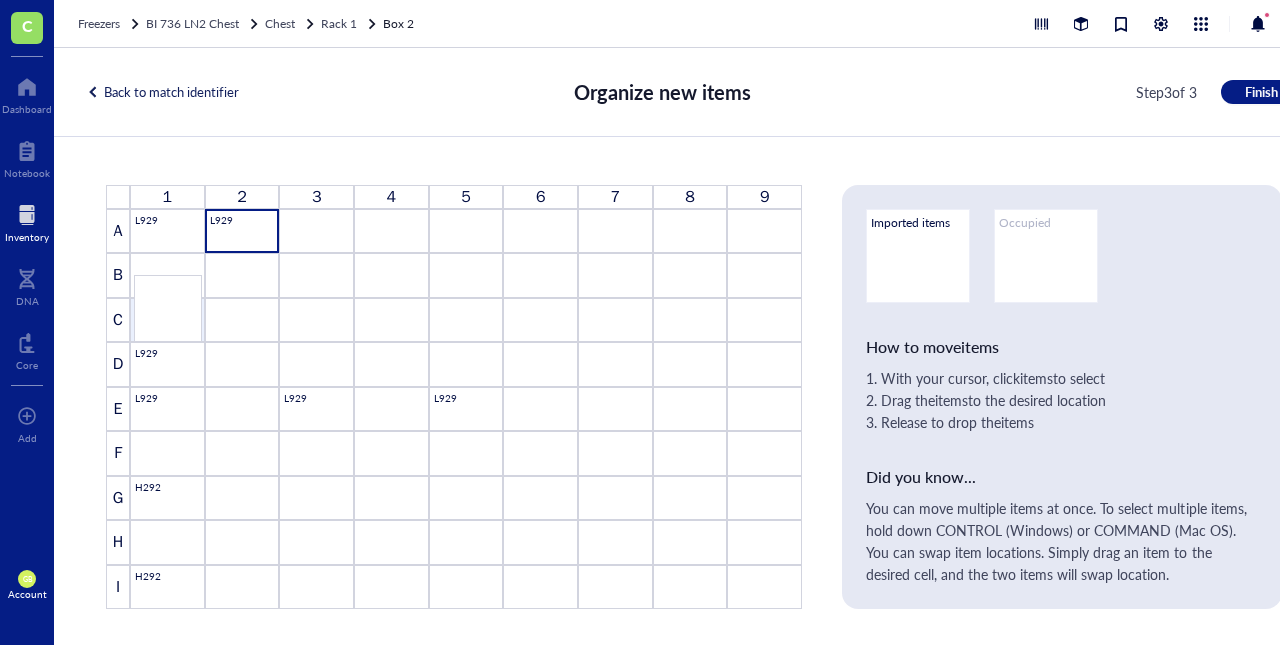 drag, startPoint x: 251, startPoint y: 238, endPoint x: 178, endPoint y: 307, distance: 100.44899 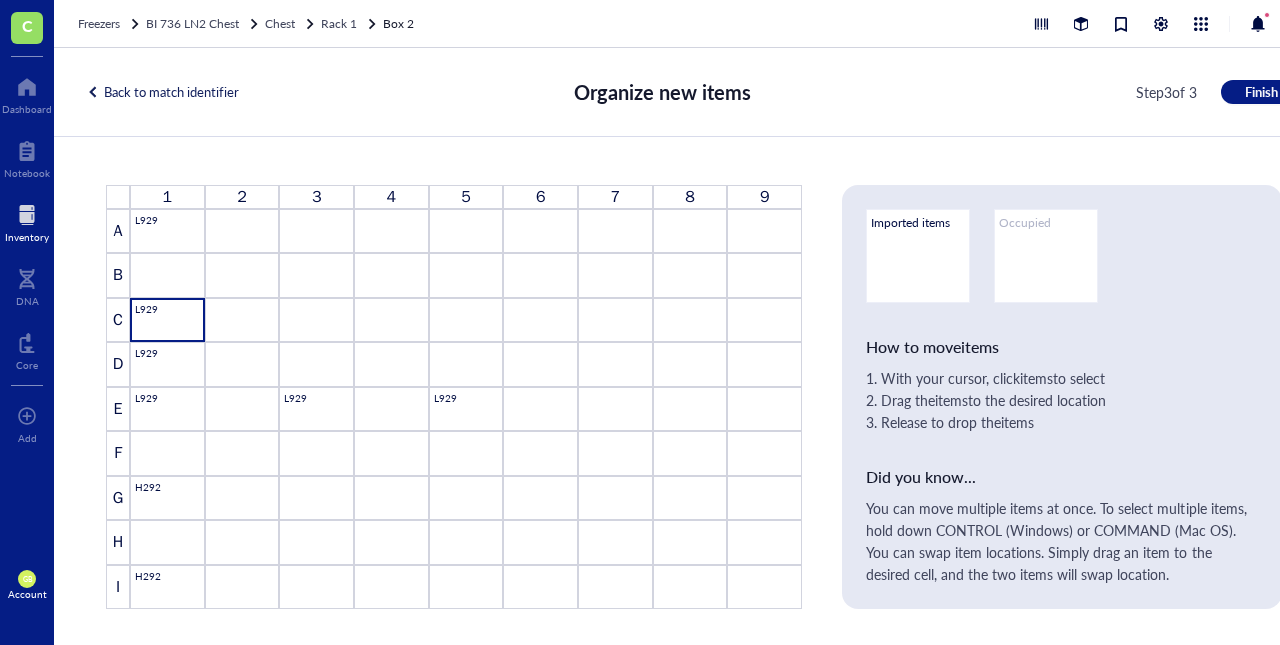 drag, startPoint x: 162, startPoint y: 322, endPoint x: 230, endPoint y: 317, distance: 68.18358 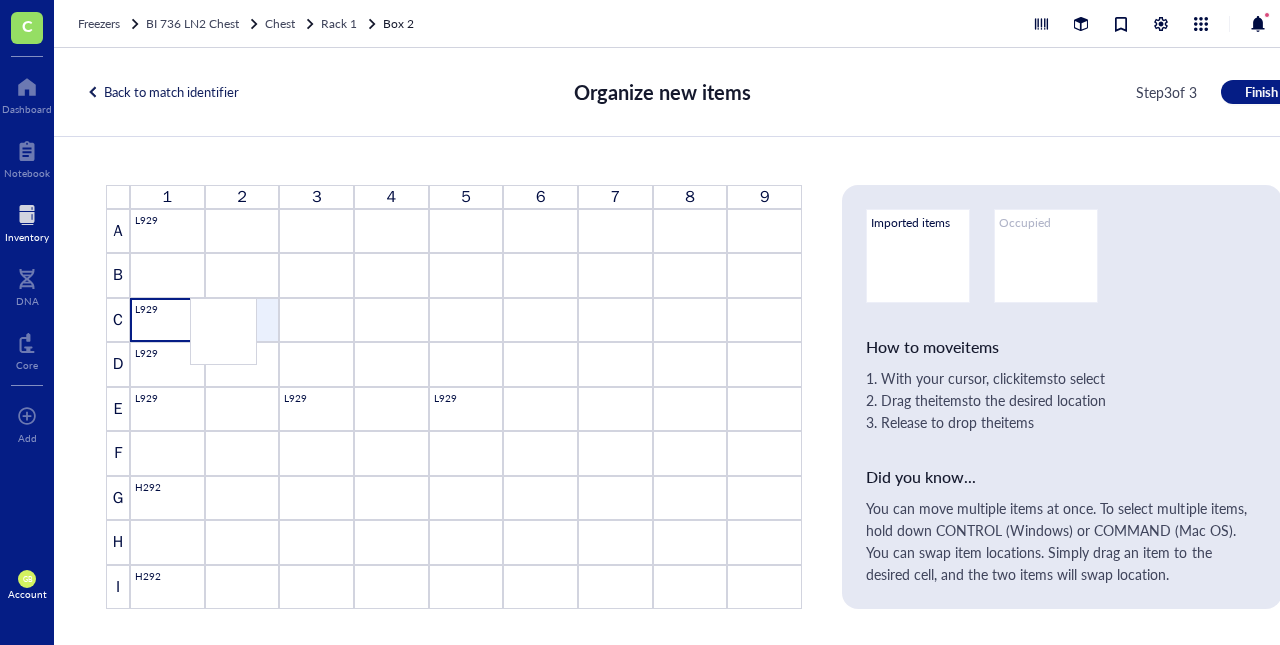 drag, startPoint x: 184, startPoint y: 321, endPoint x: 246, endPoint y: 321, distance: 62 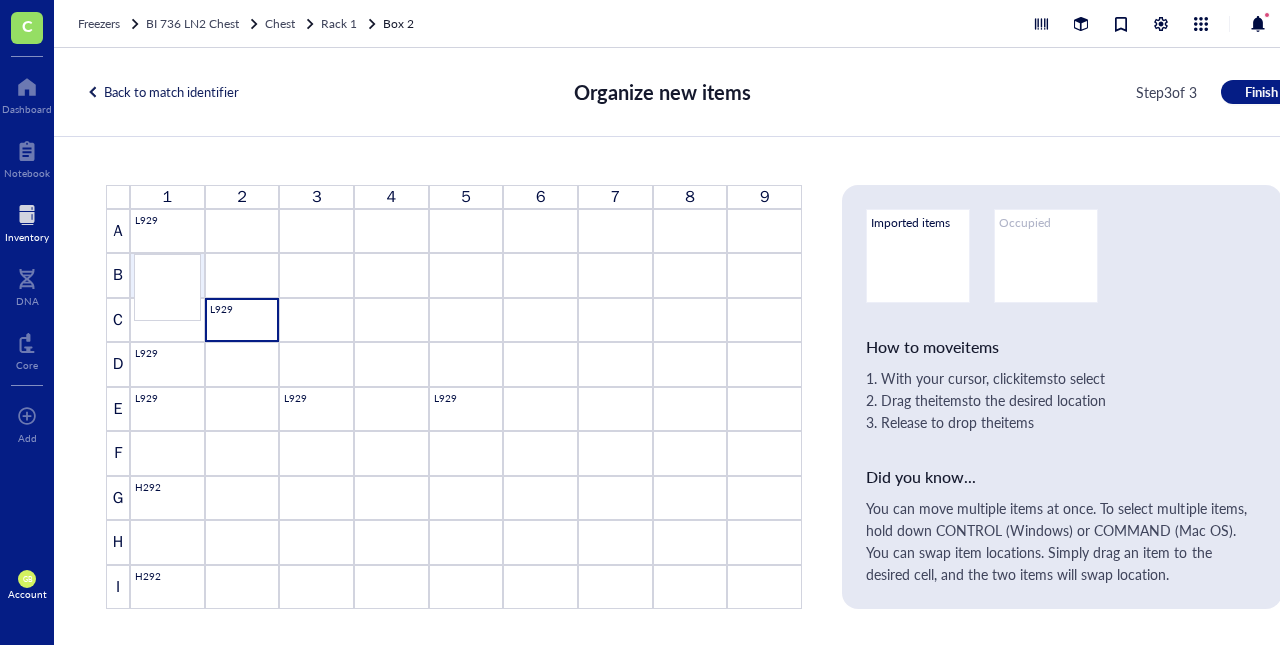 drag, startPoint x: 146, startPoint y: 220, endPoint x: 150, endPoint y: 265, distance: 45.17743 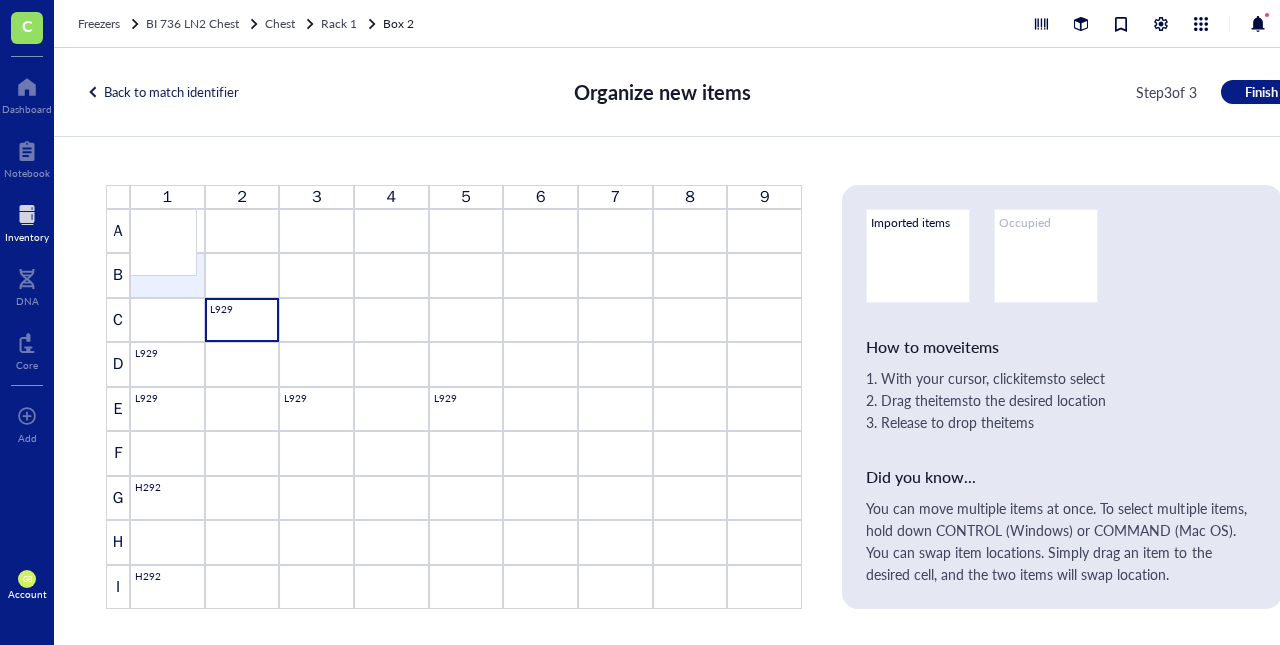 click on "1 2 3 4 5 6 7 8 9 A L929 B C L929 D L929 E L929 L929 L929 F G H292 H I H292
To pick up a draggable item, press the space bar.
While dragging, use the arrow keys to move the item.
Press space again to drop the item in its new position, or press escape to cancel.
Draggable item A1 was moved over droppable area A2." at bounding box center [454, 397] 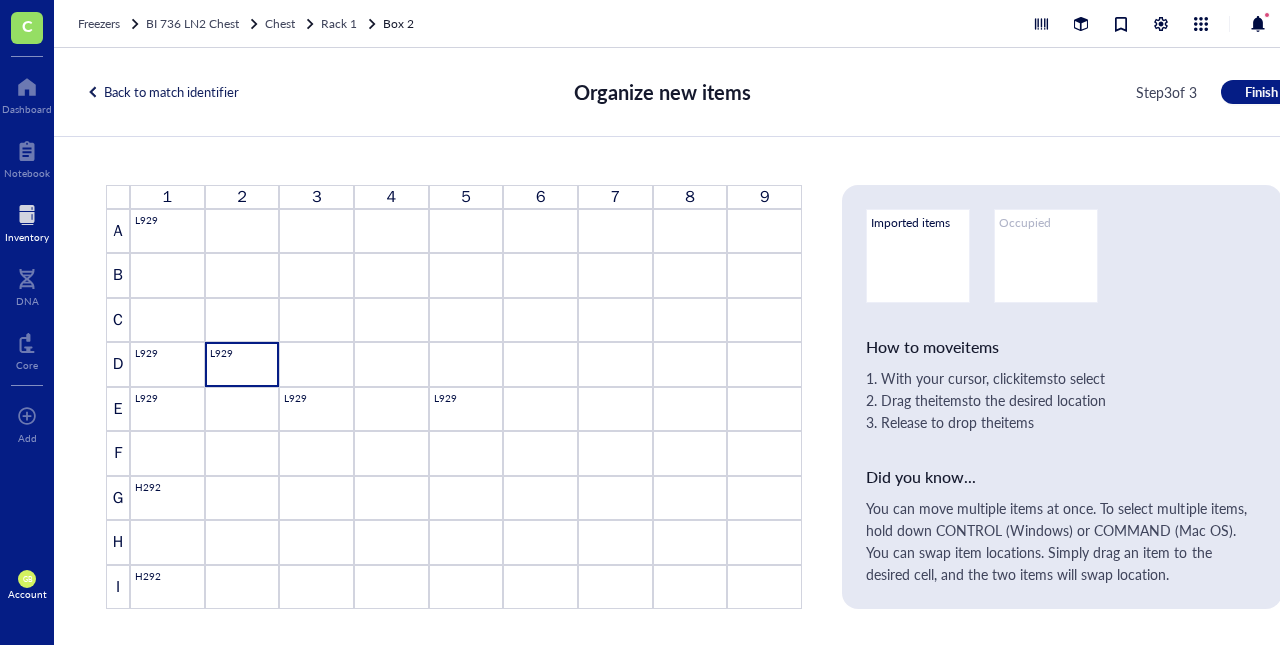 click on "L929" at bounding box center [242, 364] 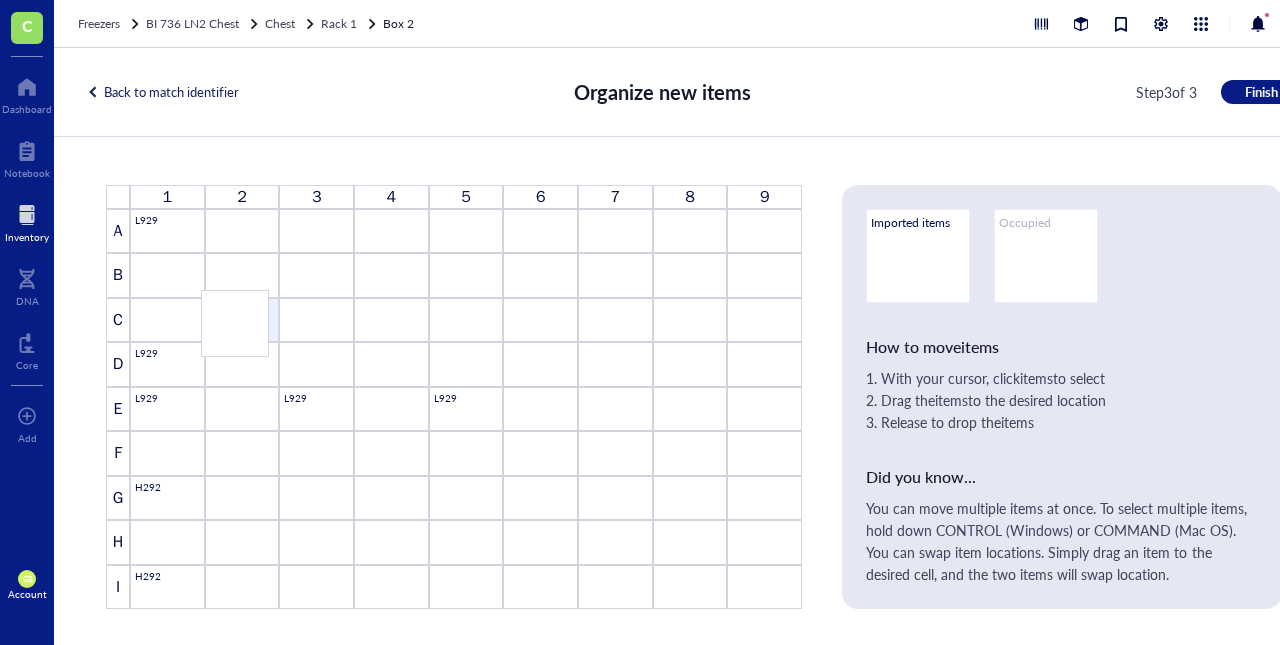 drag, startPoint x: 235, startPoint y: 357, endPoint x: 232, endPoint y: 305, distance: 52.086468 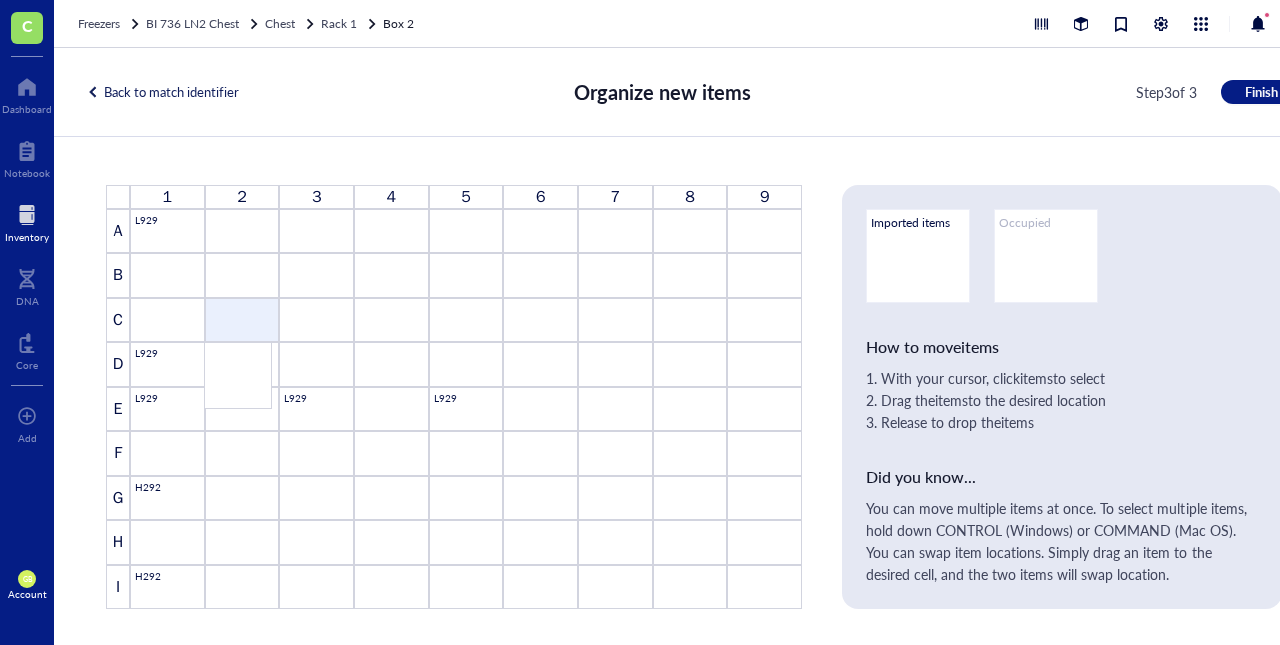 click on "1 2 3 4 5 6 7 8 9 A L929 B C D L929 L929 E L929 L929 L929 F G H292 H I H292
To pick up a draggable item, press the space bar.
While dragging, use the arrow keys to move the item.
Press space again to drop the item in its new position, or press escape to cancel.
Draggable item B4 was moved over droppable area B3." at bounding box center (454, 397) 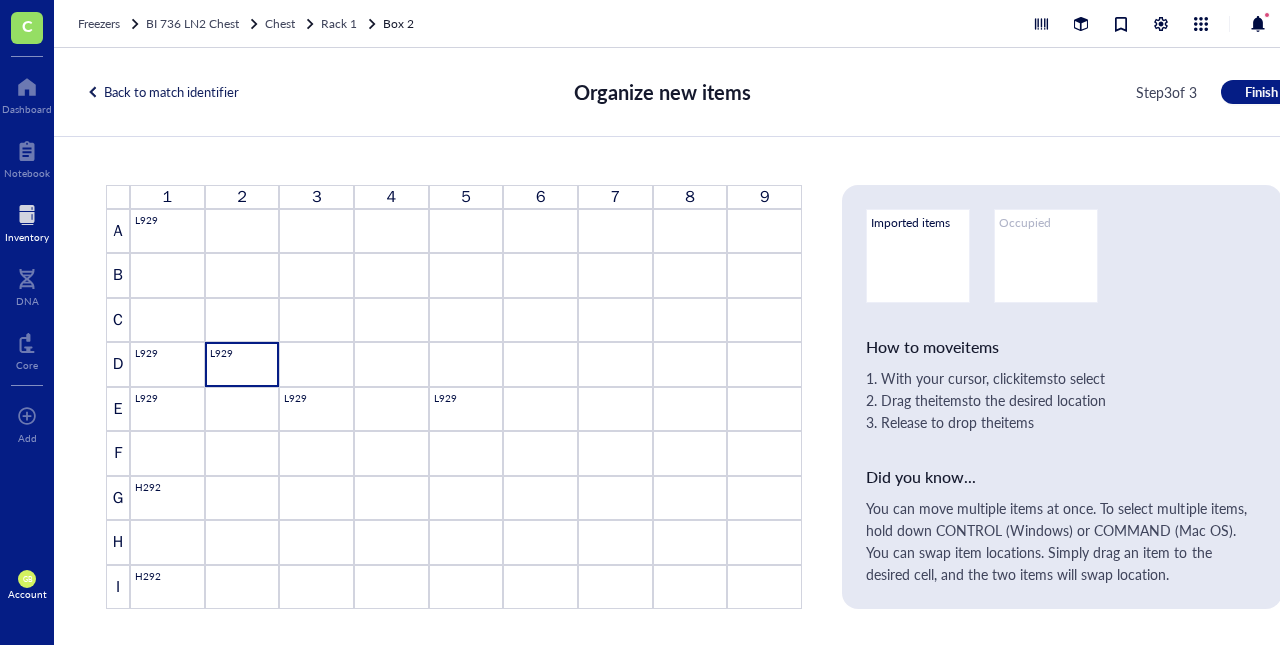 click on "L929" at bounding box center [242, 364] 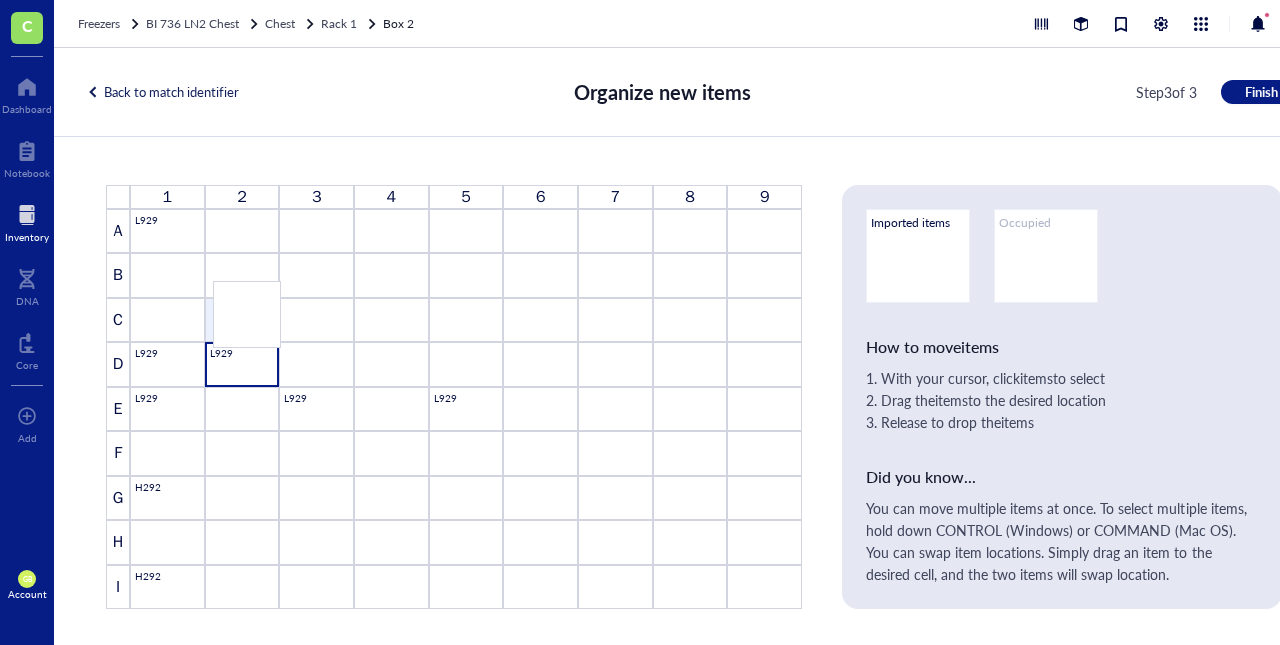 drag, startPoint x: 239, startPoint y: 371, endPoint x: 248, endPoint y: 310, distance: 61.66036 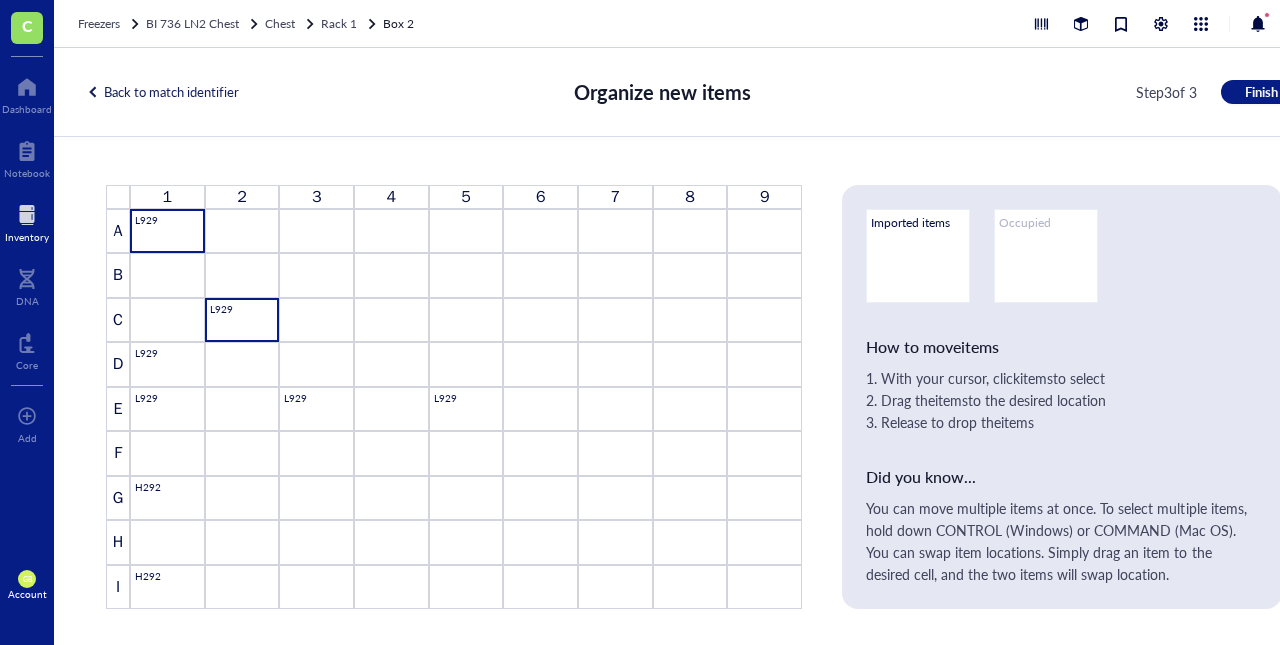 click on "L929" at bounding box center [167, 231] 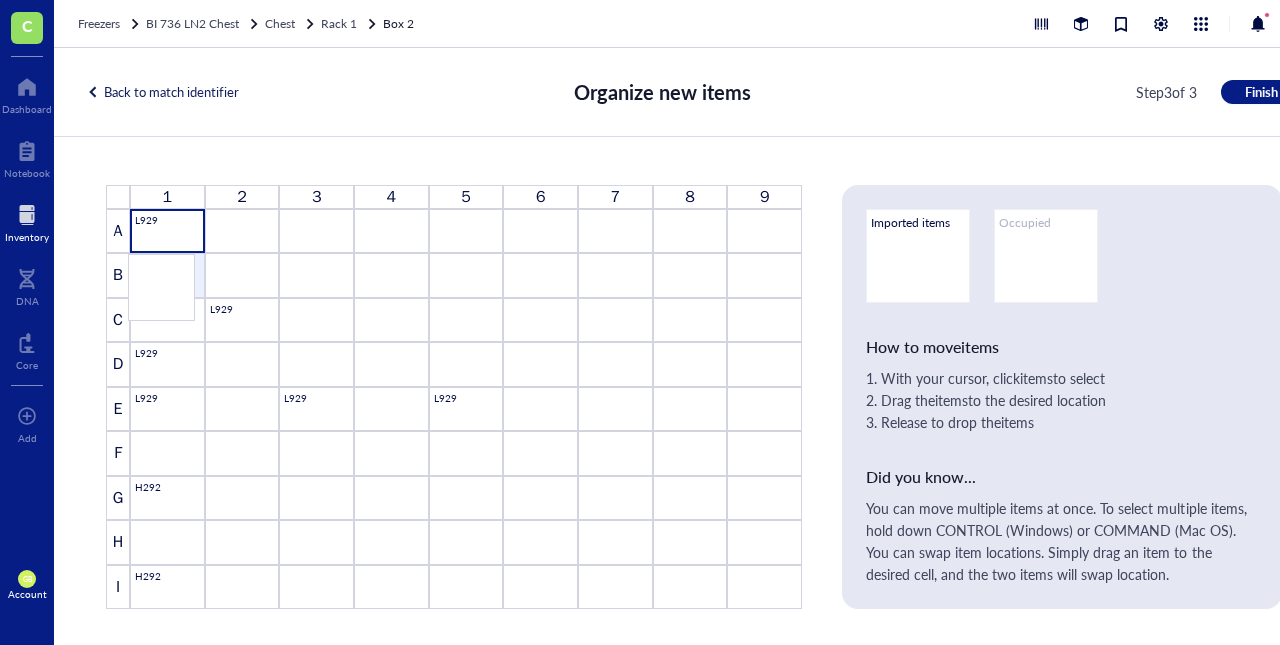 drag, startPoint x: 168, startPoint y: 228, endPoint x: 166, endPoint y: 273, distance: 45.044422 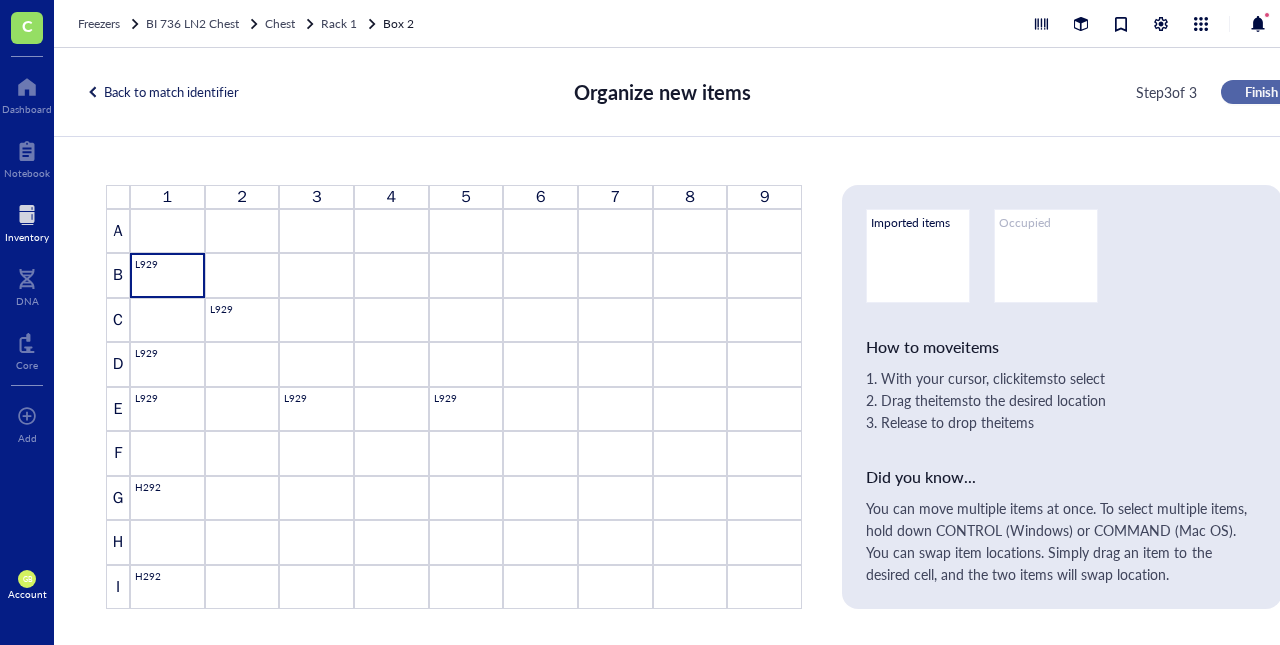click on "Finish" at bounding box center [1261, 92] 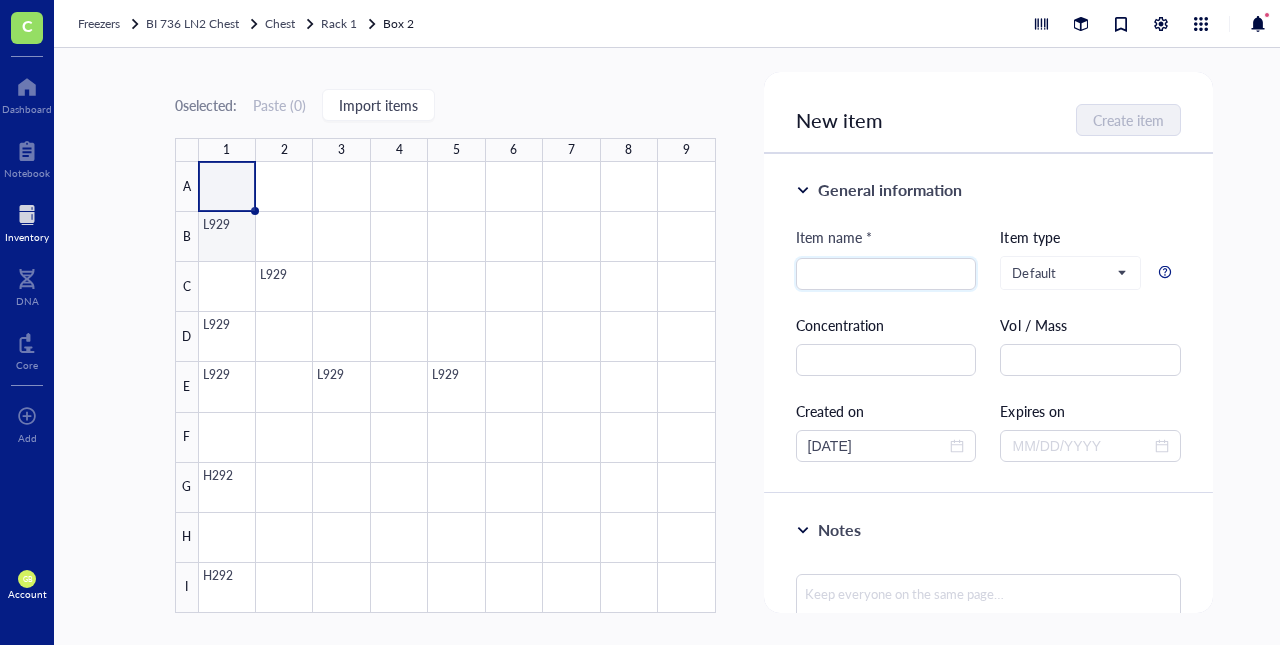 click at bounding box center [457, 387] 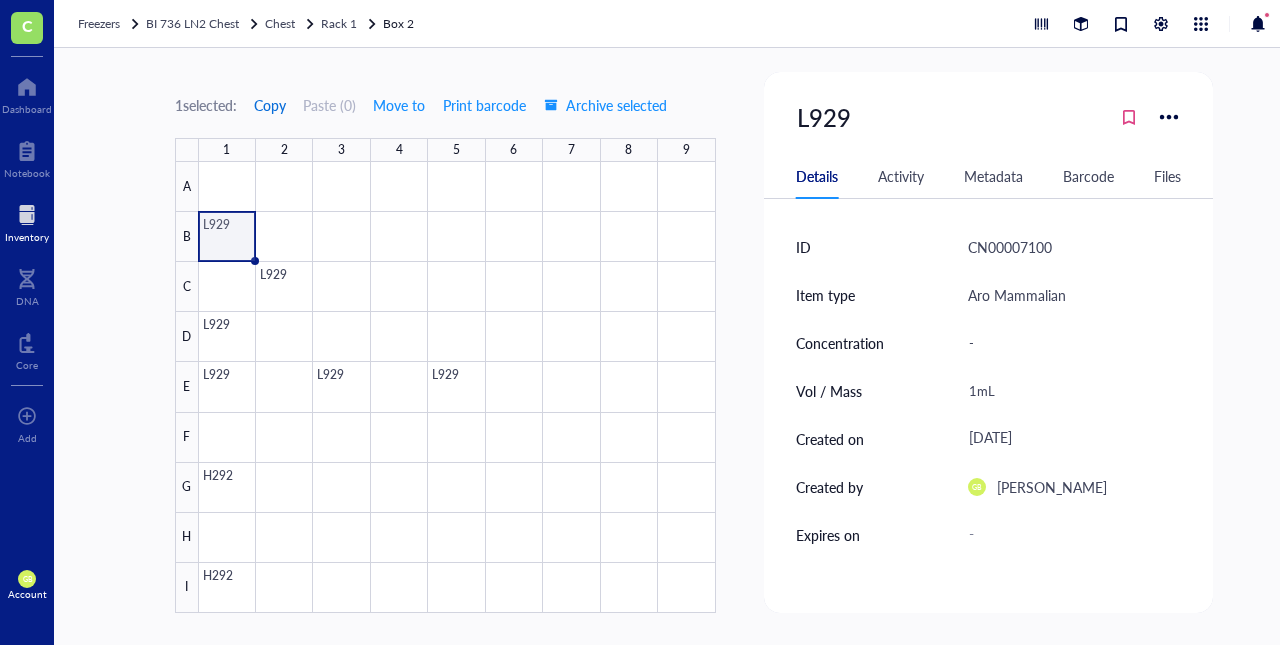 click on "Copy" at bounding box center [270, 105] 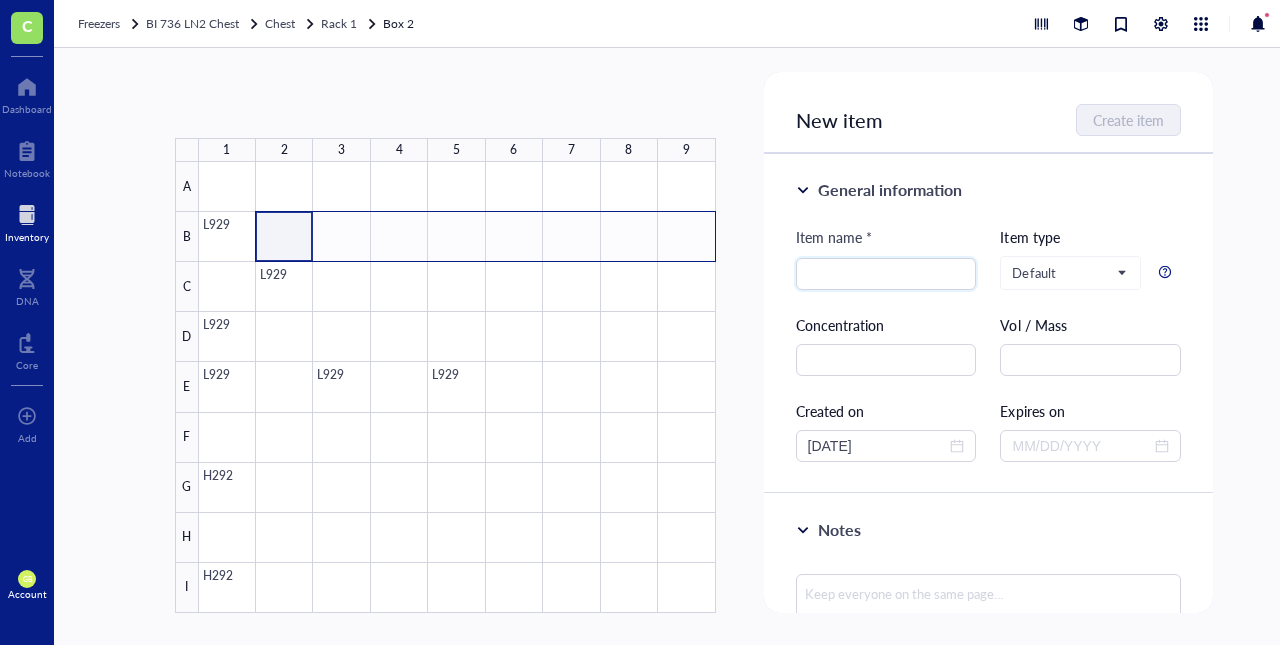 drag, startPoint x: 293, startPoint y: 243, endPoint x: 674, endPoint y: 247, distance: 381.021 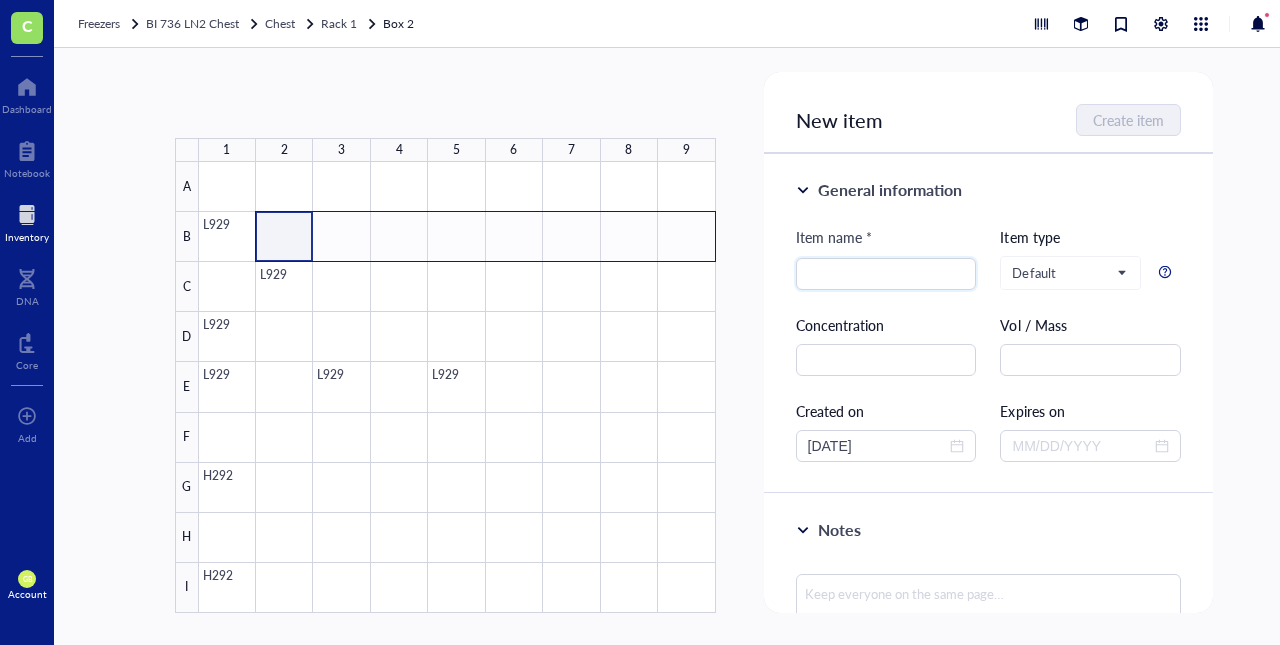 click at bounding box center (457, 387) 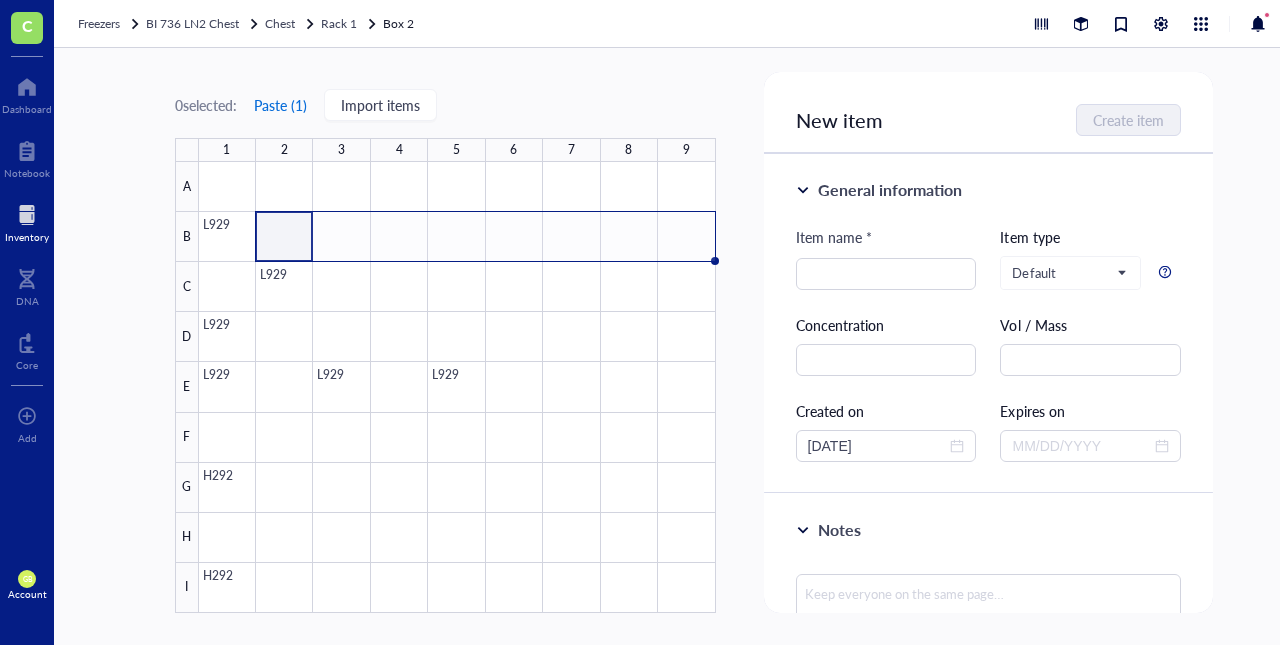 click on "Paste ( 1 )" at bounding box center (280, 105) 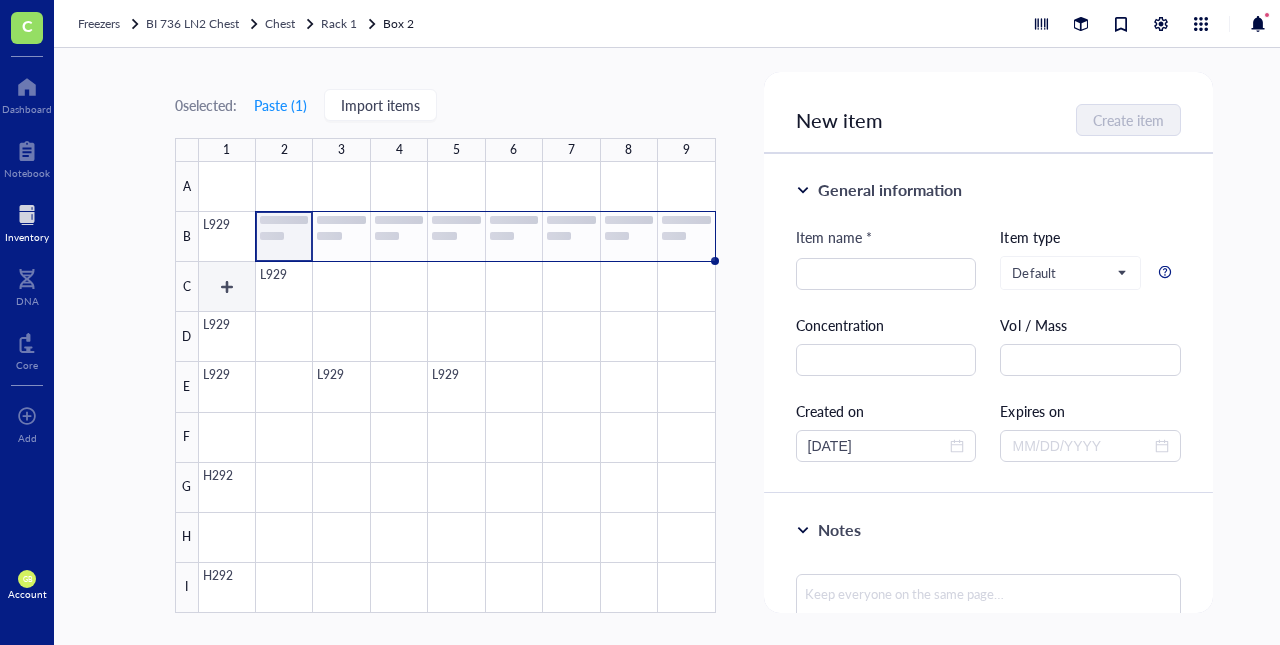 click at bounding box center [457, 387] 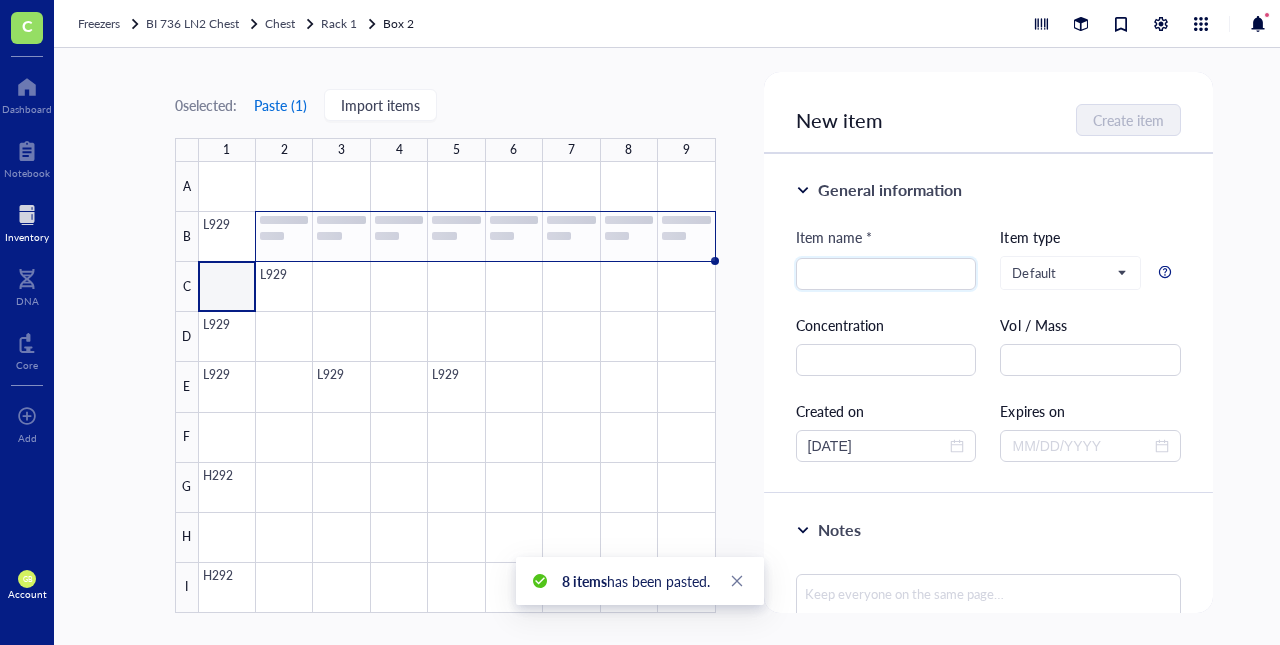 click on "0  selected: Paste ( 1 ) Import items" at bounding box center [306, 105] 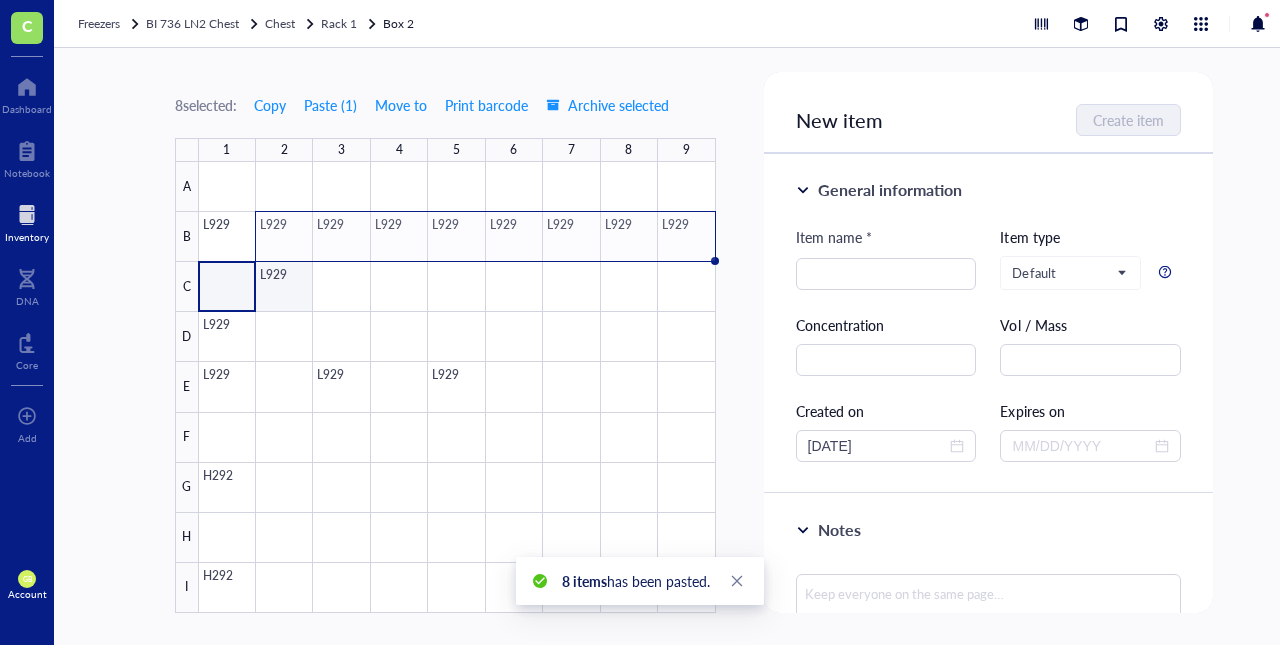 click at bounding box center (457, 387) 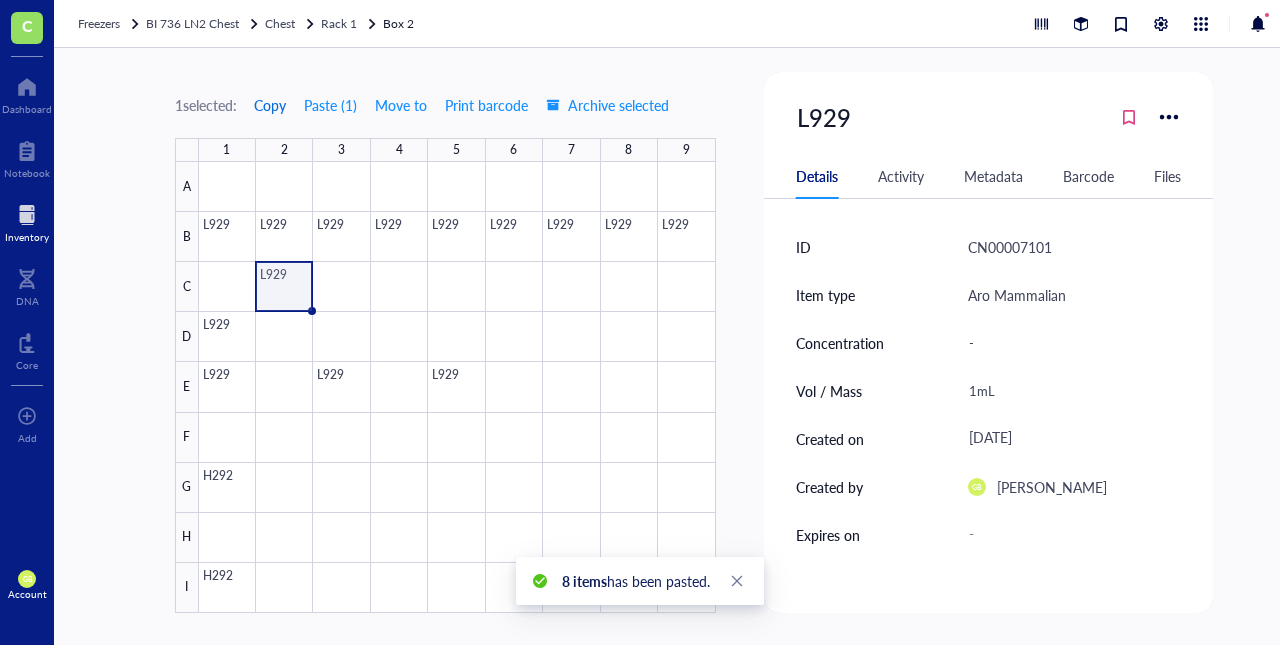 click on "Copy" at bounding box center [270, 105] 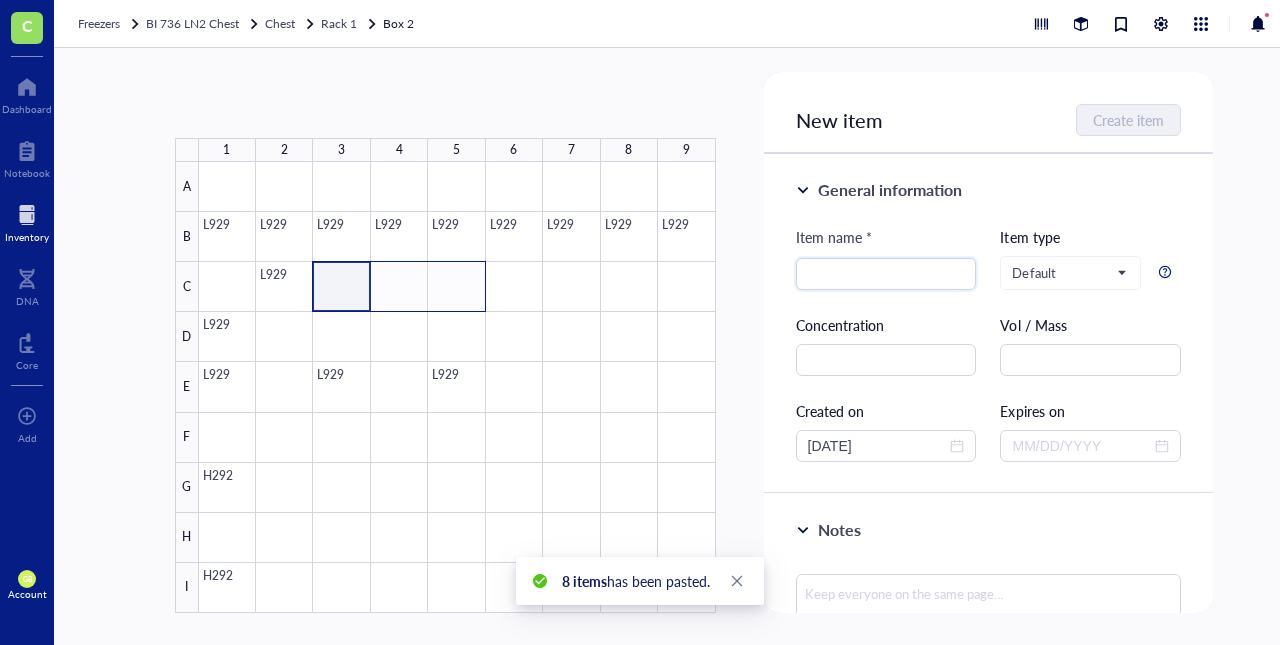 drag, startPoint x: 410, startPoint y: 298, endPoint x: 470, endPoint y: 297, distance: 60.00833 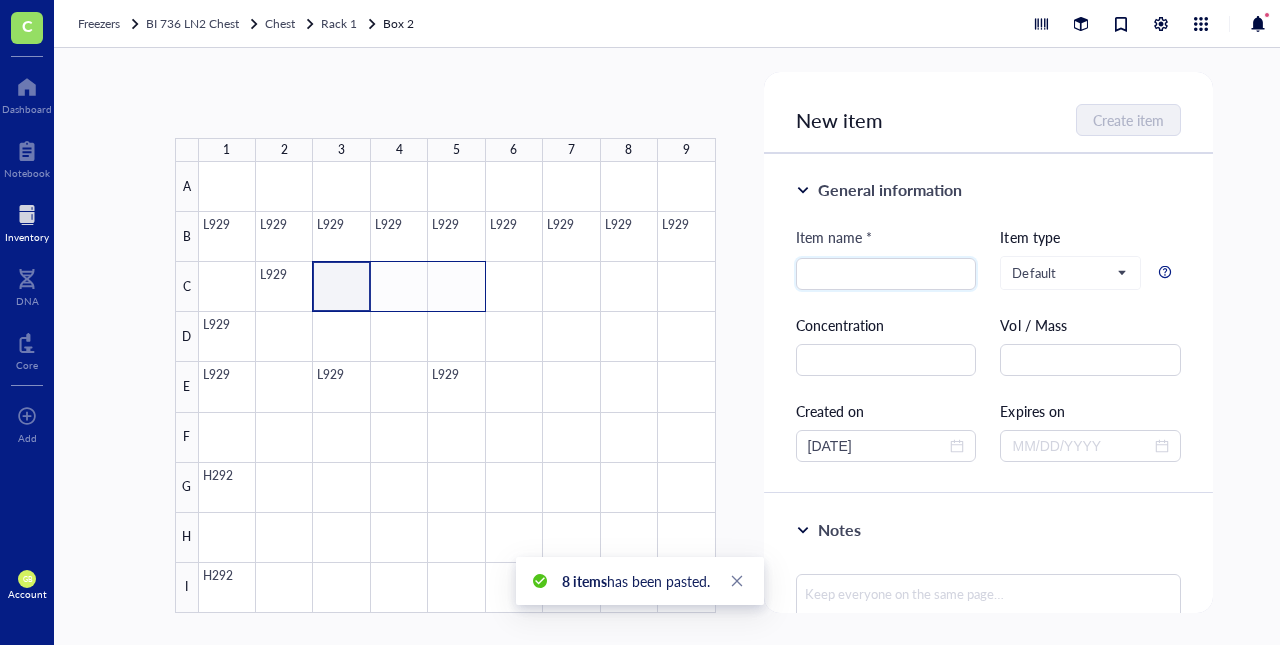 click at bounding box center (457, 387) 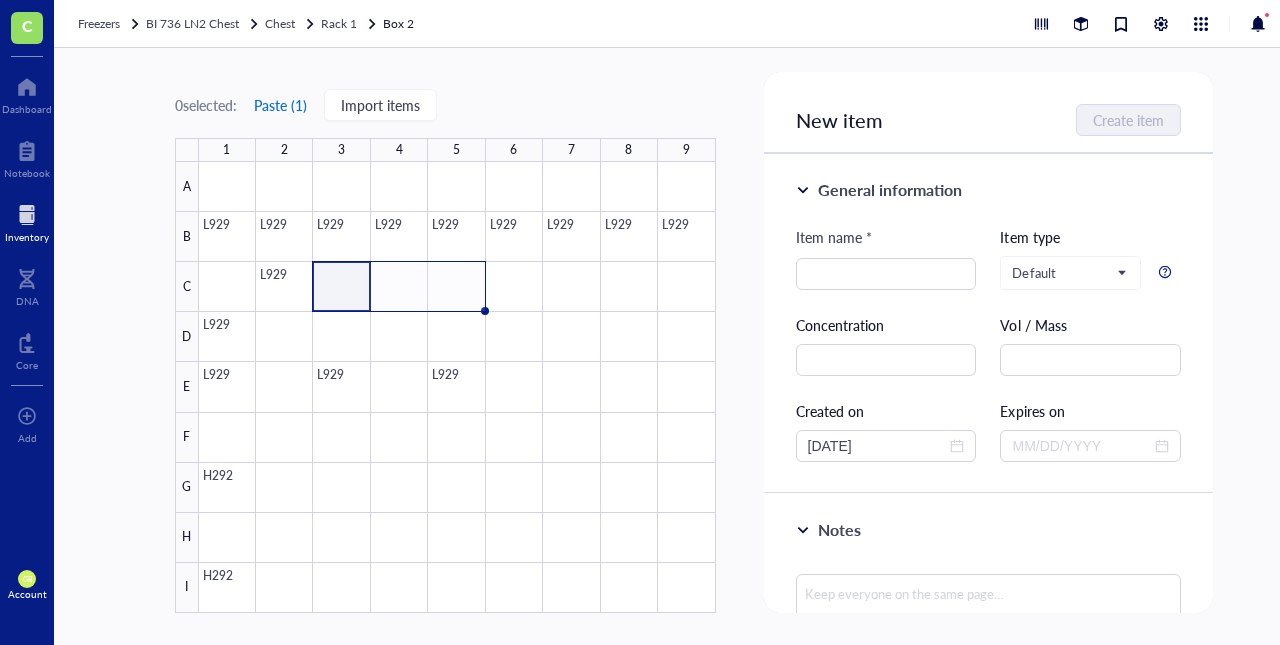 click on "Paste ( 1 )" at bounding box center [280, 105] 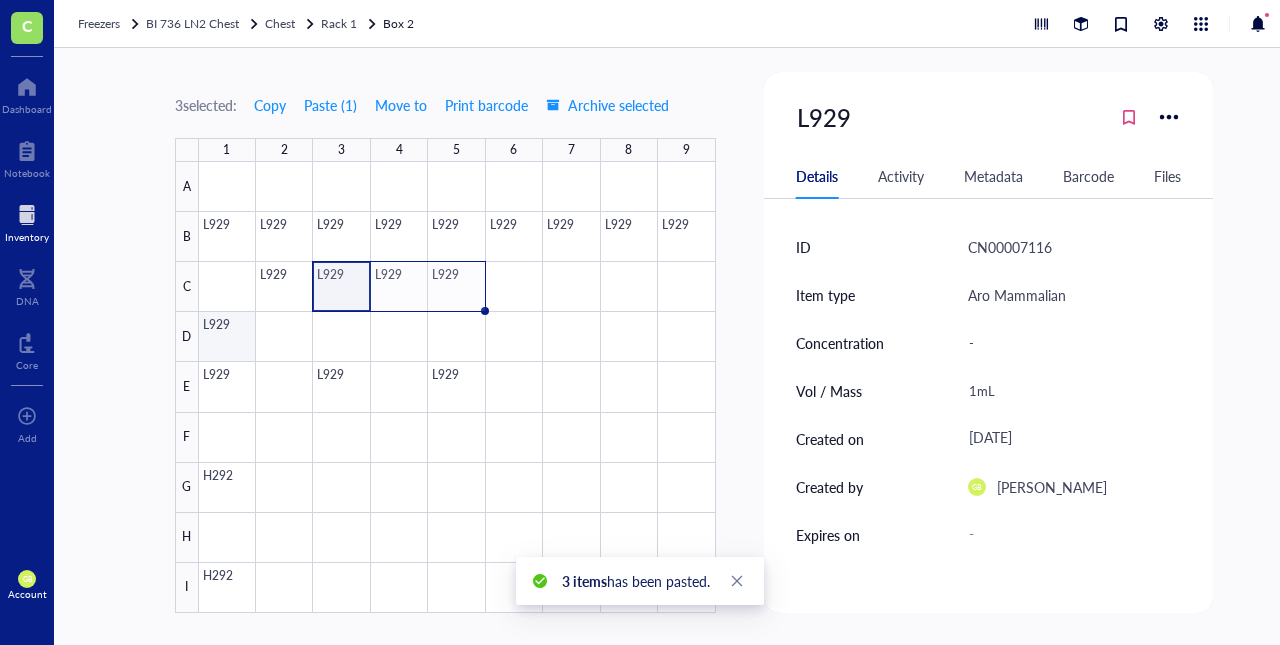 click at bounding box center [457, 387] 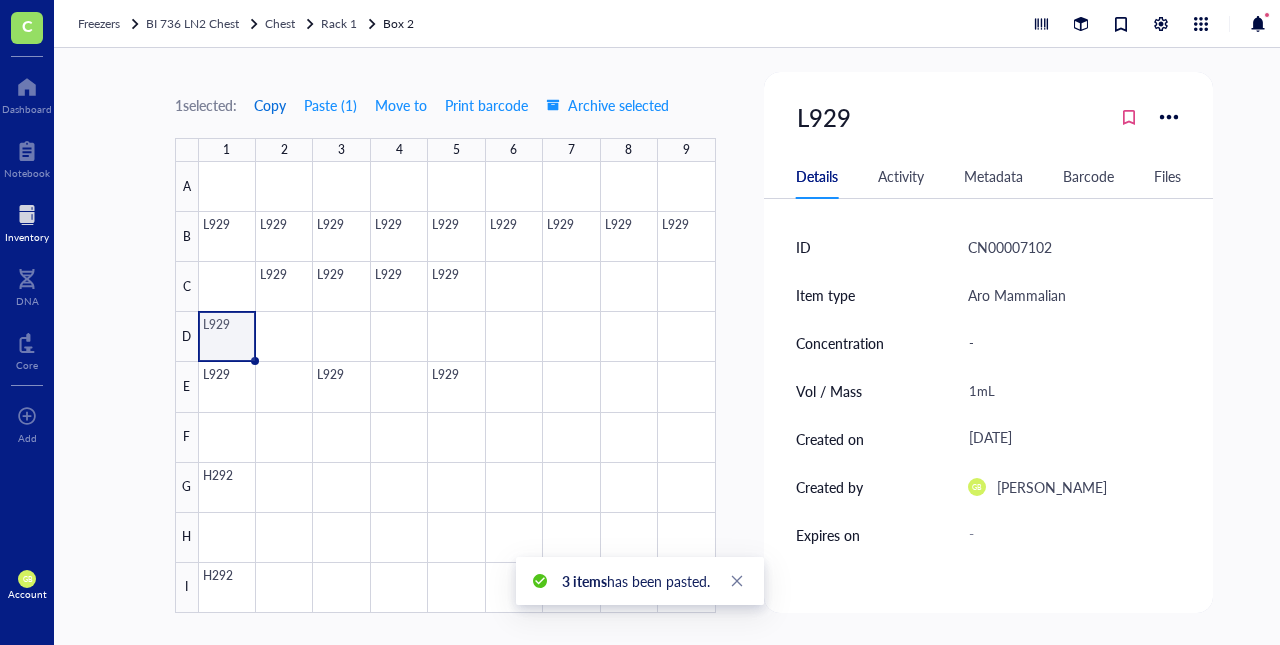 click on "Copy" at bounding box center (270, 105) 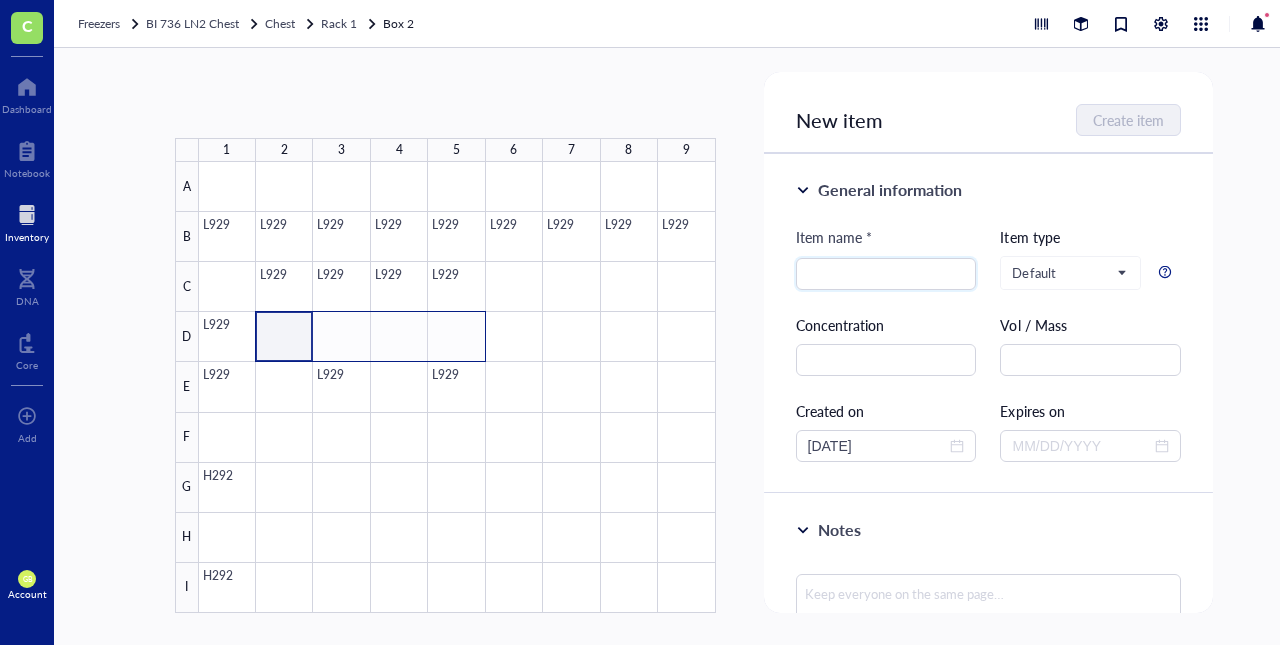 drag, startPoint x: 285, startPoint y: 338, endPoint x: 458, endPoint y: 346, distance: 173.18488 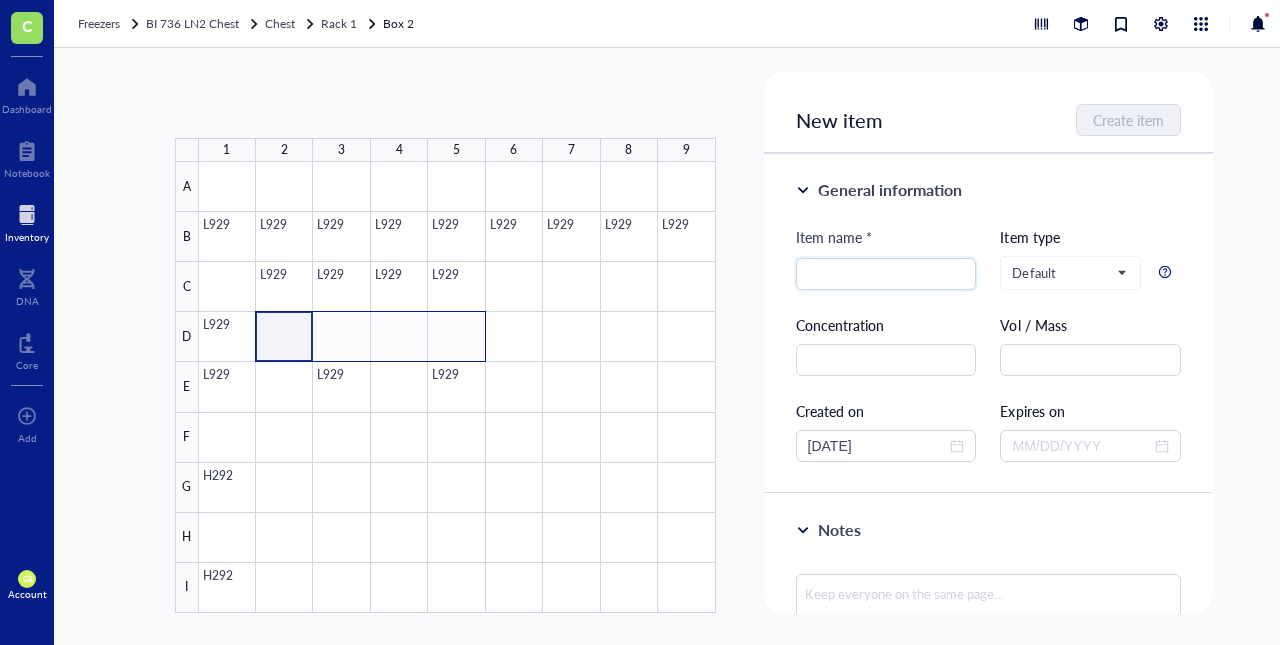 click at bounding box center (457, 387) 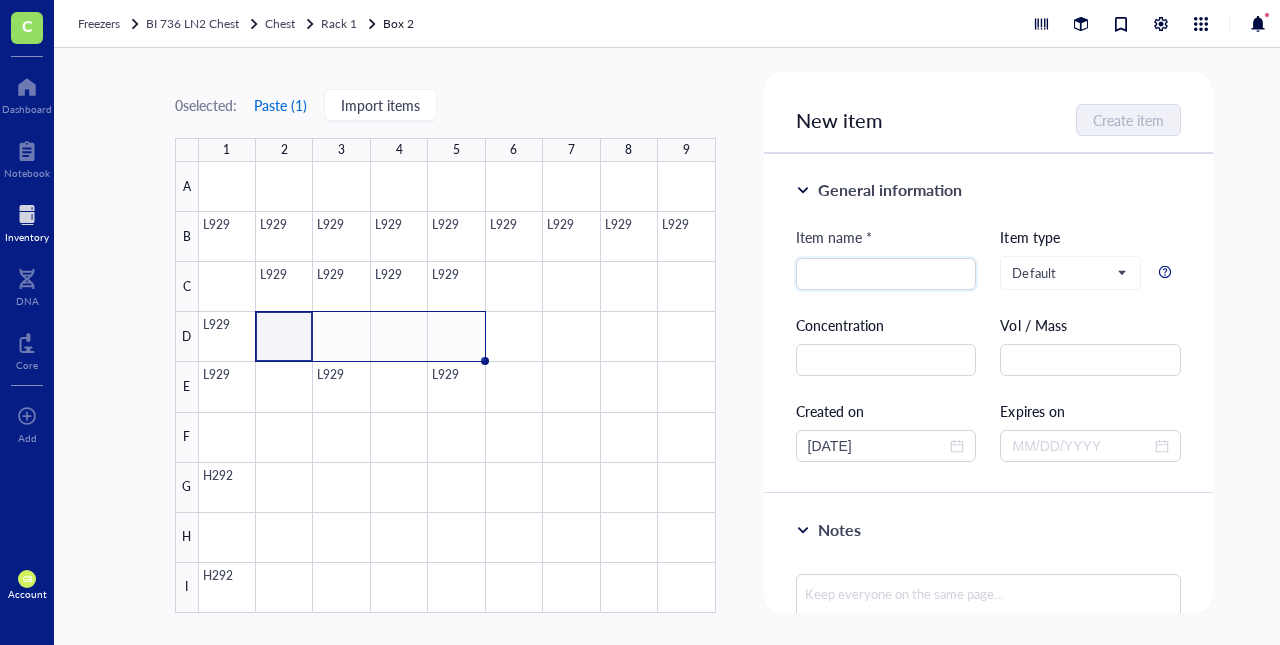 click on "Paste ( 1 )" at bounding box center [280, 105] 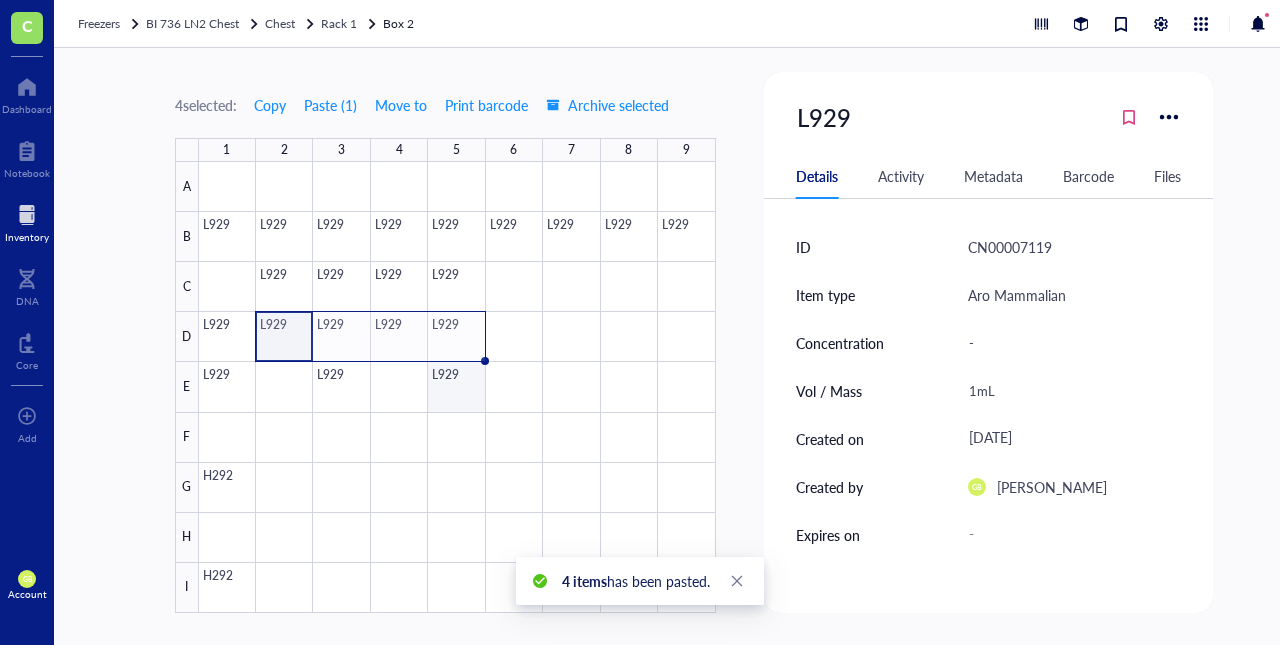 click at bounding box center (457, 387) 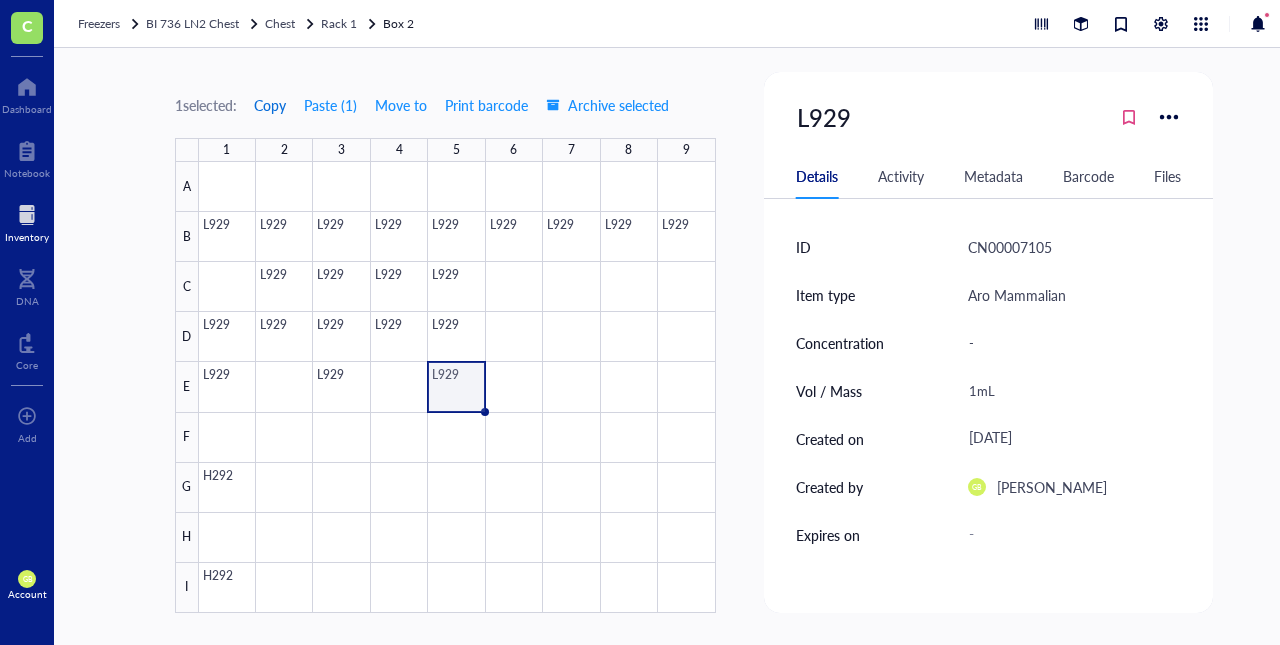 click on "Copy" at bounding box center (270, 105) 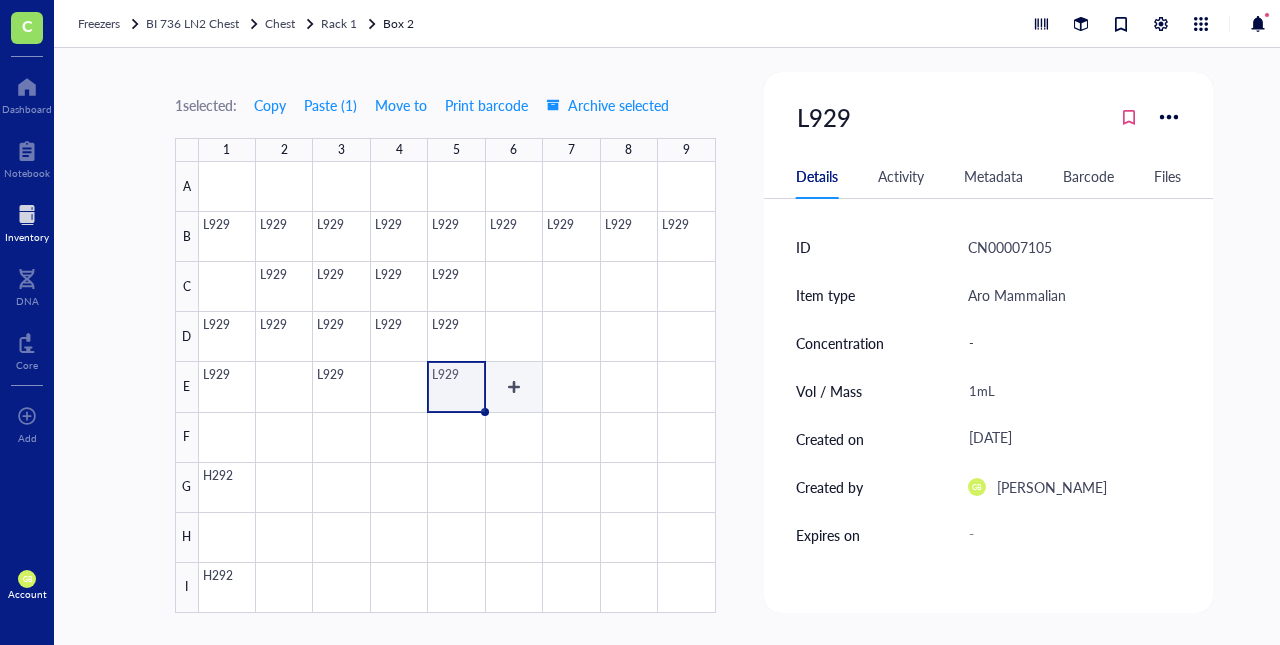 click at bounding box center (457, 387) 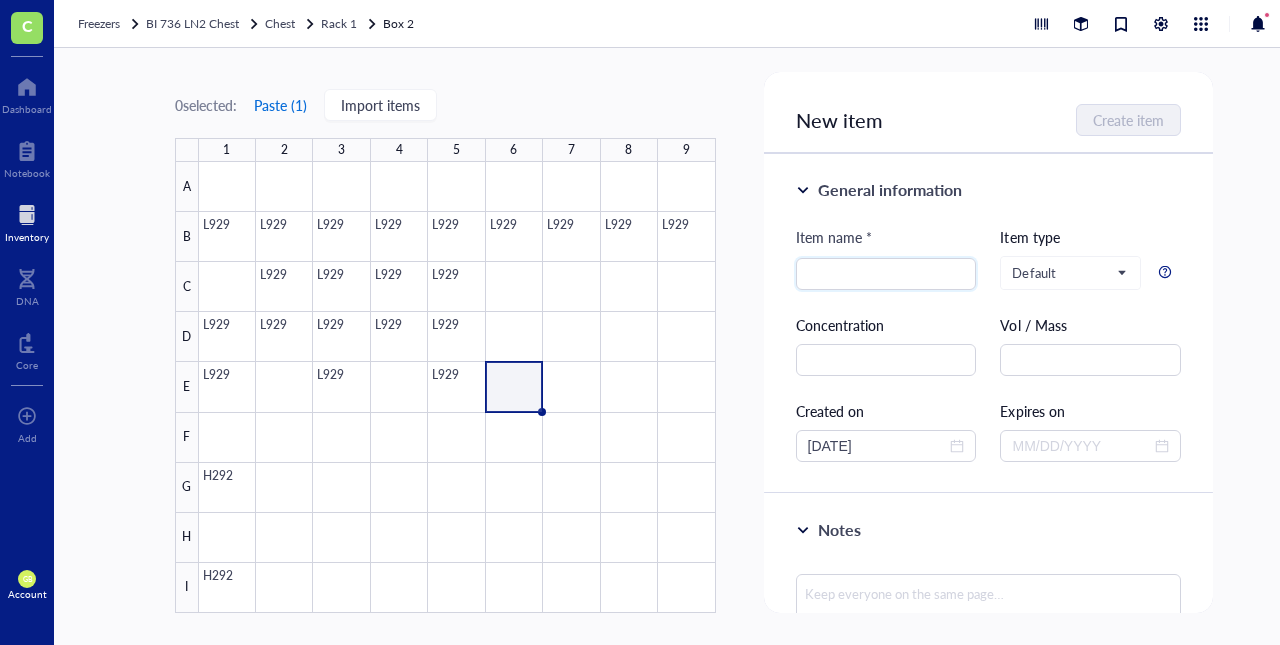 click on "Paste ( 1 )" at bounding box center (280, 105) 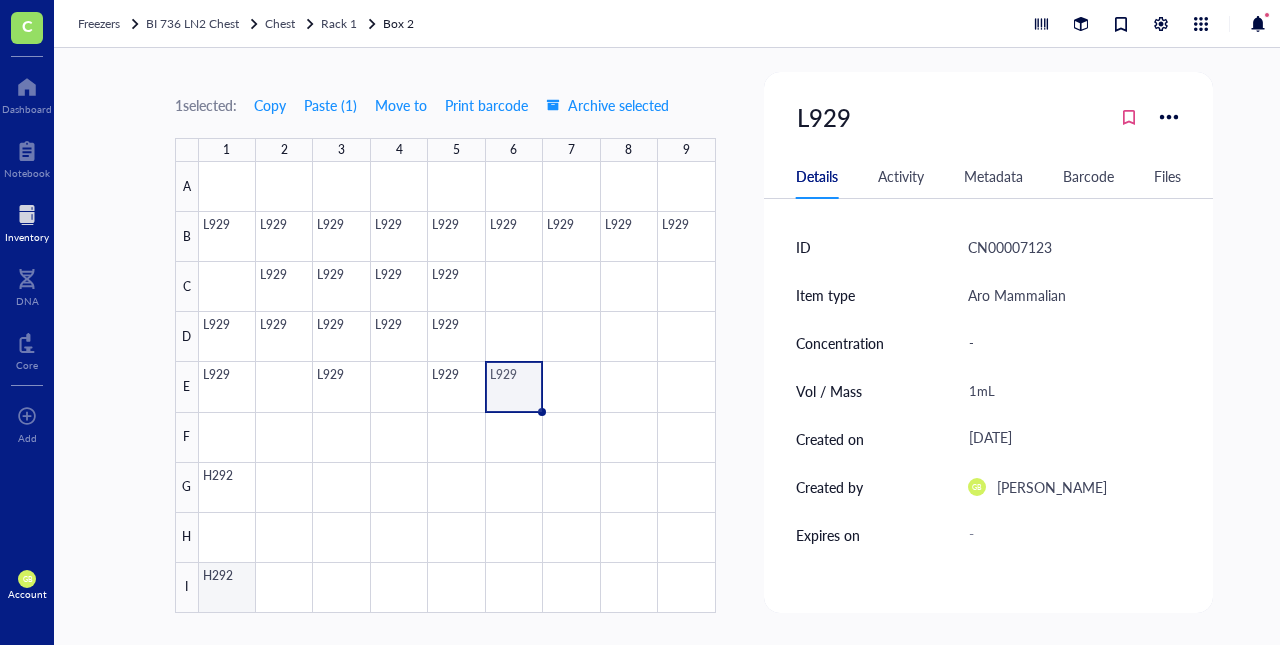 click at bounding box center (457, 387) 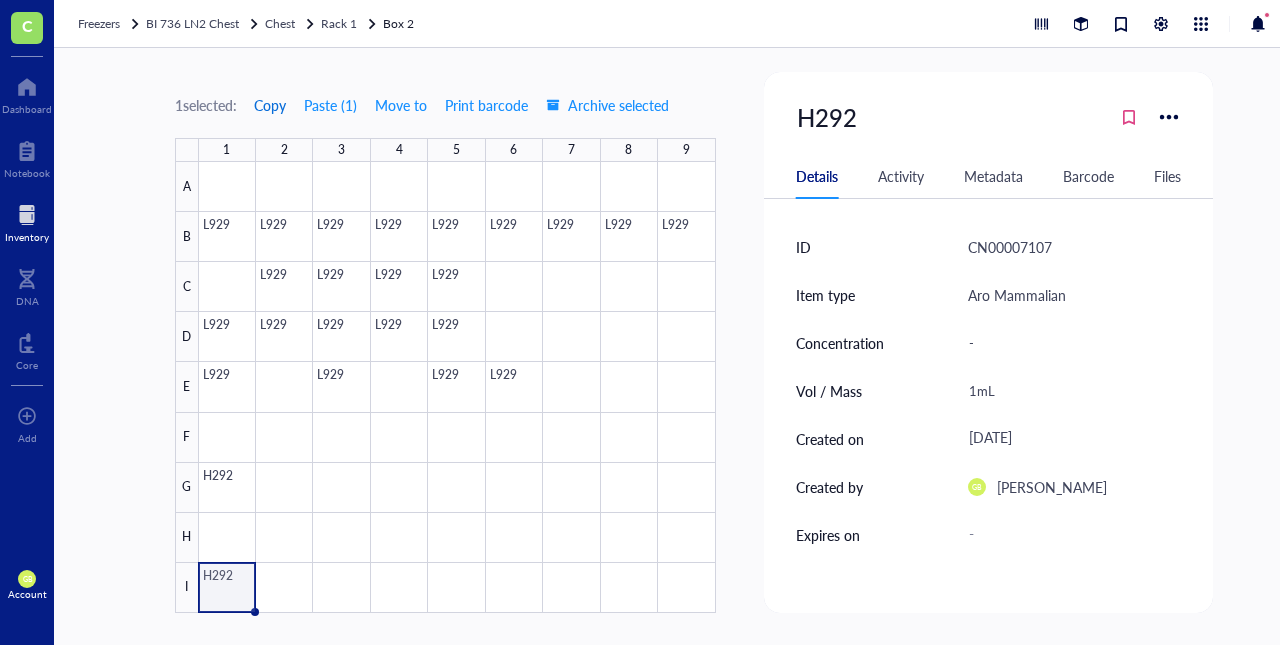 click on "Copy" at bounding box center [270, 105] 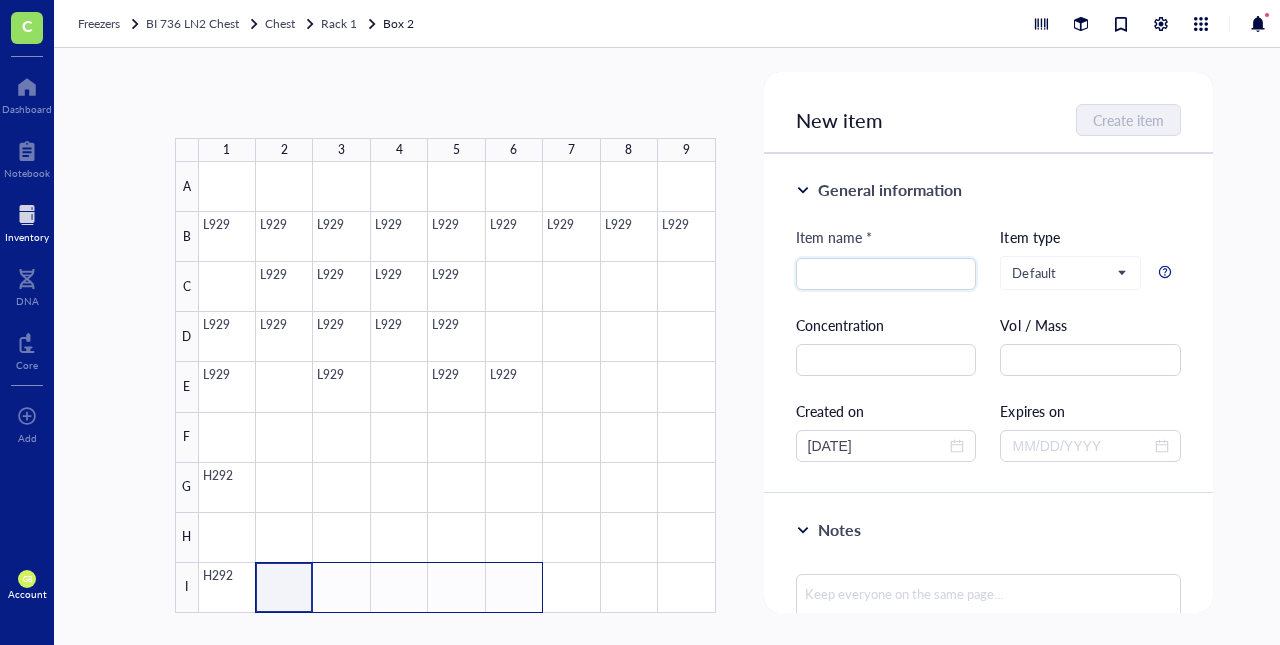 drag, startPoint x: 287, startPoint y: 577, endPoint x: 510, endPoint y: 589, distance: 223.32263 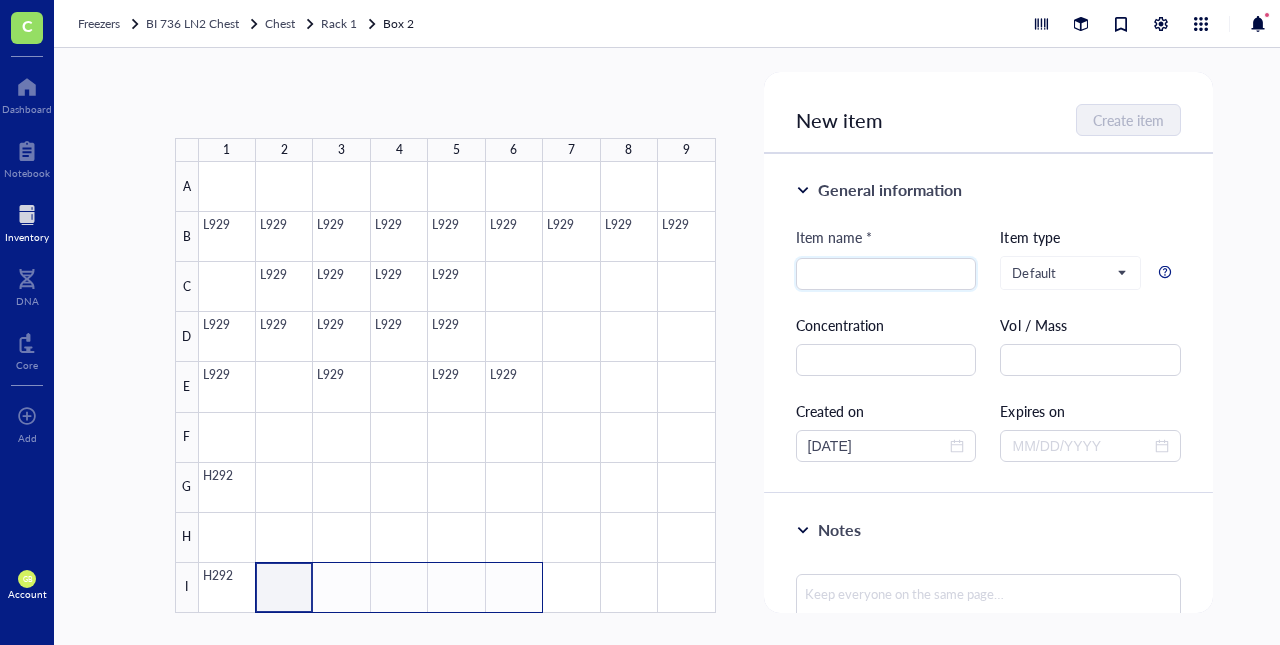 click at bounding box center (457, 387) 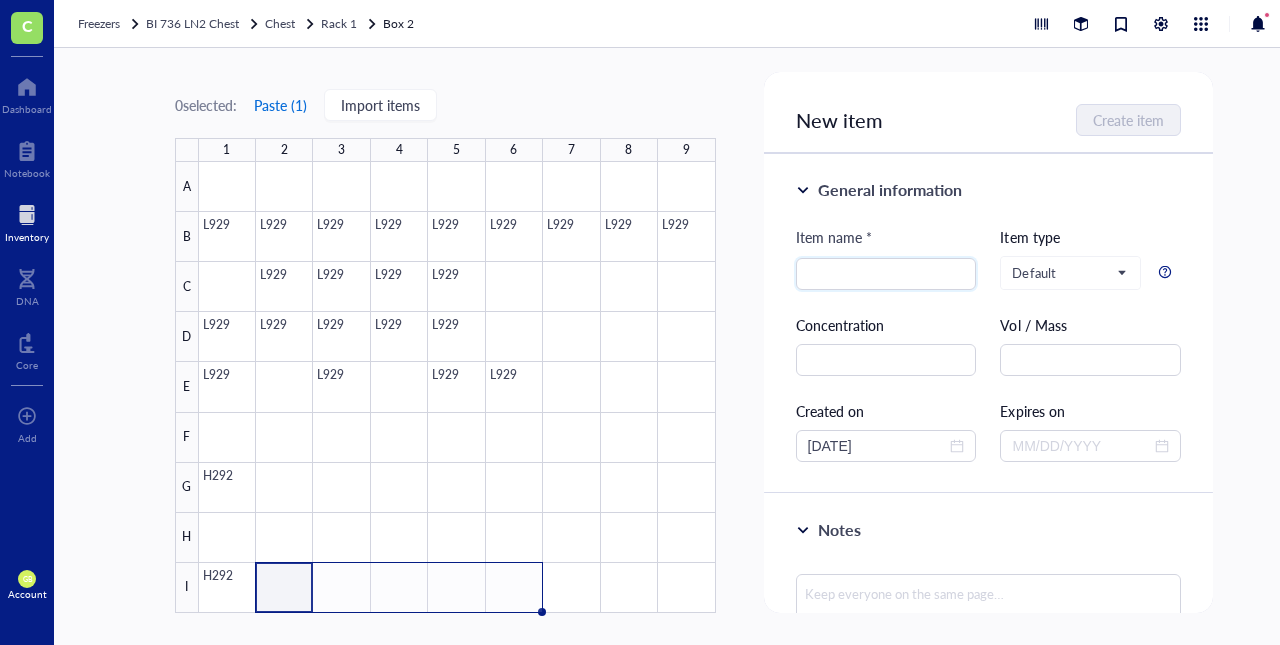 click on "Paste ( 1 )" at bounding box center [280, 105] 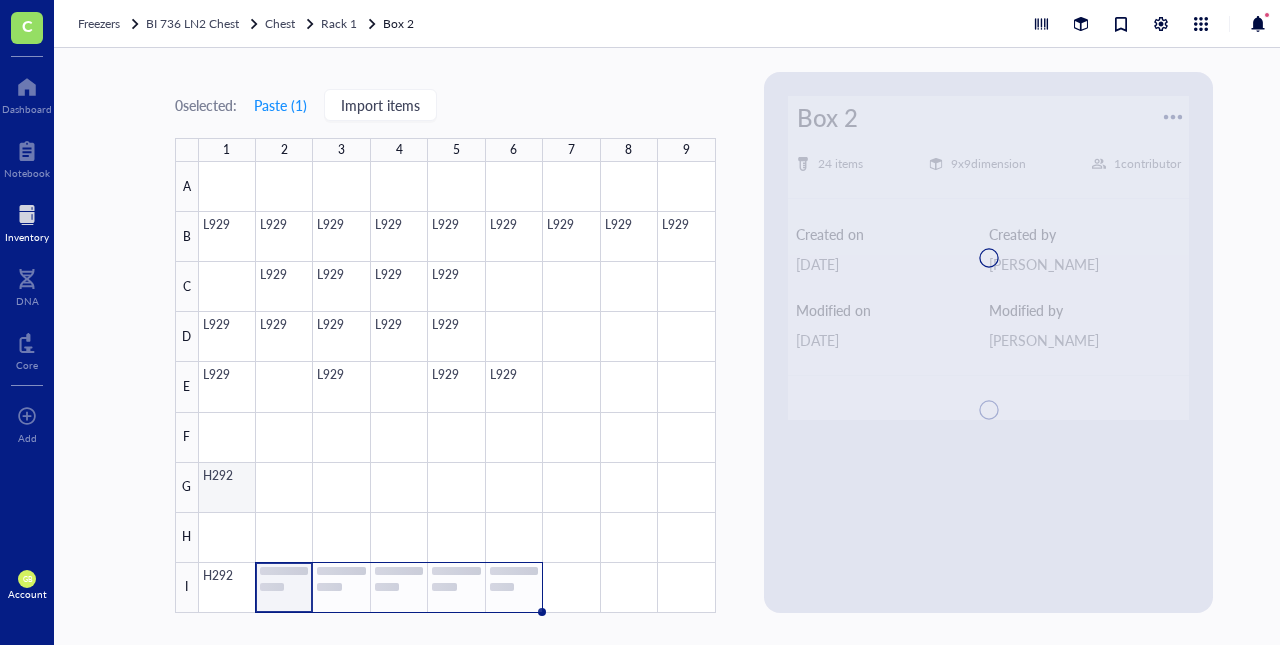 click at bounding box center [457, 387] 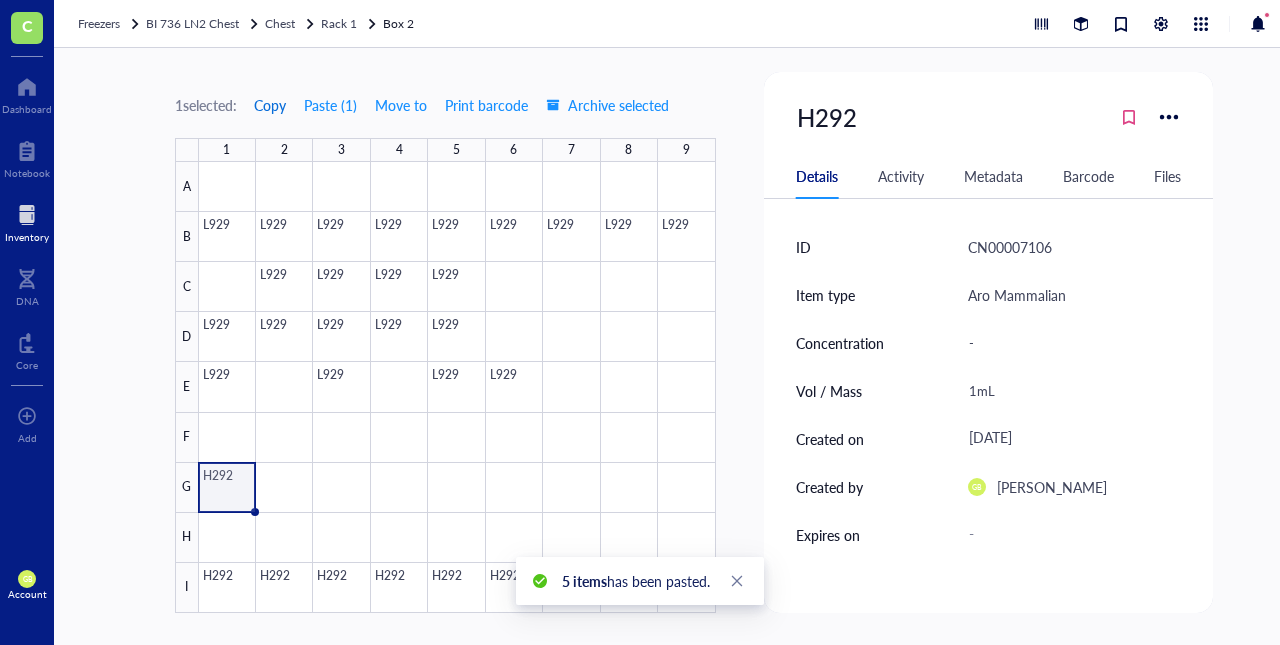 click on "Copy" at bounding box center [270, 105] 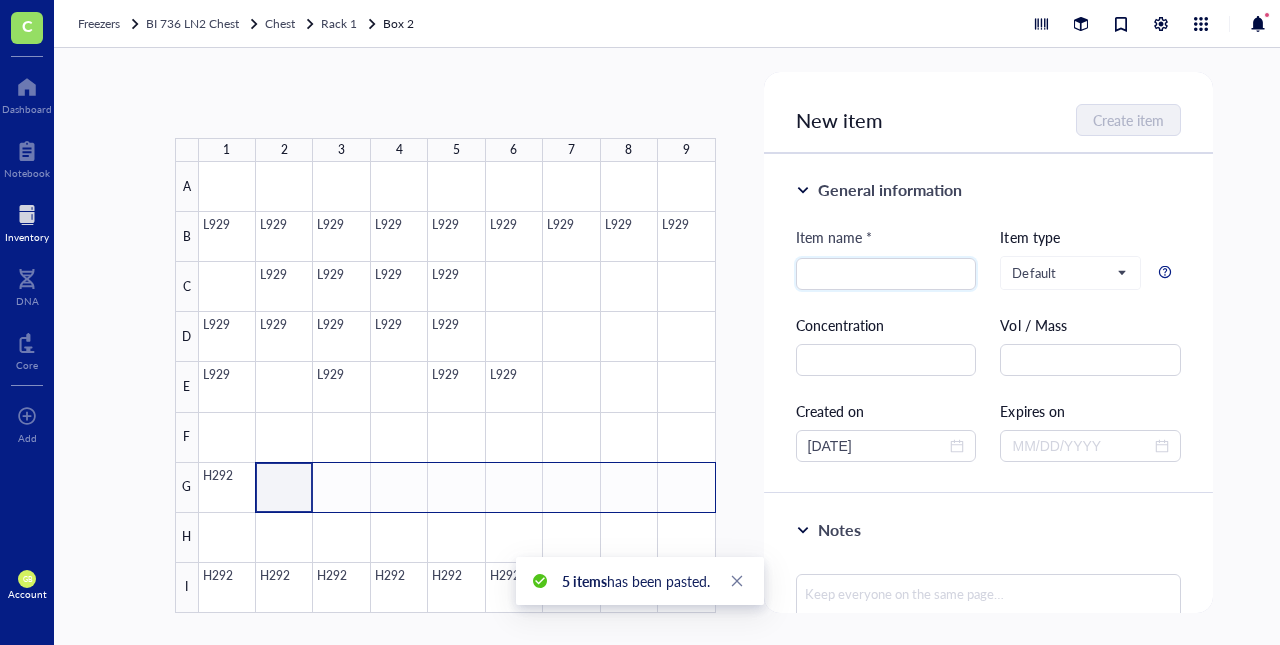 drag, startPoint x: 284, startPoint y: 483, endPoint x: 696, endPoint y: 493, distance: 412.12134 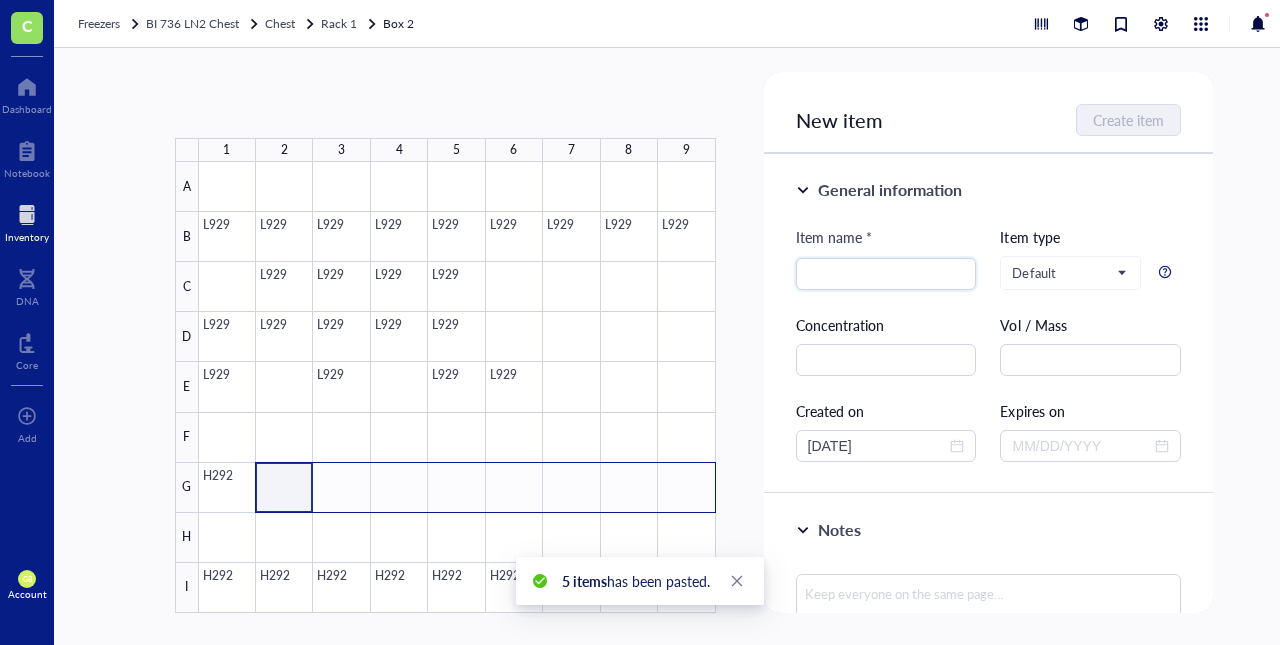 click at bounding box center [457, 387] 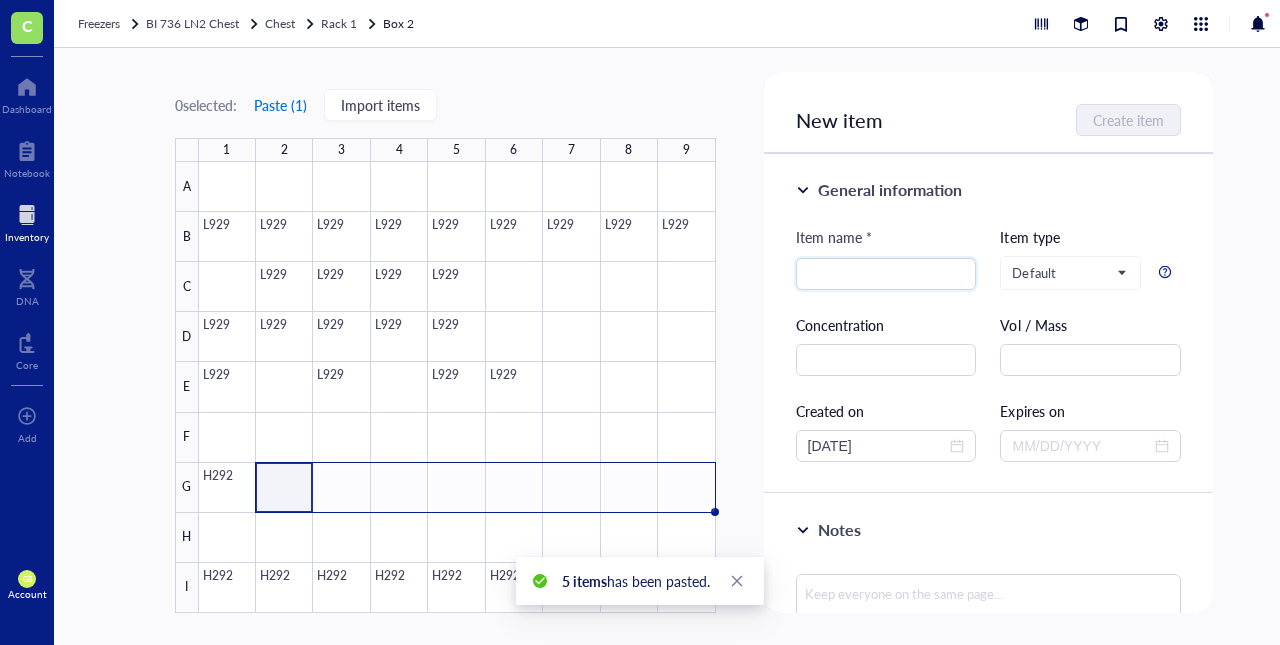 click on "Paste ( 1 )" at bounding box center [280, 105] 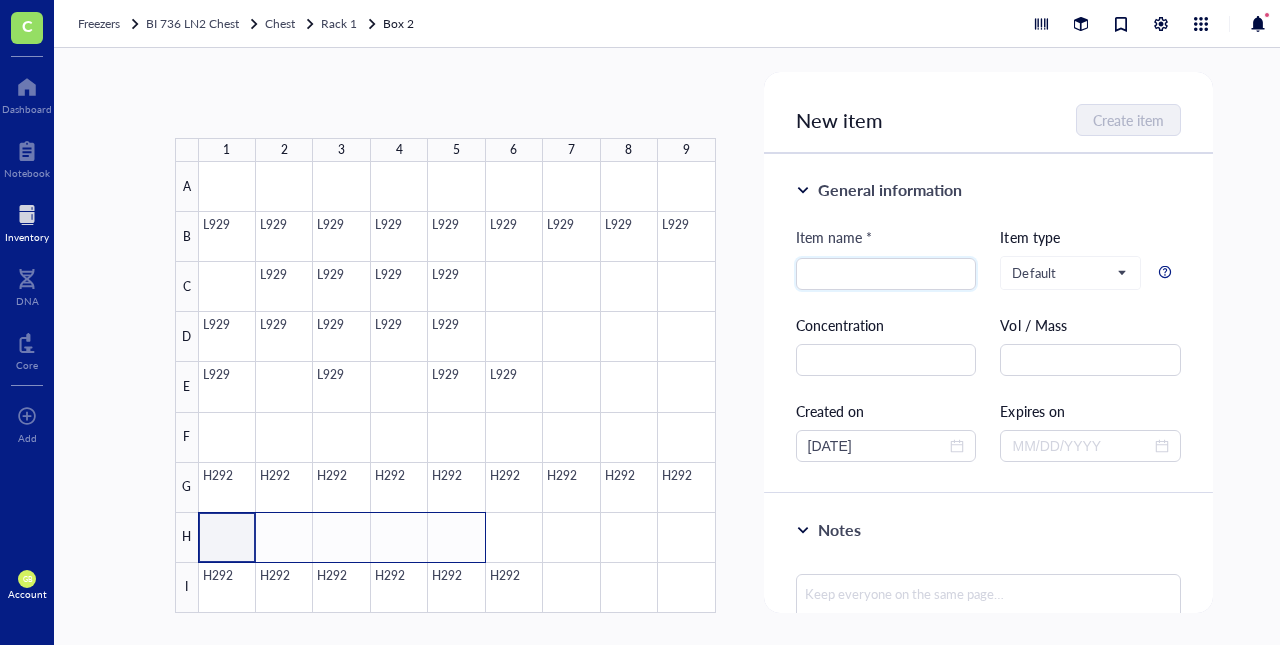 drag, startPoint x: 273, startPoint y: 537, endPoint x: 450, endPoint y: 537, distance: 177 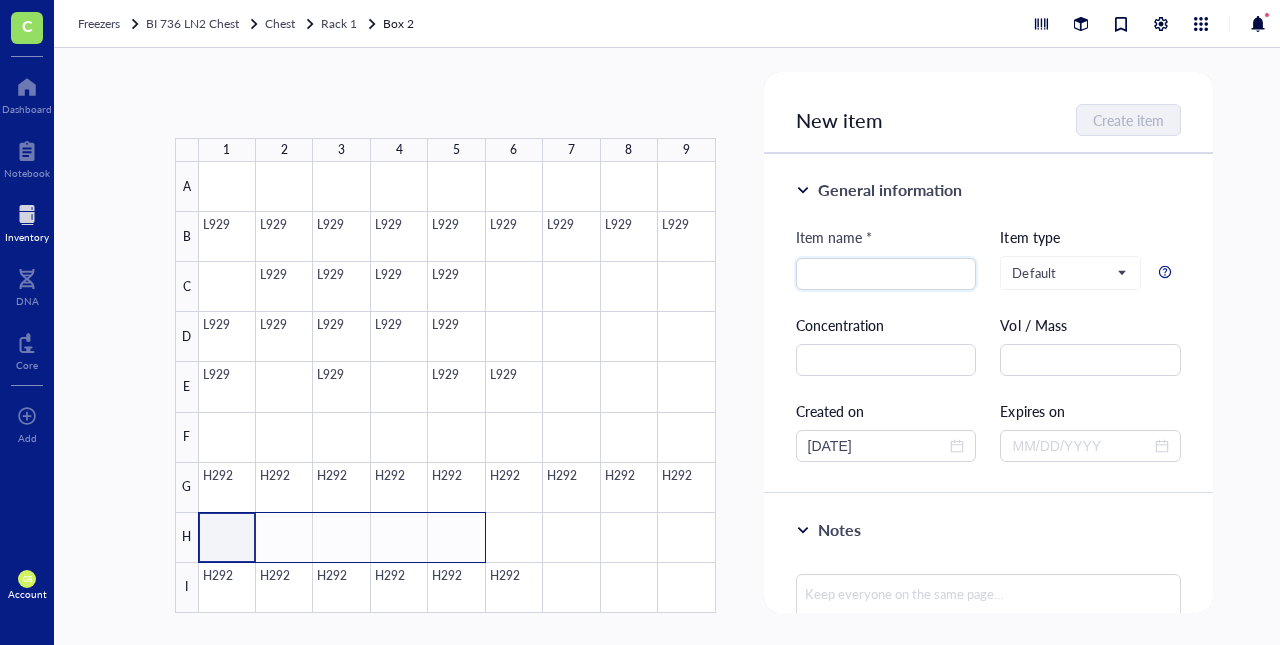click at bounding box center (457, 387) 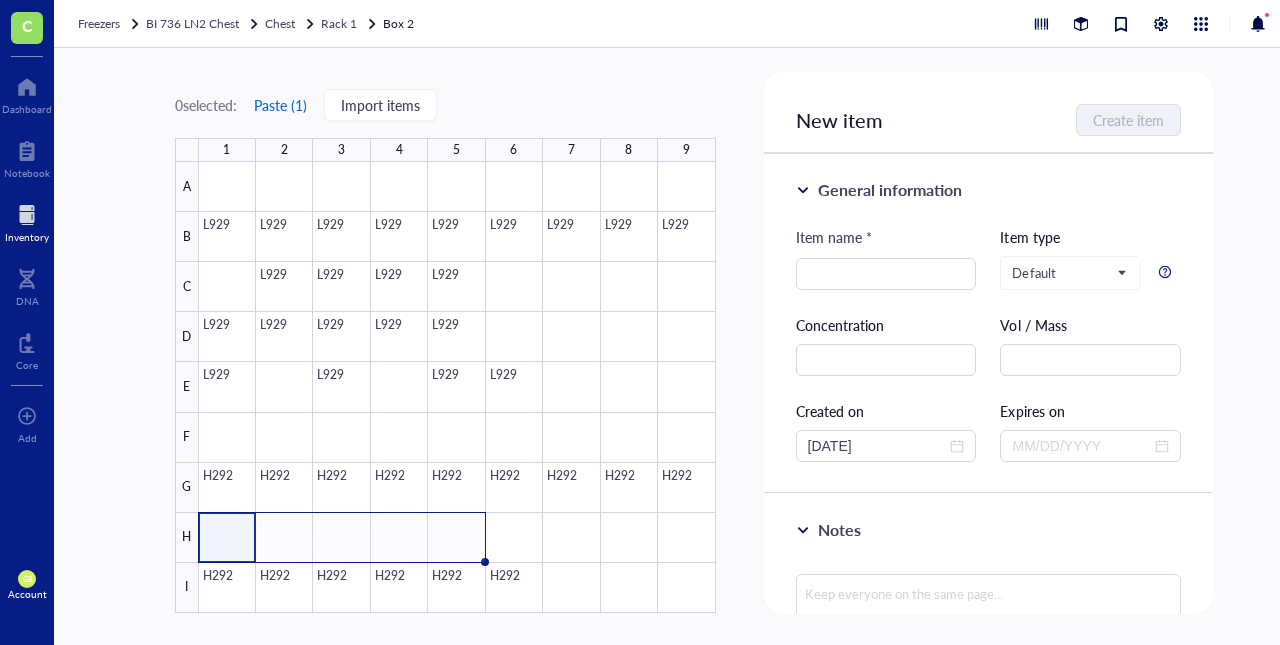 click on "Paste ( 1 )" at bounding box center (280, 105) 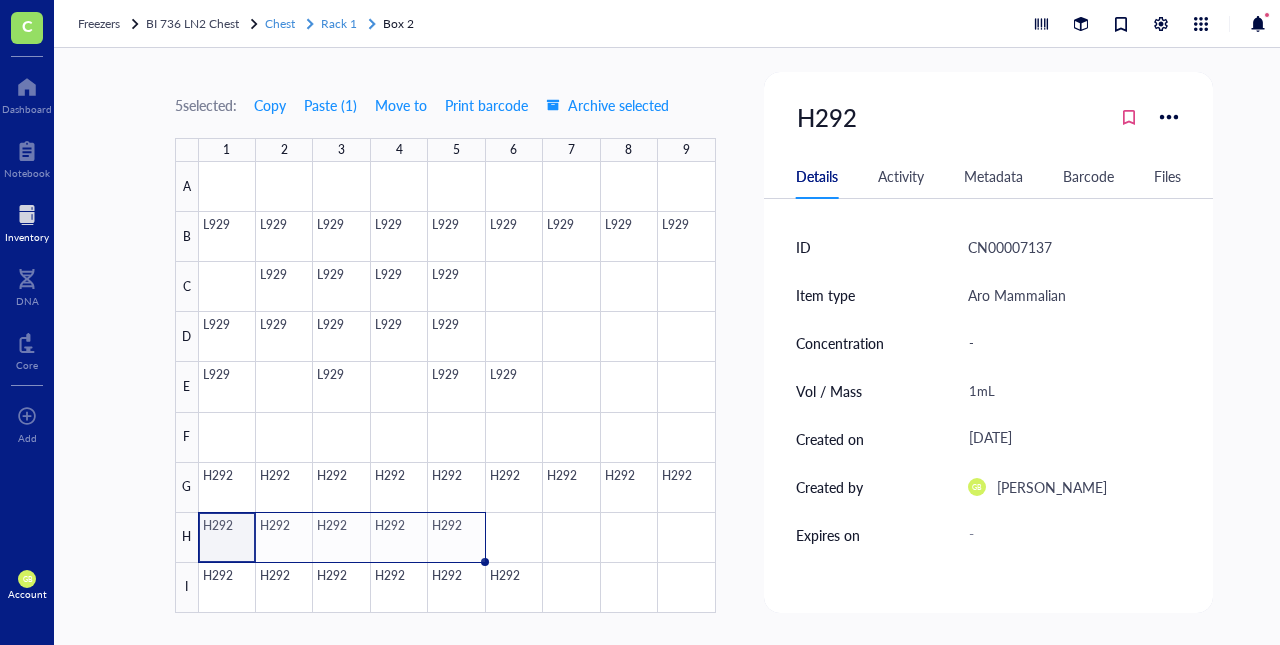 click on "Rack 1" at bounding box center (339, 23) 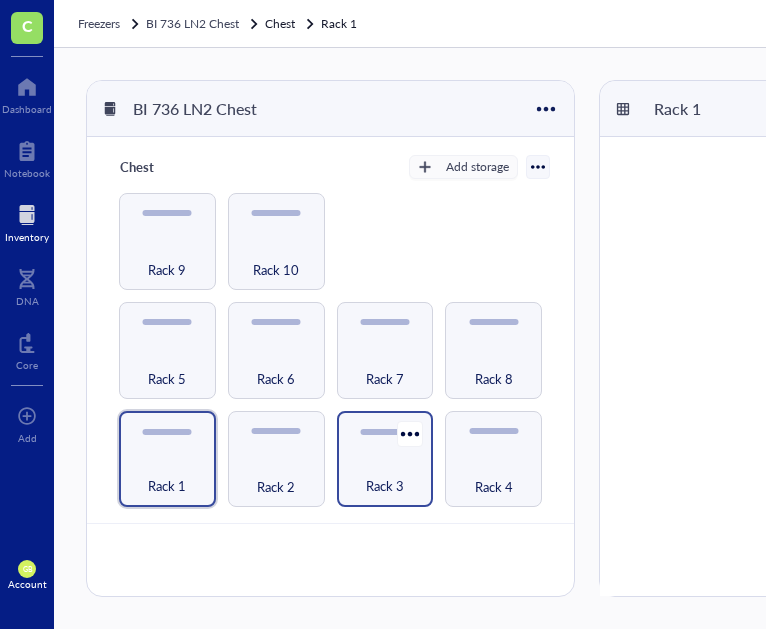 click on "Rack 3" at bounding box center (385, 475) 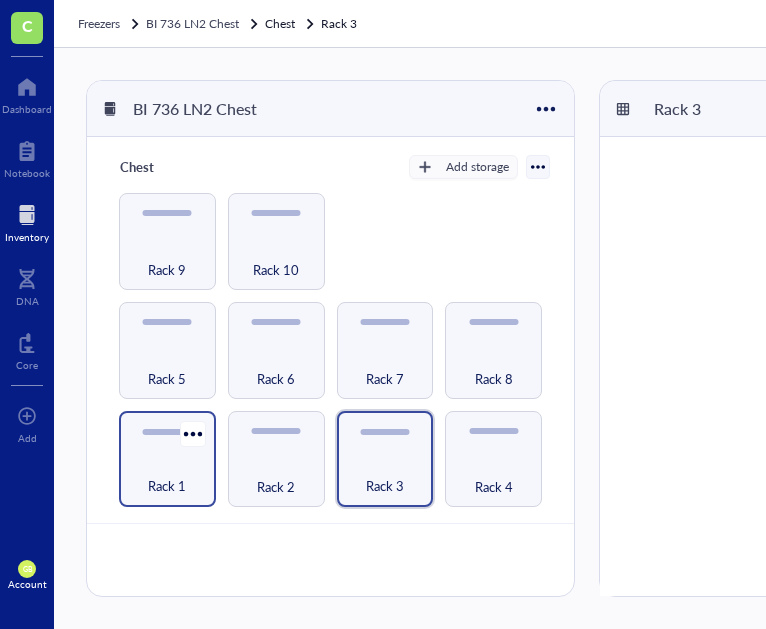 click on "Rack 1" at bounding box center (167, 486) 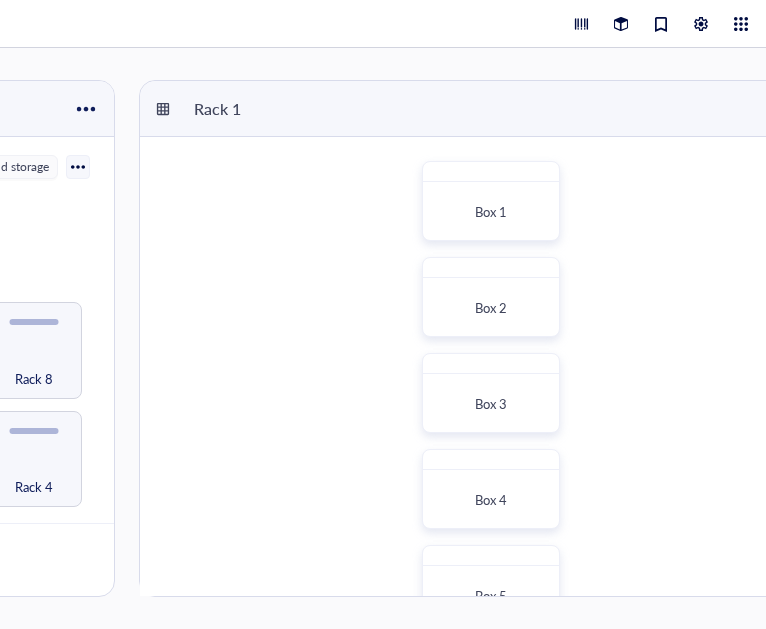 scroll, scrollTop: 0, scrollLeft: 514, axis: horizontal 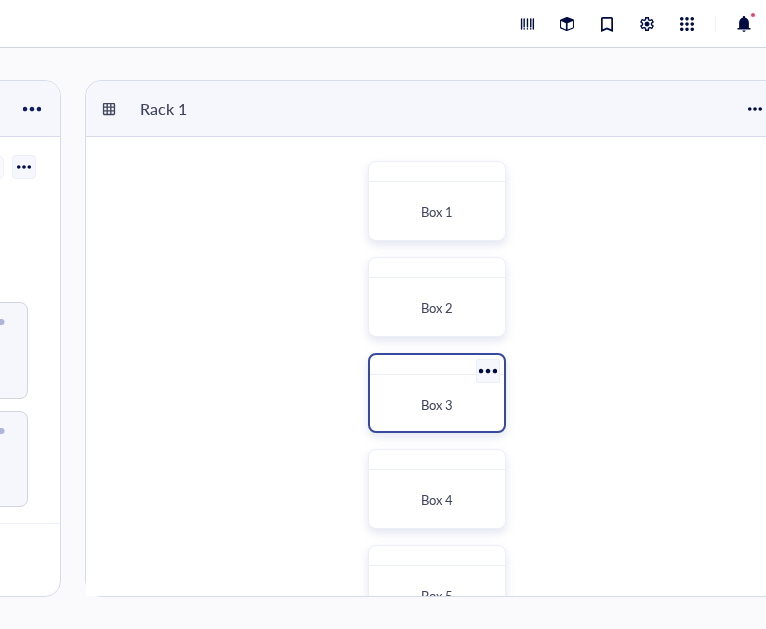 click on "Box 3" at bounding box center (437, 405) 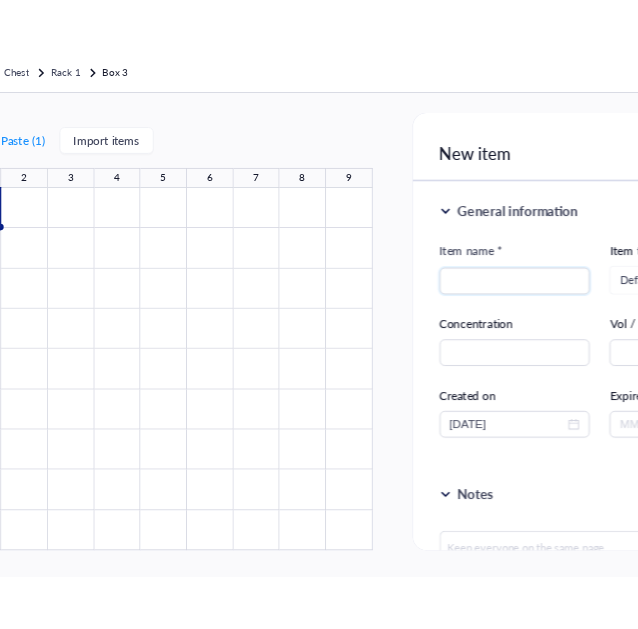 scroll, scrollTop: 0, scrollLeft: 0, axis: both 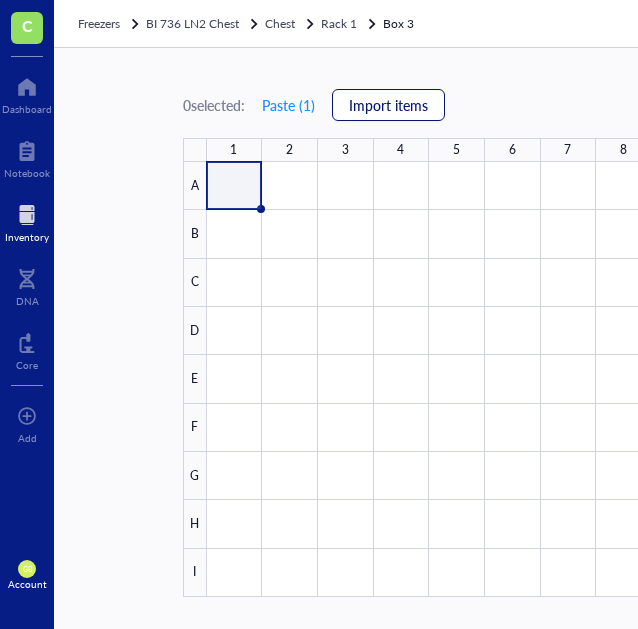 click on "Import items" at bounding box center (388, 105) 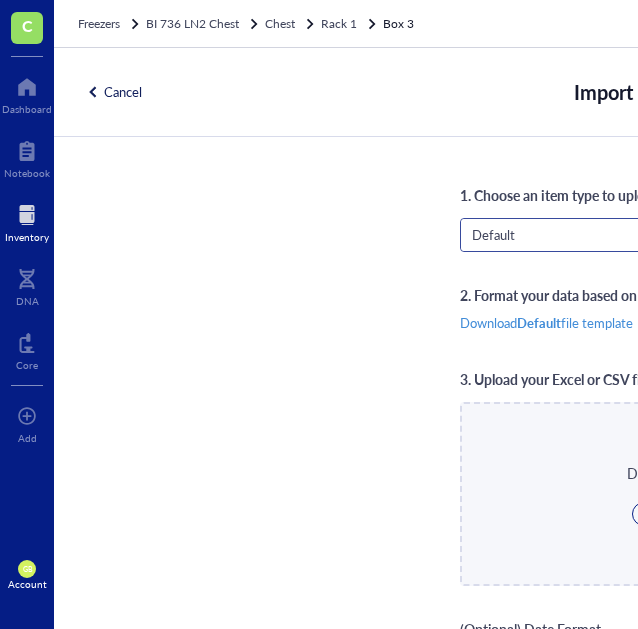 click on "Default" at bounding box center [588, 235] 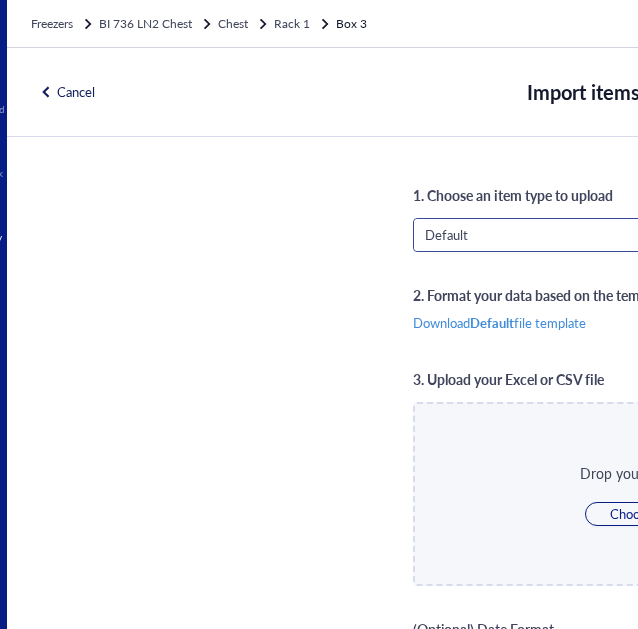 scroll, scrollTop: 64, scrollLeft: 0, axis: vertical 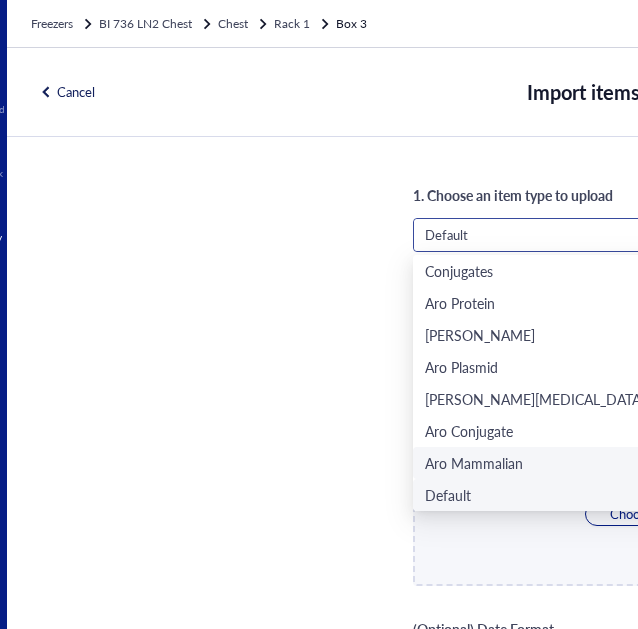 click on "Aro Mammalian" at bounding box center (474, 463) 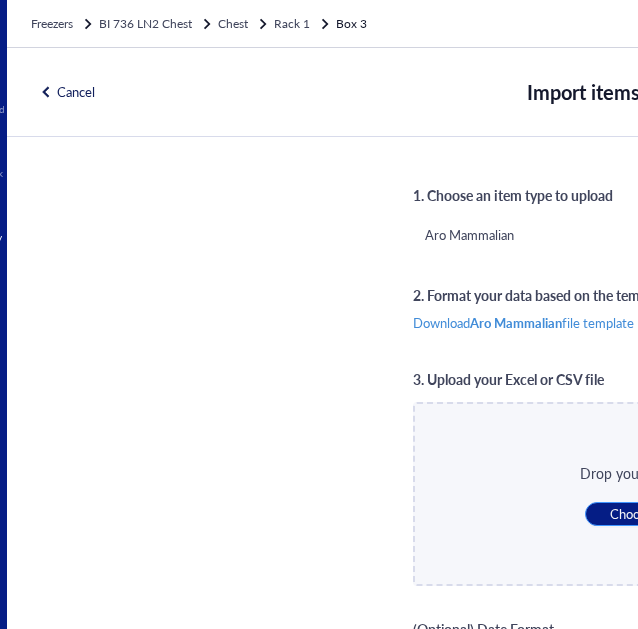 click on "Choose a file" at bounding box center [646, 514] 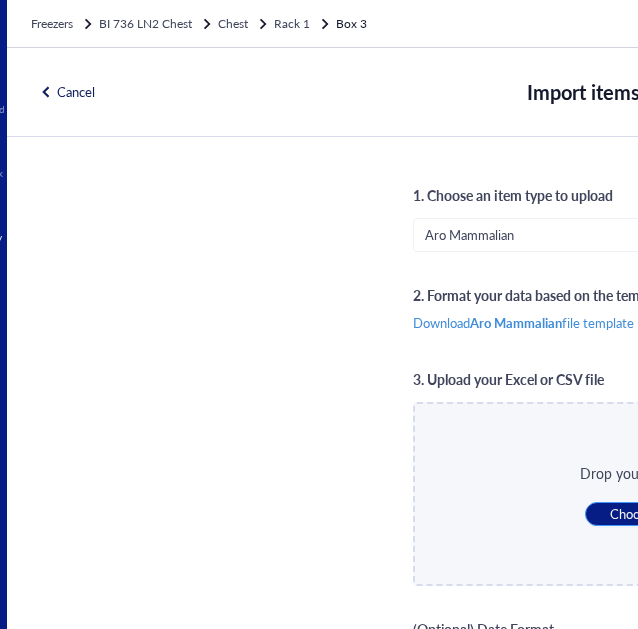 type on "C:\fakepath\LN2_Box_3.csv" 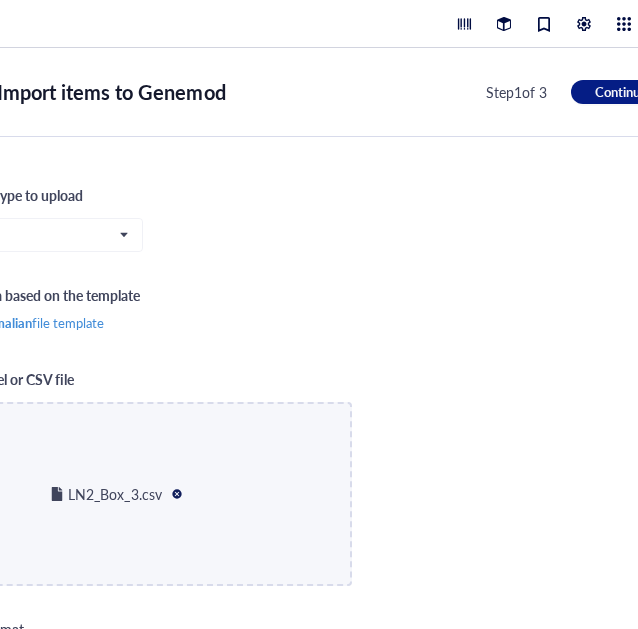 scroll, scrollTop: 0, scrollLeft: 642, axis: horizontal 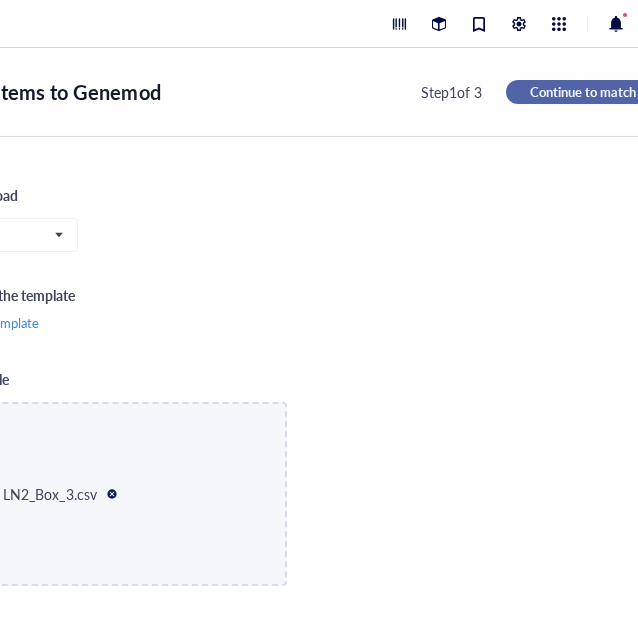 click on "Continue to match" at bounding box center (583, 92) 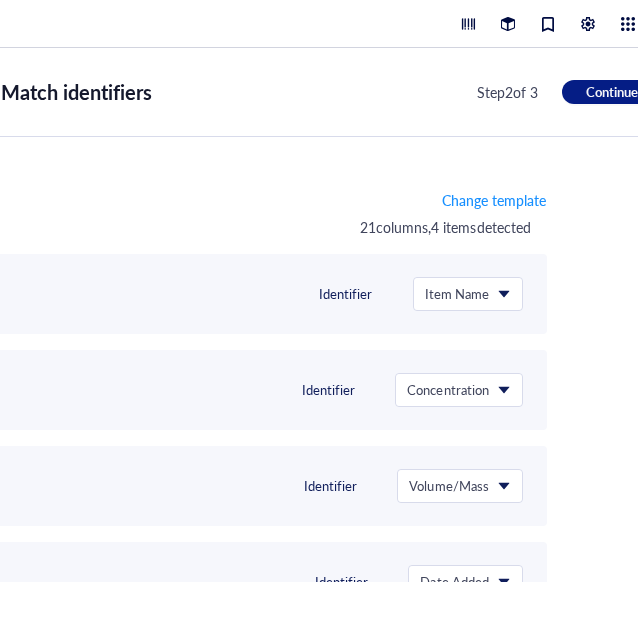 scroll, scrollTop: 0, scrollLeft: 642, axis: horizontal 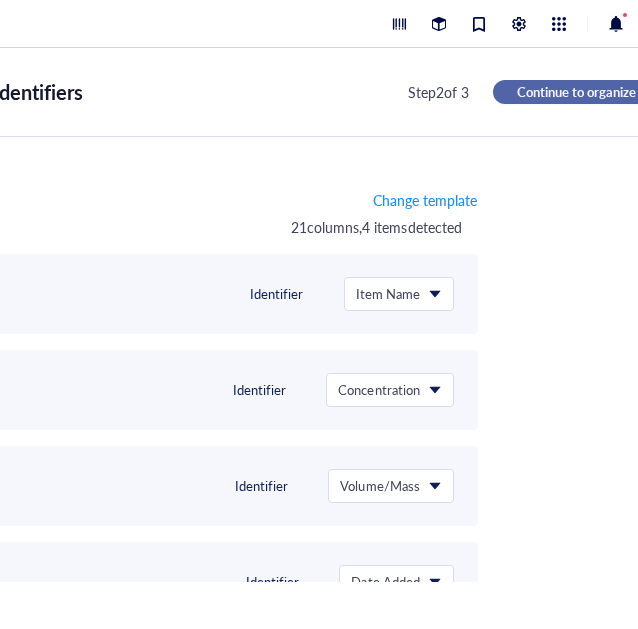 click on "Continue to organize" at bounding box center (576, 92) 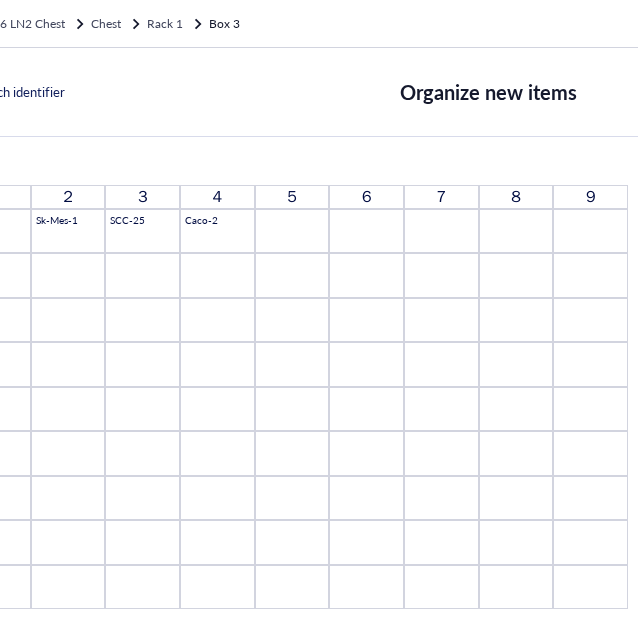 scroll, scrollTop: 0, scrollLeft: 0, axis: both 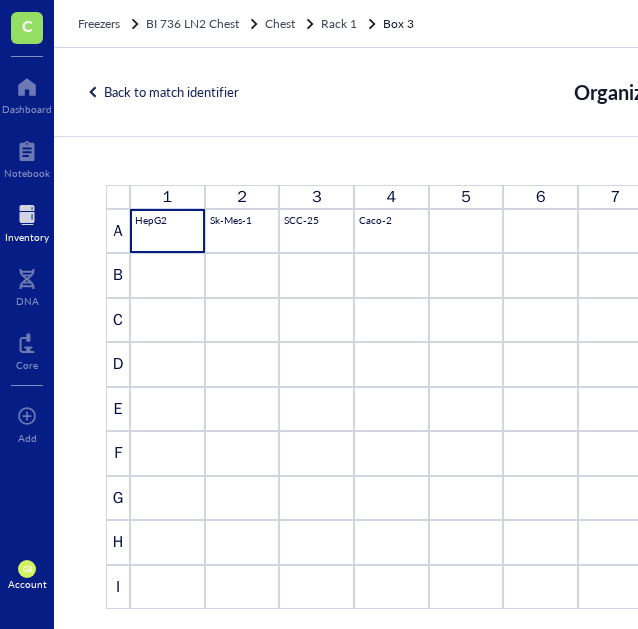 click on "HepG2" at bounding box center (167, 231) 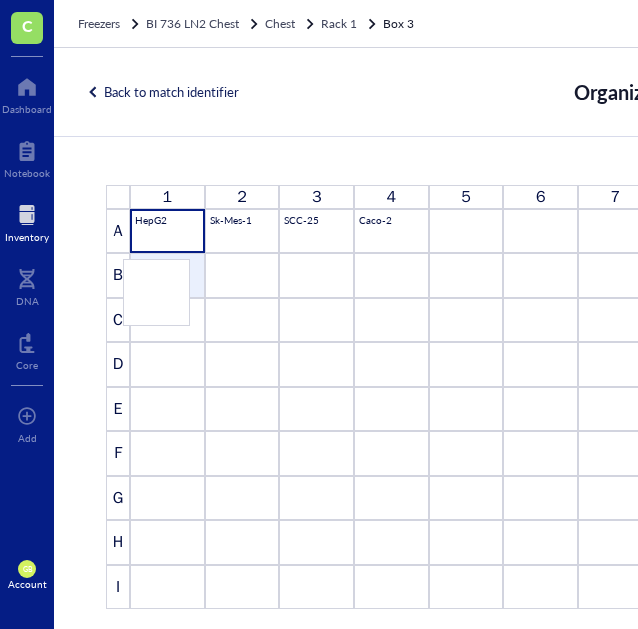 drag, startPoint x: 166, startPoint y: 237, endPoint x: 163, endPoint y: 286, distance: 49.09175 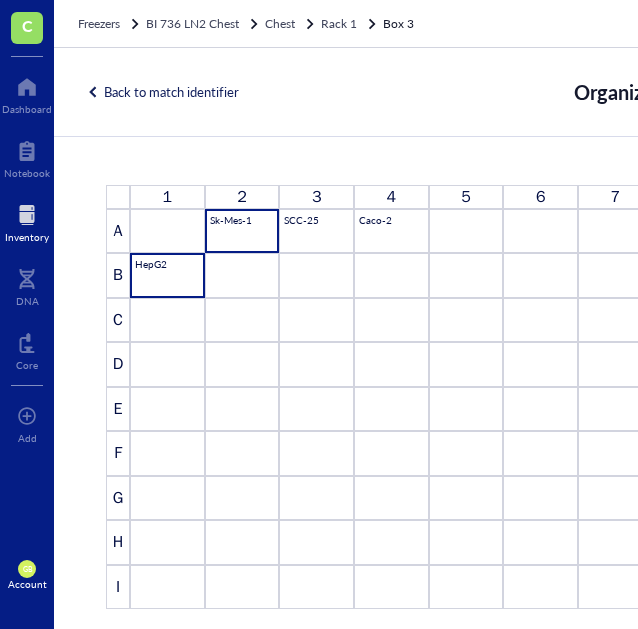 click on "Sk-Mes-1" at bounding box center [242, 231] 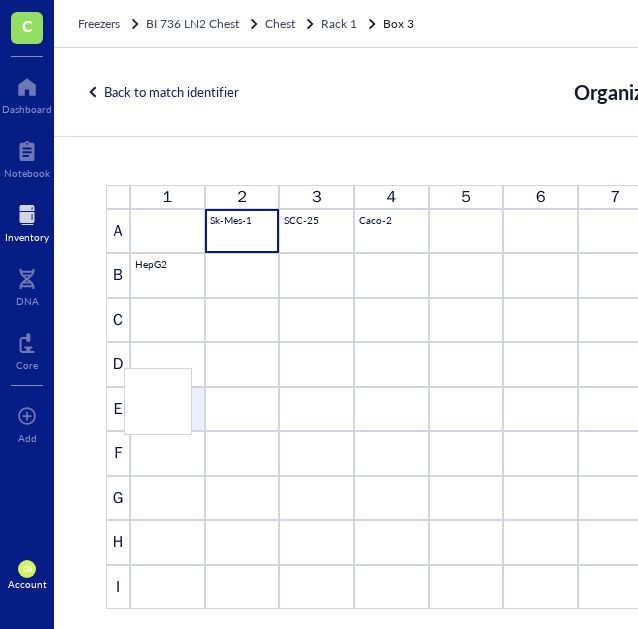 drag, startPoint x: 245, startPoint y: 235, endPoint x: 169, endPoint y: 394, distance: 176.22997 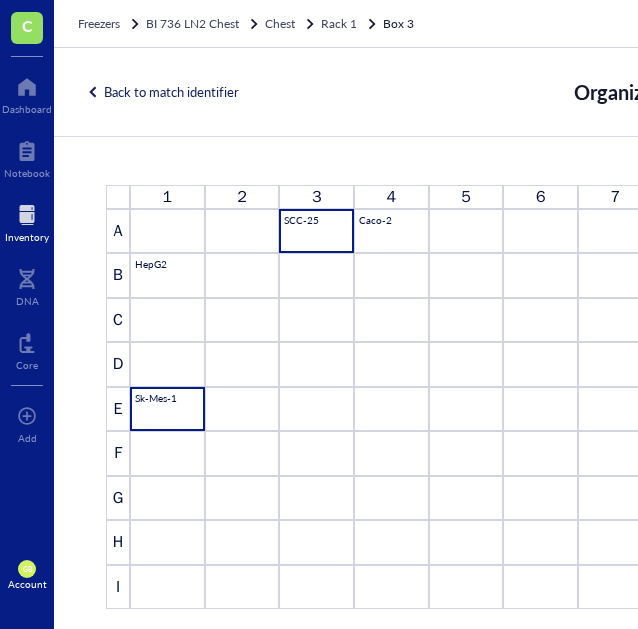 click on "SCC-25" at bounding box center [316, 231] 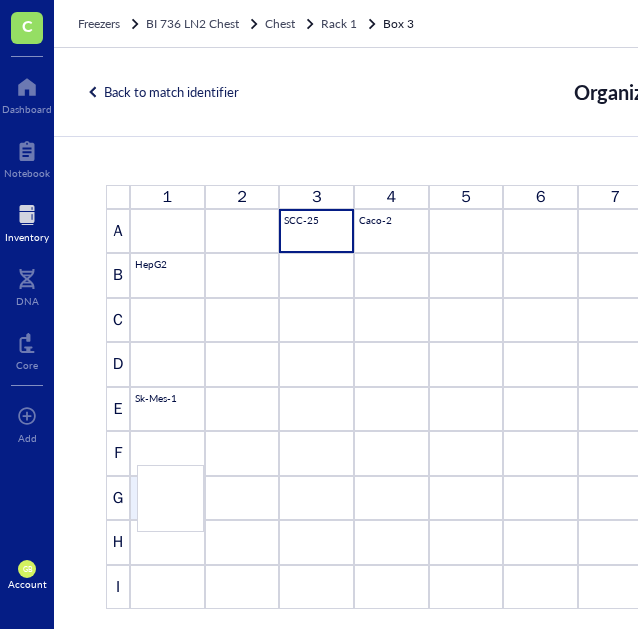 drag, startPoint x: 306, startPoint y: 236, endPoint x: 168, endPoint y: 492, distance: 290.82642 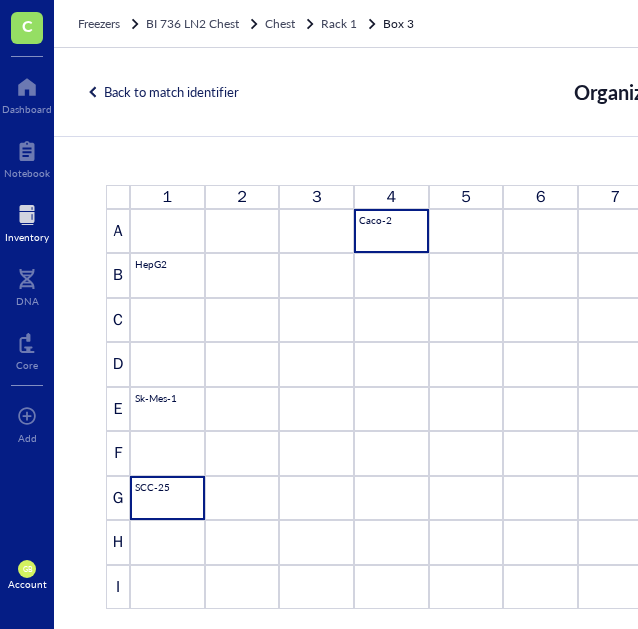 click on "Caco-2" at bounding box center (391, 231) 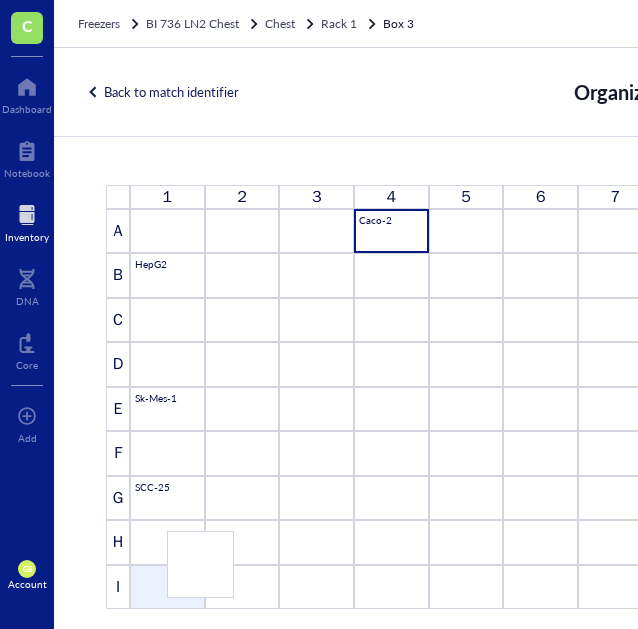 scroll, scrollTop: 8, scrollLeft: 0, axis: vertical 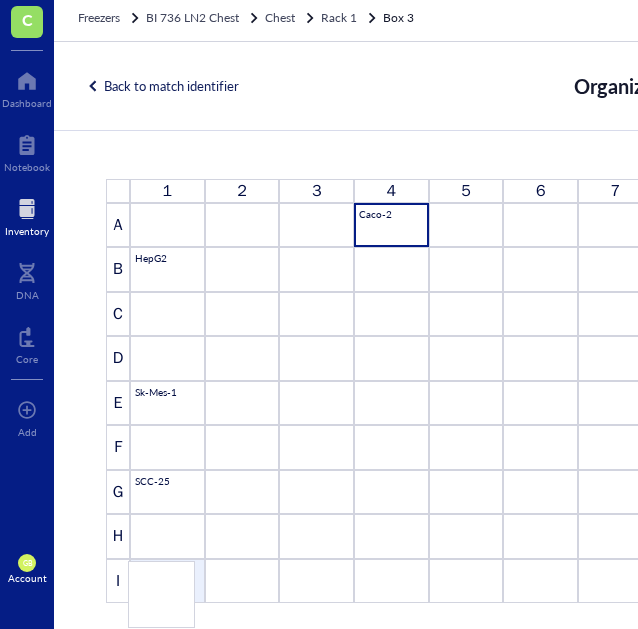 drag, startPoint x: 390, startPoint y: 226, endPoint x: 167, endPoint y: 574, distance: 413.3195 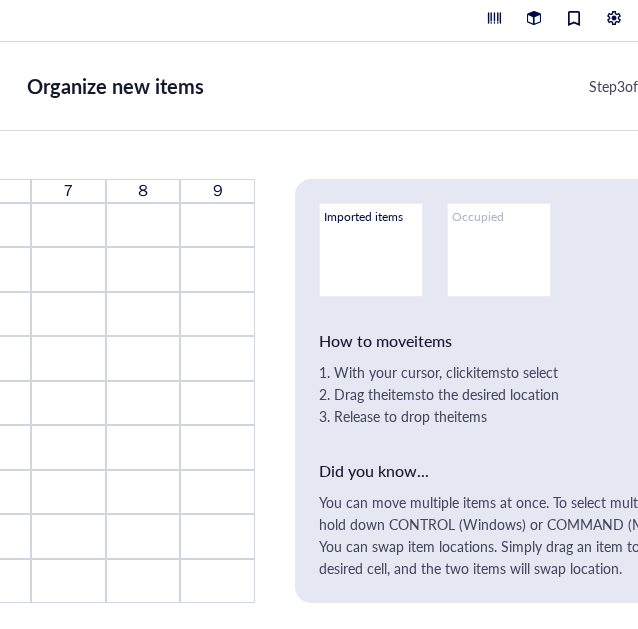 scroll, scrollTop: 0, scrollLeft: 642, axis: horizontal 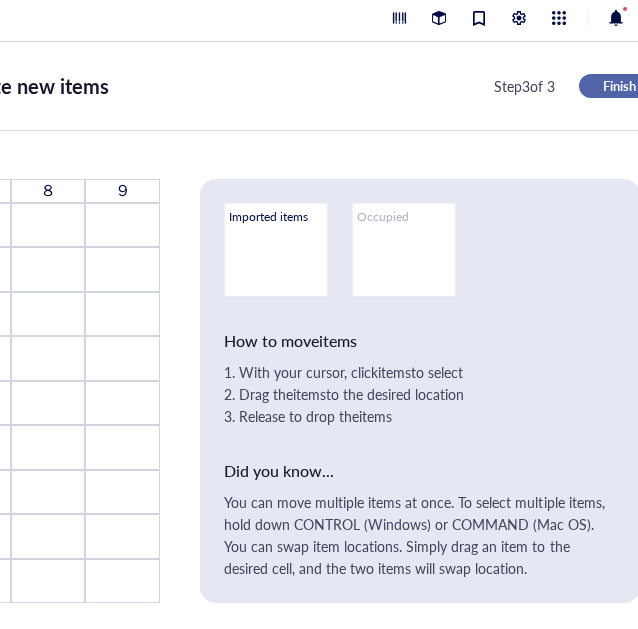 click on "Finish" at bounding box center (619, 86) 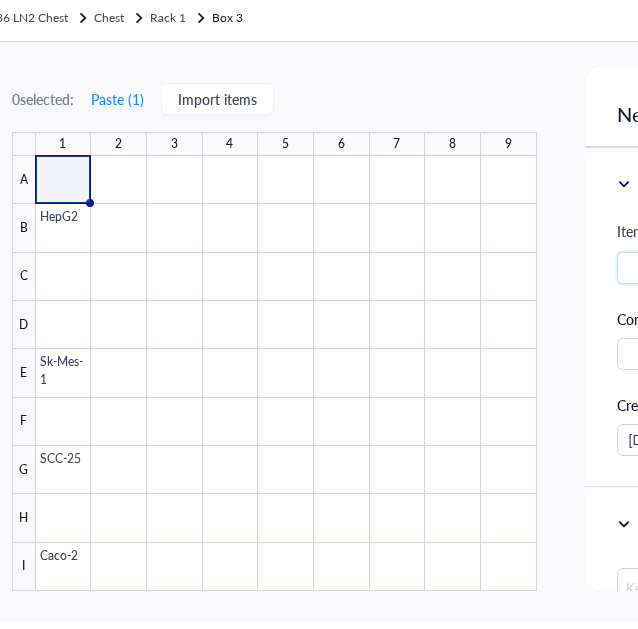 scroll, scrollTop: 0, scrollLeft: 0, axis: both 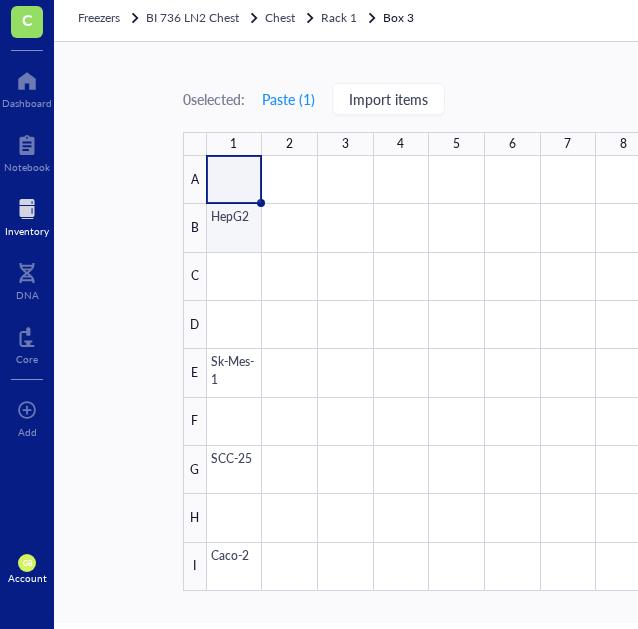 click on "0  selected: Paste ( 1 ) Import items 1 2 3 4 5 6 7 8 9 A B C D E F G H I HepG2 Sk-Mes-1 SCC-25 Caco-2 Box 3 4 items 9  x  9  dimension 1  contributor Created on [DATE] Created by [PERSON_NAME] Modified on [DATE] Modified by [PERSON_NAME] [DATE] GB [PERSON_NAME] created item  Caco-2 [DATE]   GB [PERSON_NAME] created item  SCC-25 [DATE]   GB [PERSON_NAME] created item  Sk-Mes-1 [DATE]   GB [PERSON_NAME] created item  HepG2 [DATE]   [DATE] GB [PERSON_NAME] created box  Box 3 [DATE] 10:59 AM  New item Create item General information Item name    * Item type   Default Concentration Vol / Mass Created on [DATE] Expires on Notes Source Source Reference Catalog # Lot # Packaging Price $ Attached files Click or drag file here to upload" at bounding box center (694, 332) 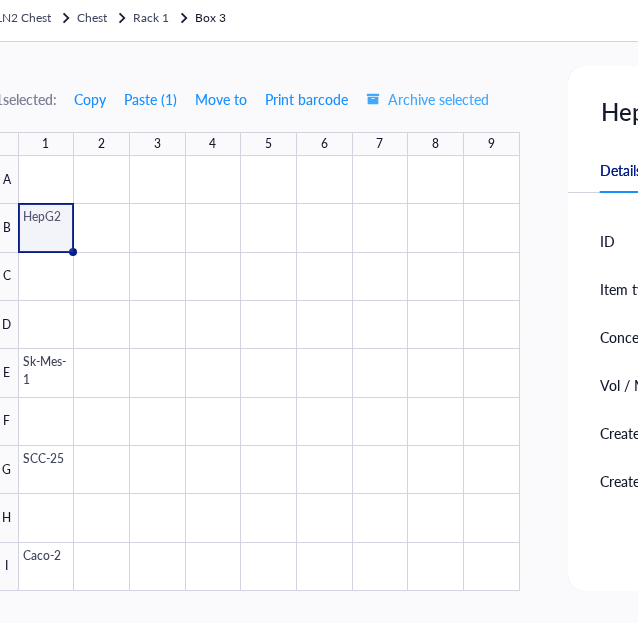 scroll, scrollTop: 0, scrollLeft: 190, axis: horizontal 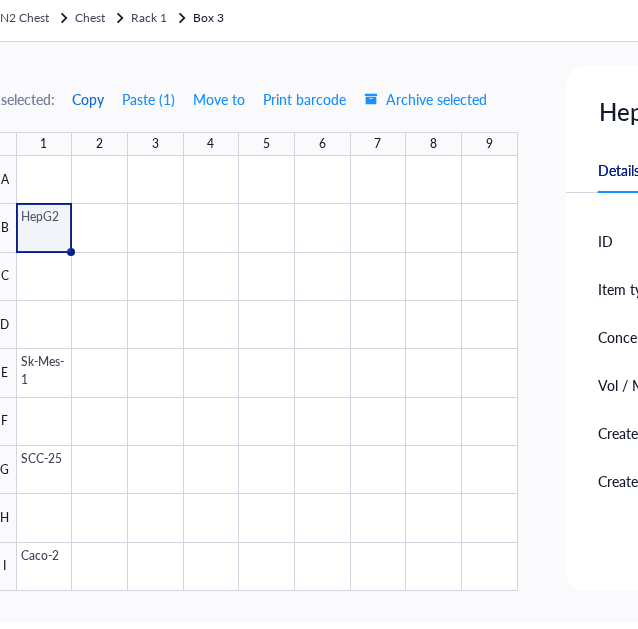 click on "Copy" at bounding box center (88, 99) 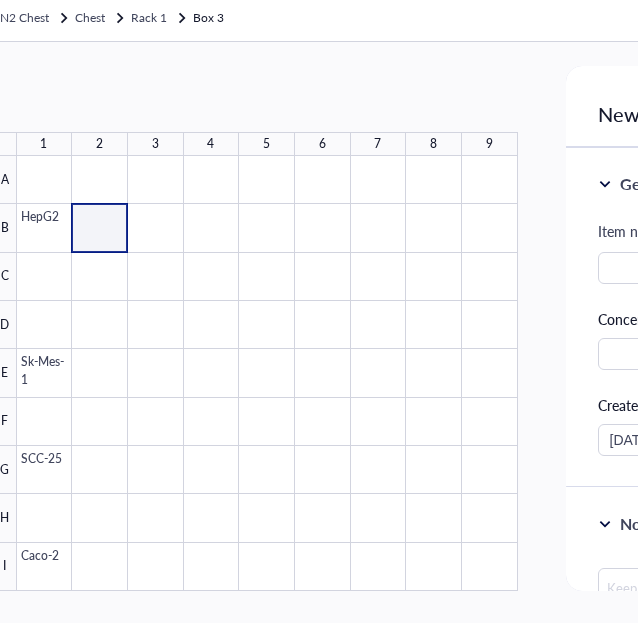 scroll, scrollTop: 0, scrollLeft: 314, axis: horizontal 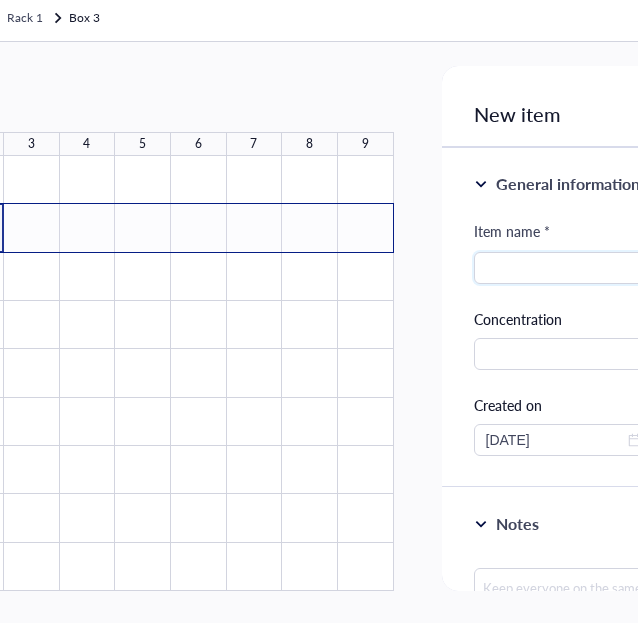 drag, startPoint x: 92, startPoint y: 232, endPoint x: 398, endPoint y: 228, distance: 306.02615 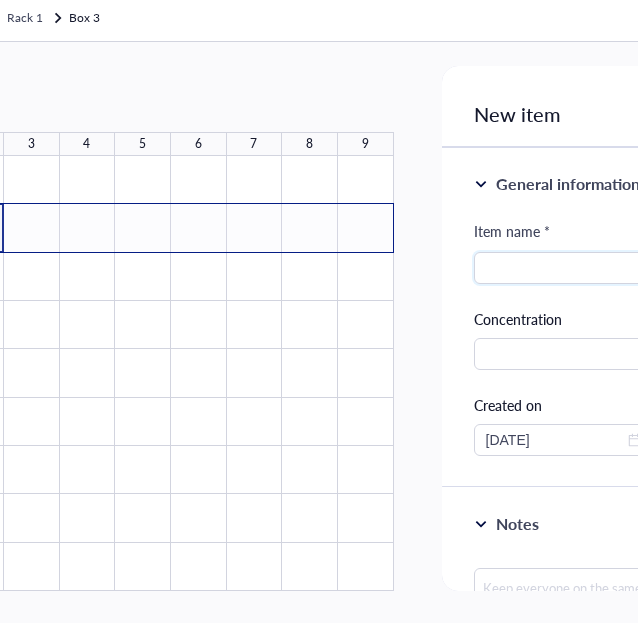 click on "1 2 3 4 5 6 7 8 9 A B C D E F G H I HepG2 Sk-Mes-1 SCC-25 Caco-2 Box 3 4 items 9  x  9  dimension 1  contributor Created on [DATE] Created by [PERSON_NAME] Modified on [DATE] Modified by [PERSON_NAME] [DATE] GB [PERSON_NAME] created item  Caco-2 [DATE]   GB [PERSON_NAME] created item  SCC-25 [DATE]   GB [PERSON_NAME] created item  Sk-Mes-1 [DATE]   GB [PERSON_NAME] created item  HepG2 [DATE]   [DATE] GB [PERSON_NAME] created box  Box 3 [DATE] 10:59 AM  New item Create item General information Item name    * Item type   Default Concentration Vol / Mass Created on [DATE] Expires on Notes Source Source Reference Catalog # Lot # Packaging Price $ Attached files Click or drag file here to upload" at bounding box center [380, 332] 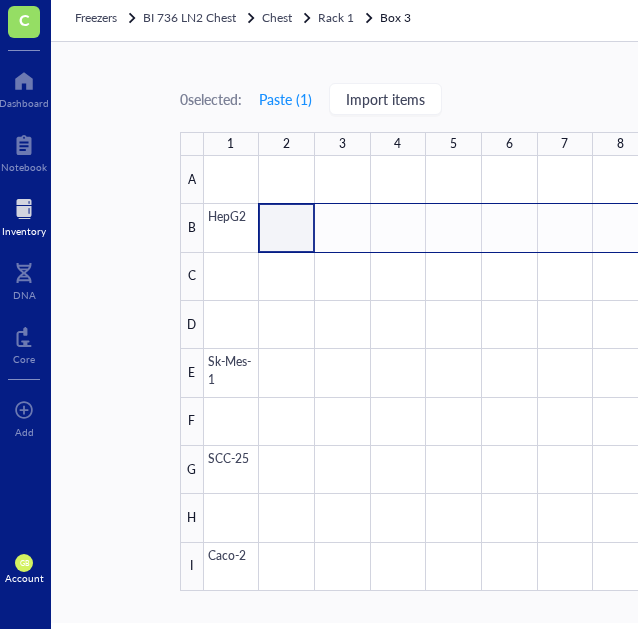 scroll, scrollTop: 0, scrollLeft: 0, axis: both 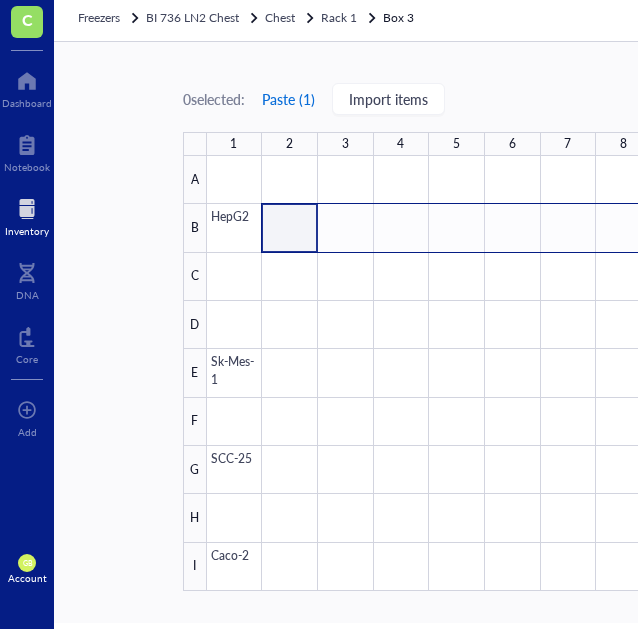 click on "Paste ( 1 )" at bounding box center (288, 99) 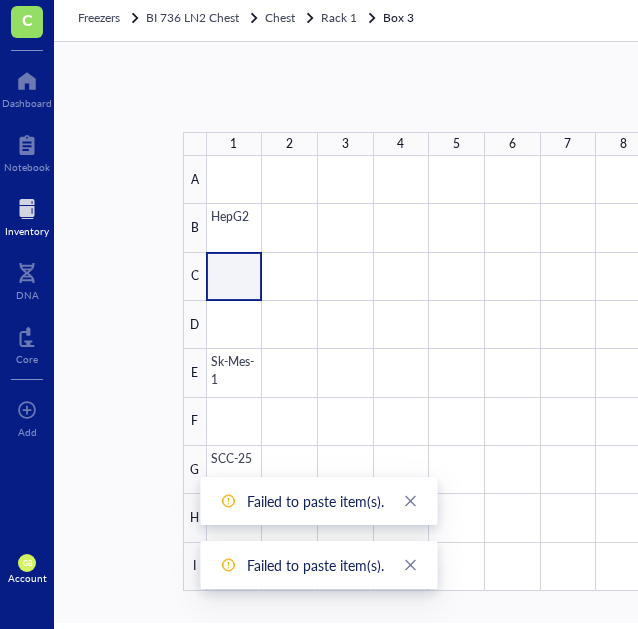 scroll, scrollTop: 0, scrollLeft: 556, axis: horizontal 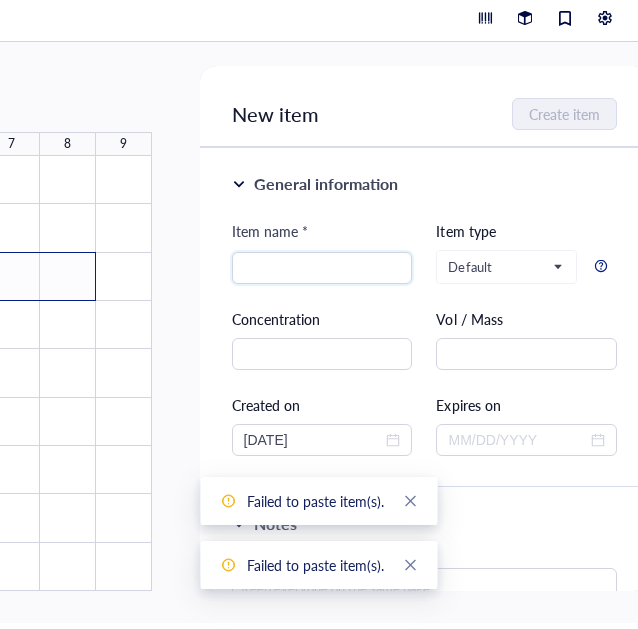 drag, startPoint x: 232, startPoint y: 281, endPoint x: 49, endPoint y: 284, distance: 183.02458 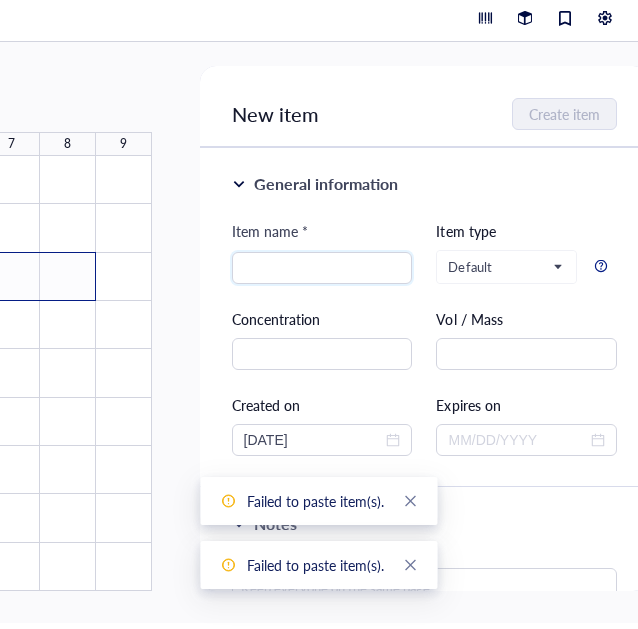 click at bounding box center (-99, 373) 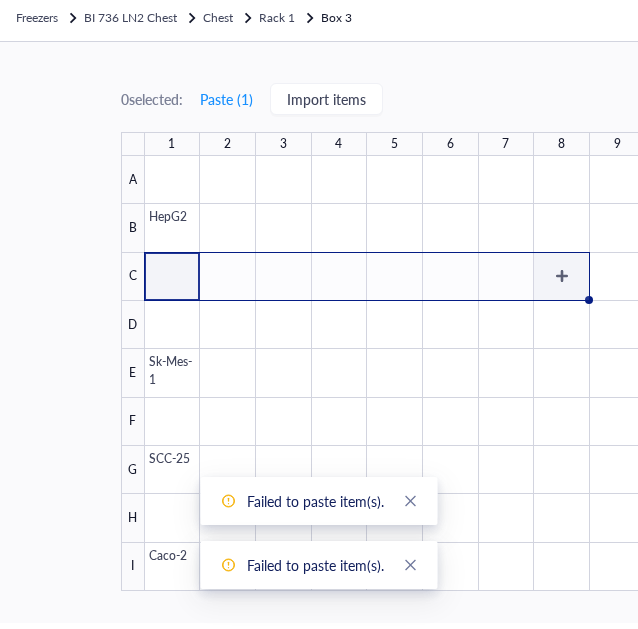 scroll, scrollTop: 0, scrollLeft: 0, axis: both 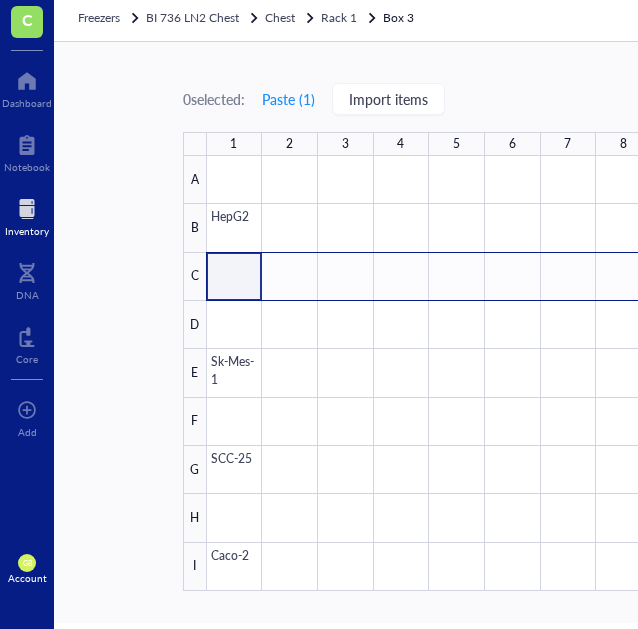 click on "0  selected: Paste ( 1 ) Import items 1 2 3 4 5 6 7 8 9 A B C D E F G H I HepG2 Sk-Mes-1 SCC-25 Caco-2 Box 3 4 items 9  x  9  dimension 1  contributor Created on [DATE] Created by [PERSON_NAME] Modified on [DATE] Modified by [PERSON_NAME] [DATE] GB [PERSON_NAME] created item  Caco-2 [DATE]   GB [PERSON_NAME] created item  SCC-25 [DATE]   GB [PERSON_NAME] created item  Sk-Mes-1 [DATE]   GB [PERSON_NAME] created item  HepG2 [DATE]   [DATE] GB [PERSON_NAME] created box  Box 3 [DATE] 10:59 AM  New item Create item General information Item name    * Item type   Default Concentration Vol / Mass Created on [DATE] Expires on Notes Source Source Reference Catalog # Lot # Packaging Price $ Attached files Click or drag file here to upload" at bounding box center (694, 332) 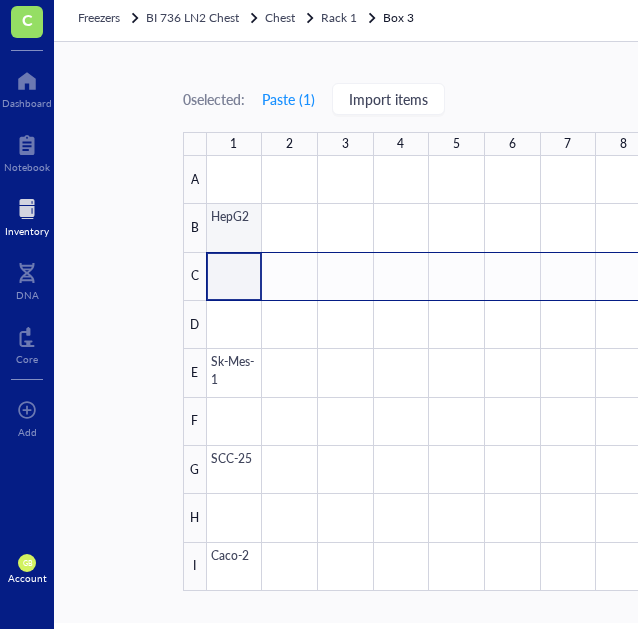 click on "0  selected: Paste ( 1 ) Import items 1 2 3 4 5 6 7 8 9 A B C D E F G H I HepG2 Sk-Mes-1 SCC-25 Caco-2 Box 3 4 items 9  x  9  dimension 1  contributor Created on [DATE] Created by [PERSON_NAME] Modified on [DATE] Modified by [PERSON_NAME] [DATE] GB [PERSON_NAME] created item  Caco-2 [DATE]   GB [PERSON_NAME] created item  SCC-25 [DATE]   GB [PERSON_NAME] created item  Sk-Mes-1 [DATE]   GB [PERSON_NAME] created item  HepG2 [DATE]   [DATE] GB [PERSON_NAME] created box  Box 3 [DATE] 10:59 AM  New item Create item General information Item name    * Item type   Default Concentration Vol / Mass Created on [DATE] Expires on Notes Source Source Reference Catalog # Lot # Packaging Price $ Attached files Click or drag file here to upload" at bounding box center (694, 332) 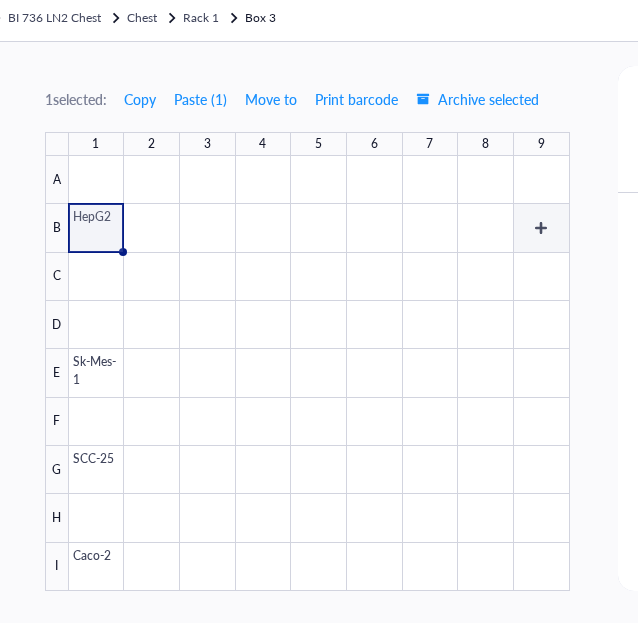 scroll, scrollTop: 0, scrollLeft: 136, axis: horizontal 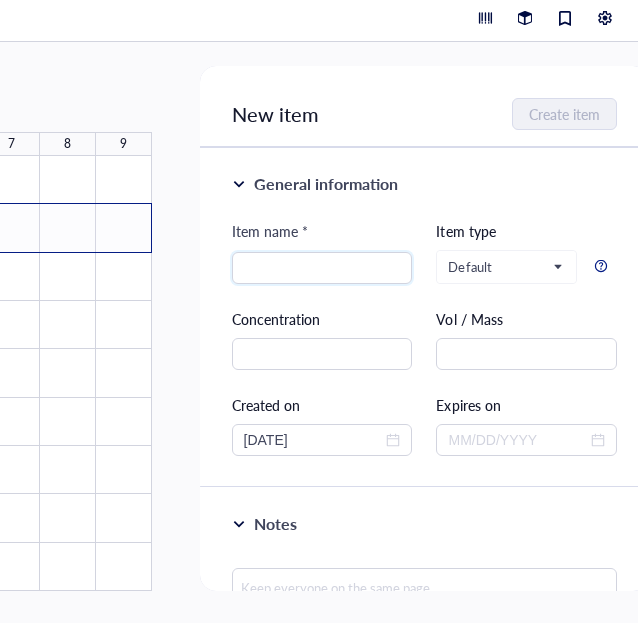 drag, startPoint x: 150, startPoint y: 232, endPoint x: 356, endPoint y: 230, distance: 206.0097 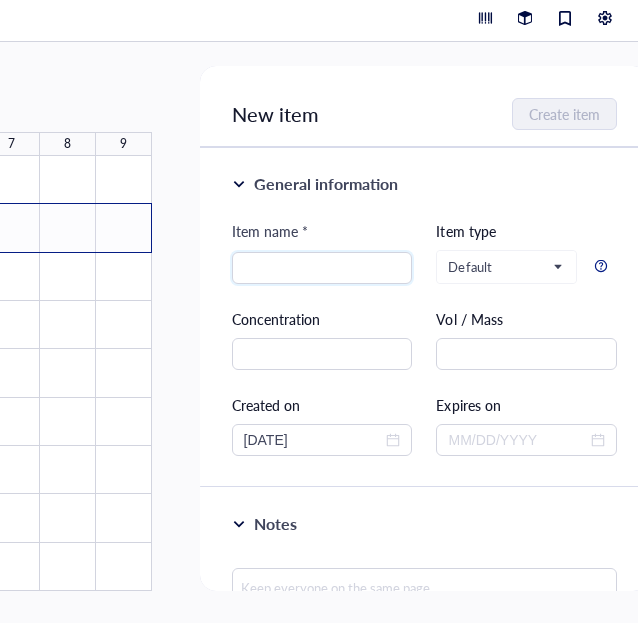 click on "1 2 3 4 5 6 7 8 9 A B C D E F G H I HepG2 Sk-Mes-1 SCC-25 Caco-2 Box 3 4 items 9  x  9  dimension 1  contributor Created on [DATE] Created by [PERSON_NAME] Modified on [DATE] Modified by [PERSON_NAME] [DATE] GB [PERSON_NAME] created item  Caco-2 [DATE]   GB [PERSON_NAME] created item  SCC-25 [DATE]   GB [PERSON_NAME] created item  Sk-Mes-1 [DATE]   GB [PERSON_NAME] created item  HepG2 [DATE]   [DATE] GB [PERSON_NAME] created box  Box 3 [DATE] 10:59 AM  New item Create item General information Item name    * Item type   Default Concentration Vol / Mass Created on [DATE] Expires on Notes Source Source Reference Catalog # Lot # Packaging Price $ Attached files Click or drag file here to upload" at bounding box center [138, 332] 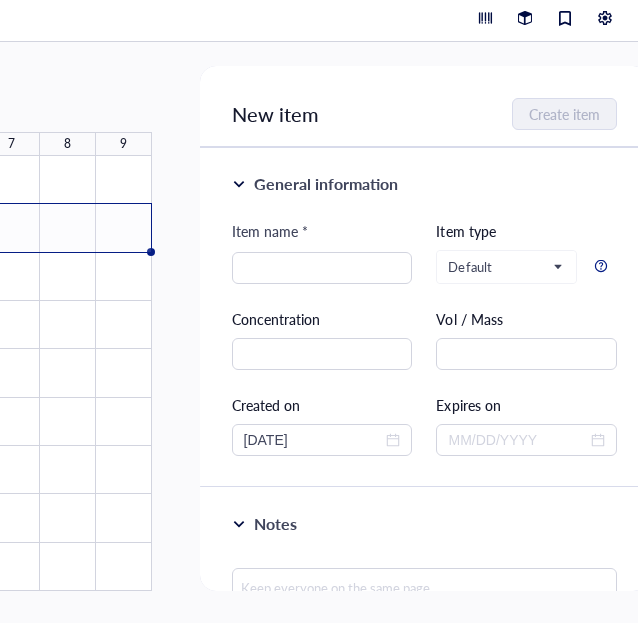 click on "0  selected: Paste ( 1 ) Import items 1 2 3 4 5 6 7 8 9 A B C D E F G H I HepG2 Sk-Mes-1 SCC-25 Caco-2 Box 3 4 items 9  x  9  dimension 1  contributor Created on [DATE] Created by [PERSON_NAME] Modified on [DATE] Modified by [PERSON_NAME] [DATE] GB [PERSON_NAME] created item  Caco-2 [DATE]   GB [PERSON_NAME] created item  SCC-25 [DATE]   GB [PERSON_NAME] created item  Sk-Mes-1 [DATE]   GB [PERSON_NAME] created item  HepG2 [DATE]   [DATE] GB [PERSON_NAME] created box  Box 3 [DATE] 10:59 AM  New item Create item General information Item name    * Item type   Default Concentration Vol / Mass Created on [DATE] Expires on Notes Source Source Reference Catalog # Lot # Packaging Price $ Attached files Click or drag file here to upload" at bounding box center [138, 332] 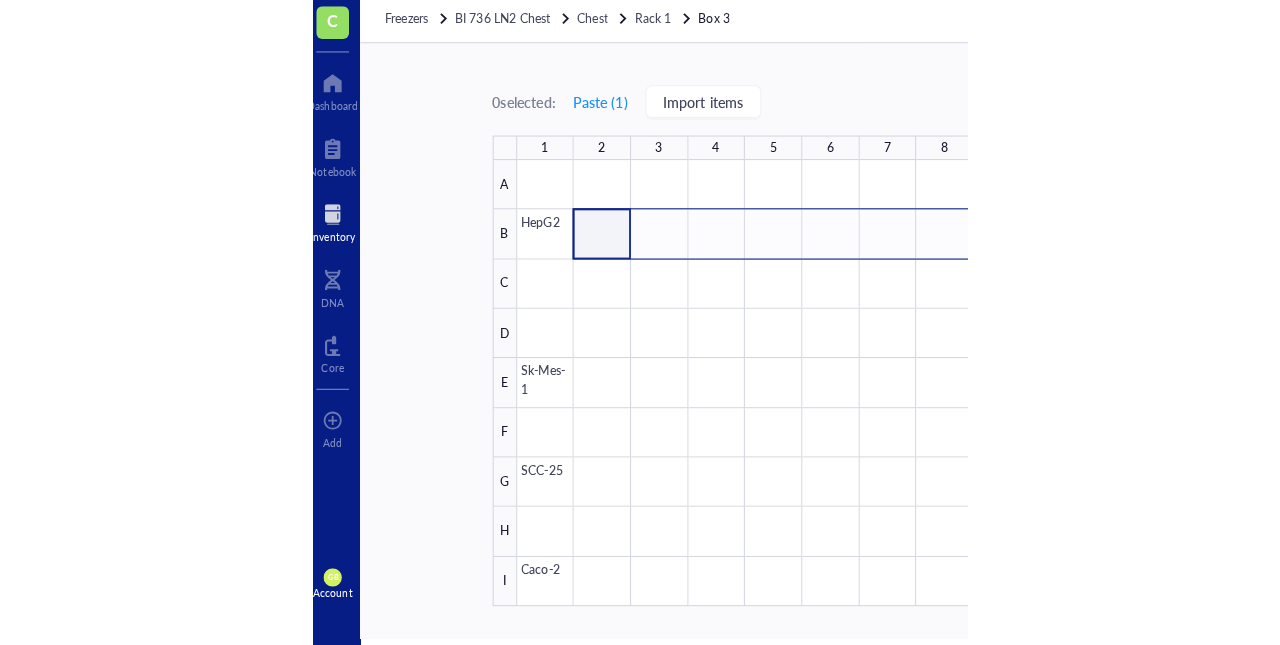 scroll, scrollTop: 0, scrollLeft: 0, axis: both 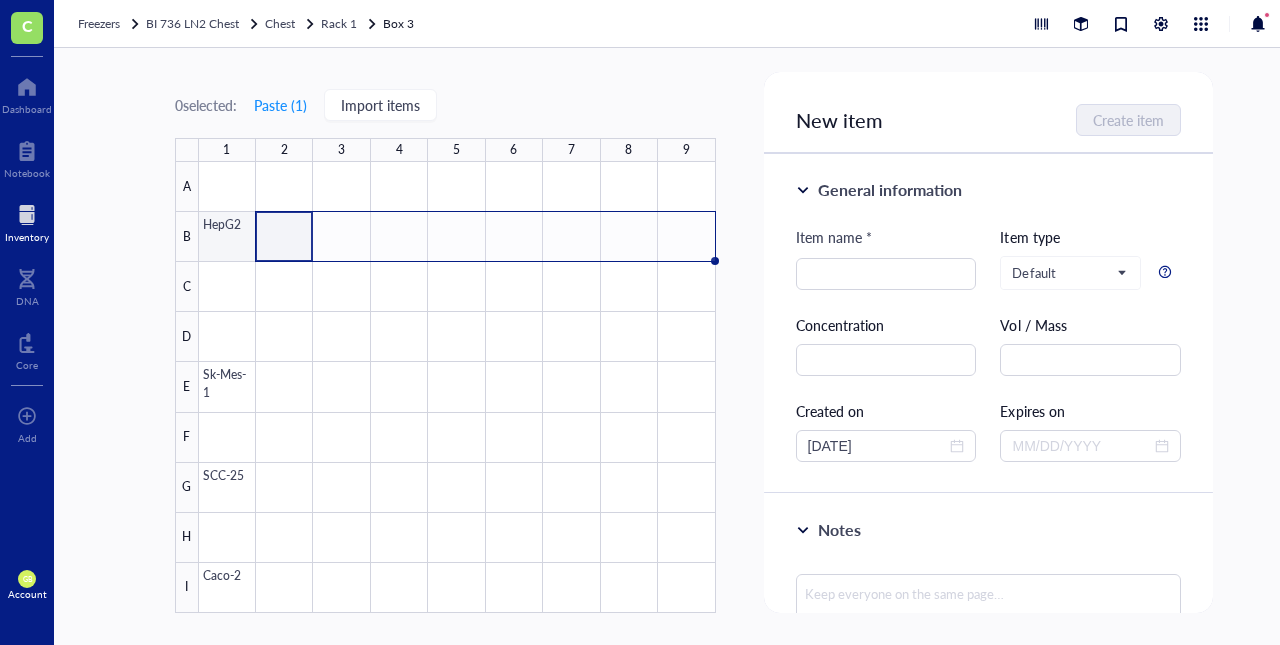 click at bounding box center (457, 387) 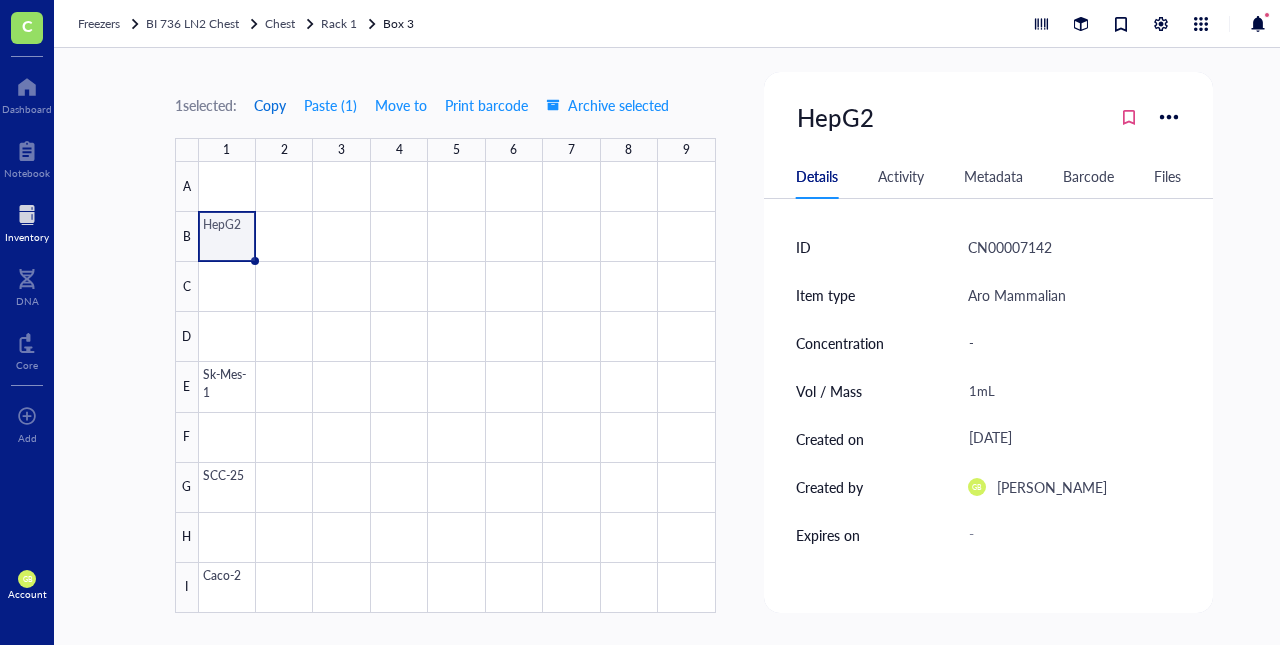 click on "Copy" at bounding box center (270, 105) 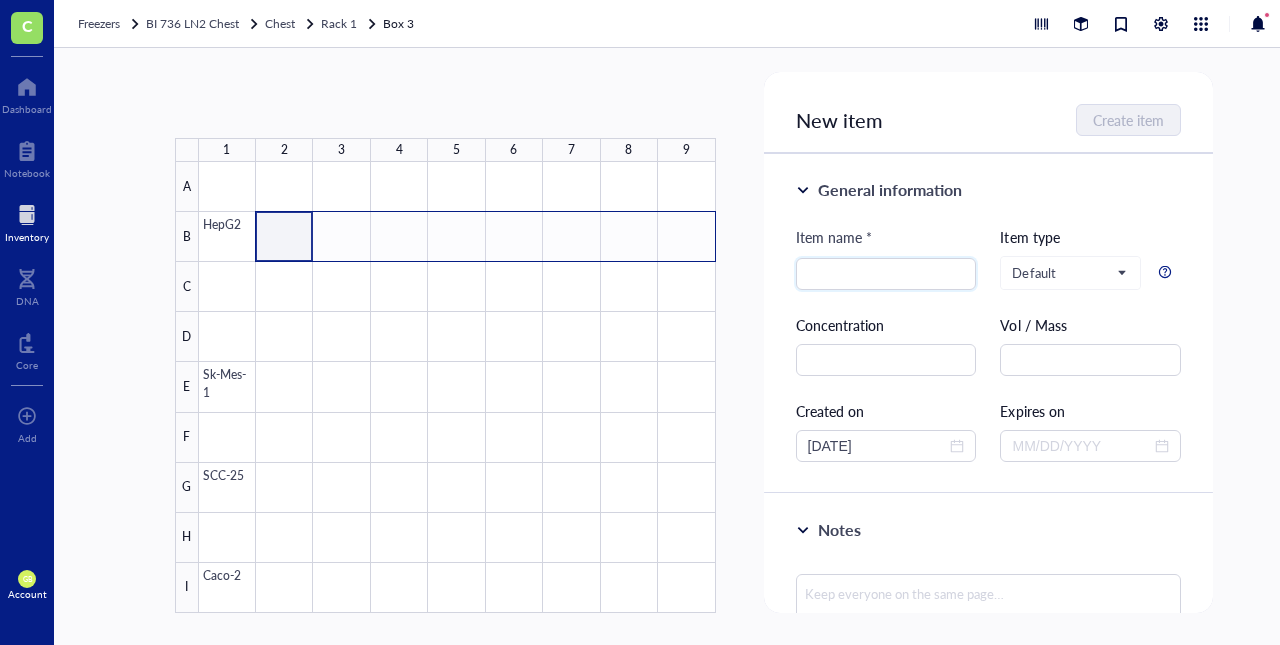 drag, startPoint x: 402, startPoint y: 235, endPoint x: 682, endPoint y: 243, distance: 280.11426 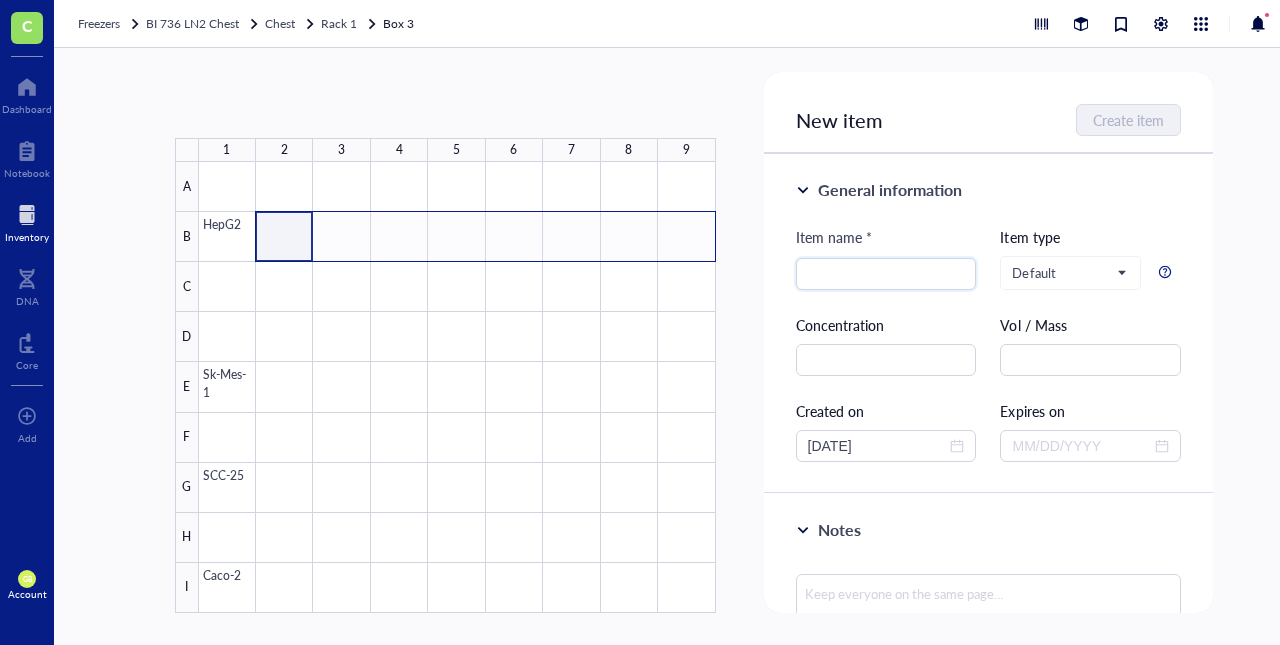 click at bounding box center (457, 387) 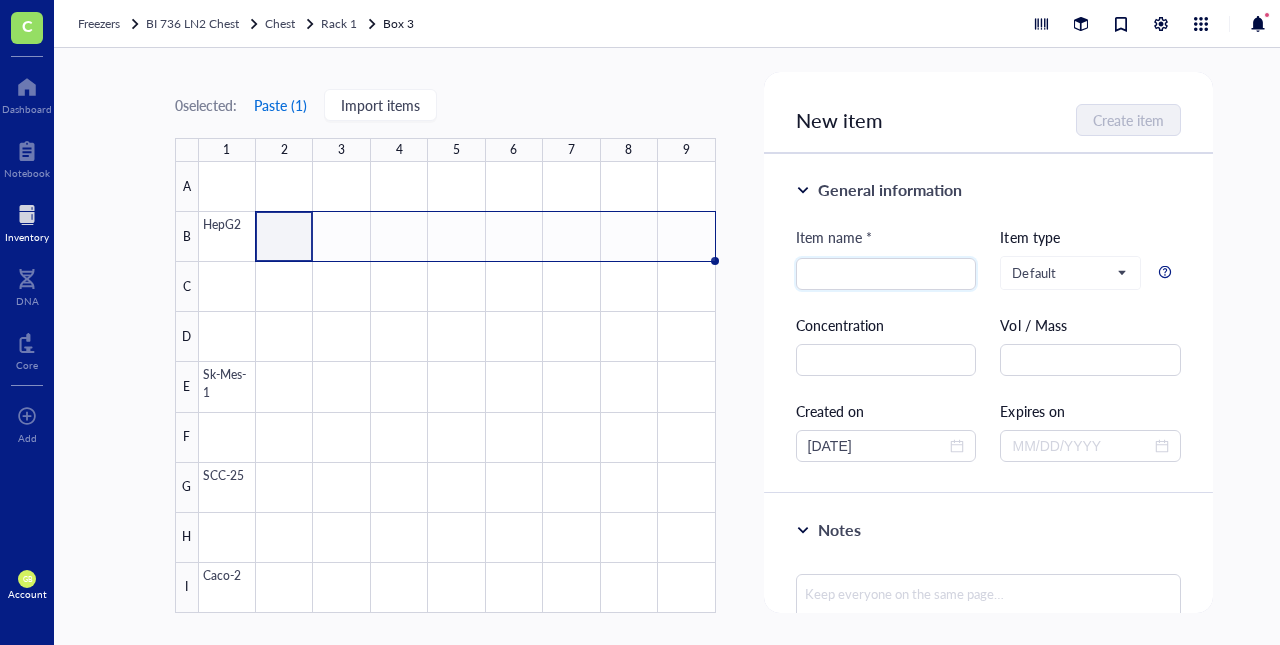 click on "Paste ( 1 )" at bounding box center (280, 105) 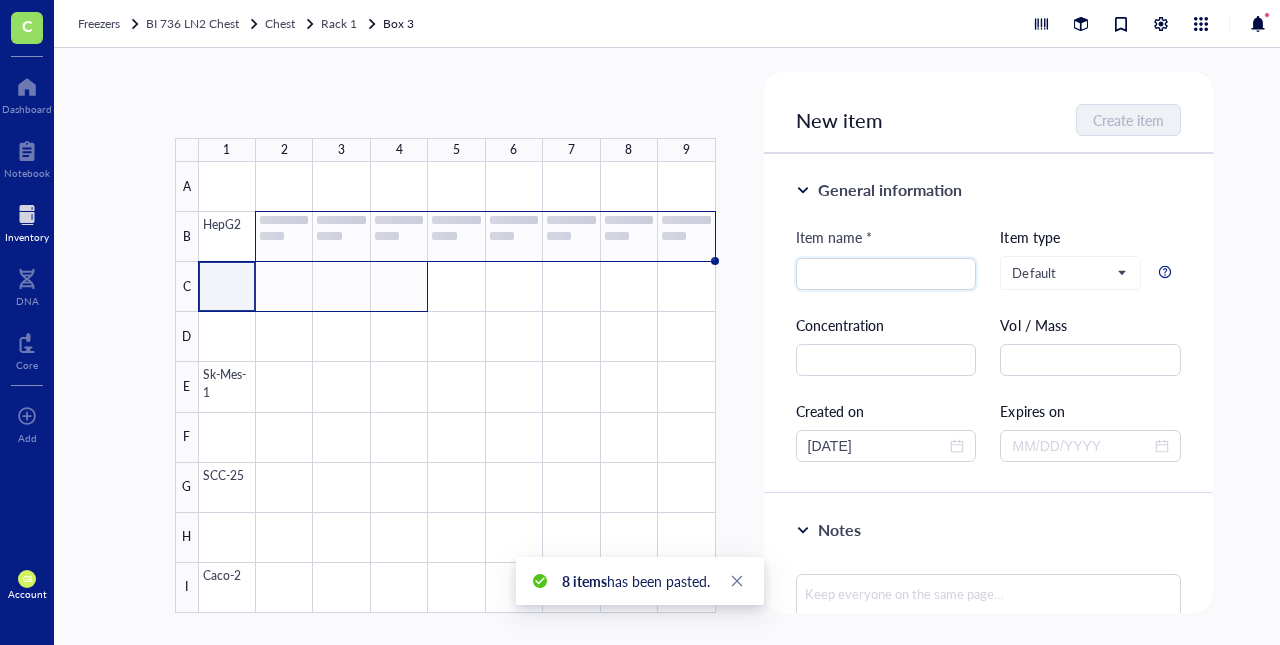 drag, startPoint x: 234, startPoint y: 300, endPoint x: 398, endPoint y: 294, distance: 164.10973 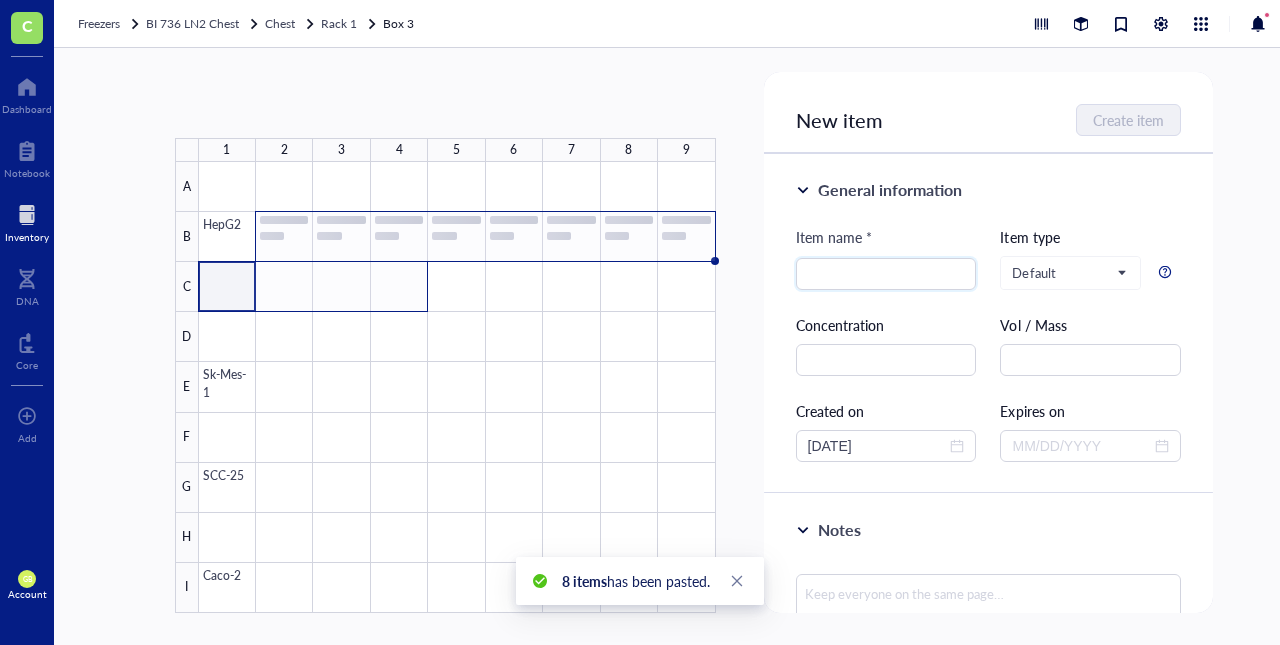 click at bounding box center (457, 387) 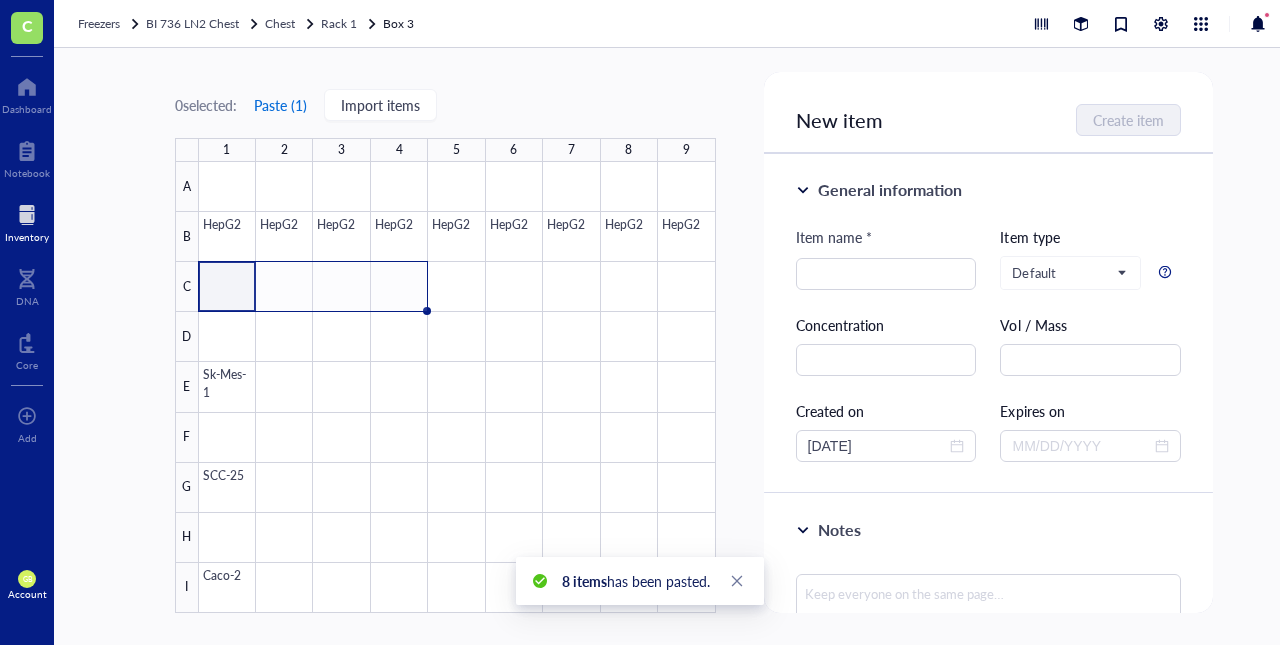 click on "Paste ( 1 )" at bounding box center [280, 105] 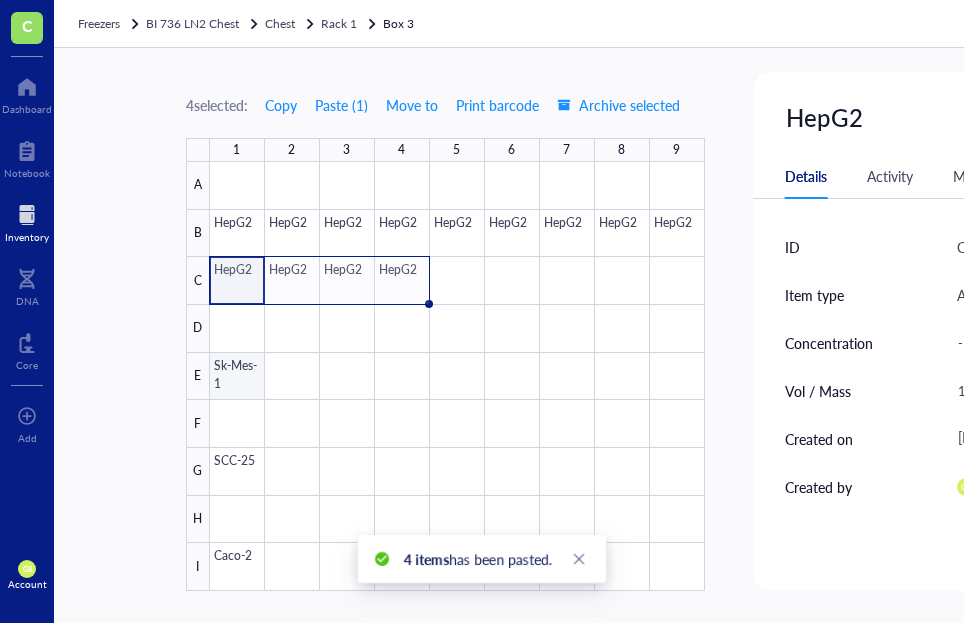 click at bounding box center (457, 376) 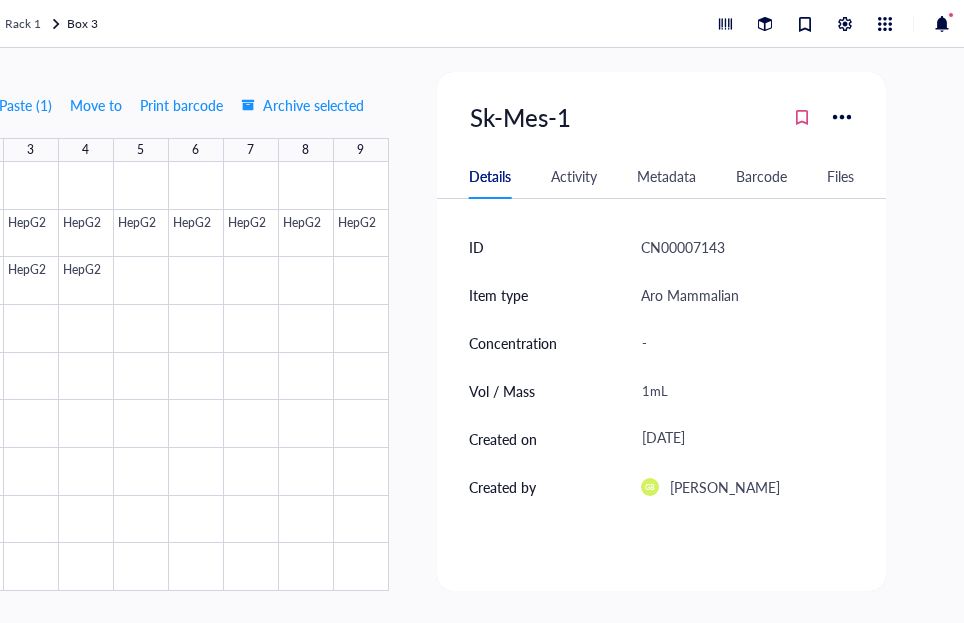 scroll, scrollTop: 0, scrollLeft: 0, axis: both 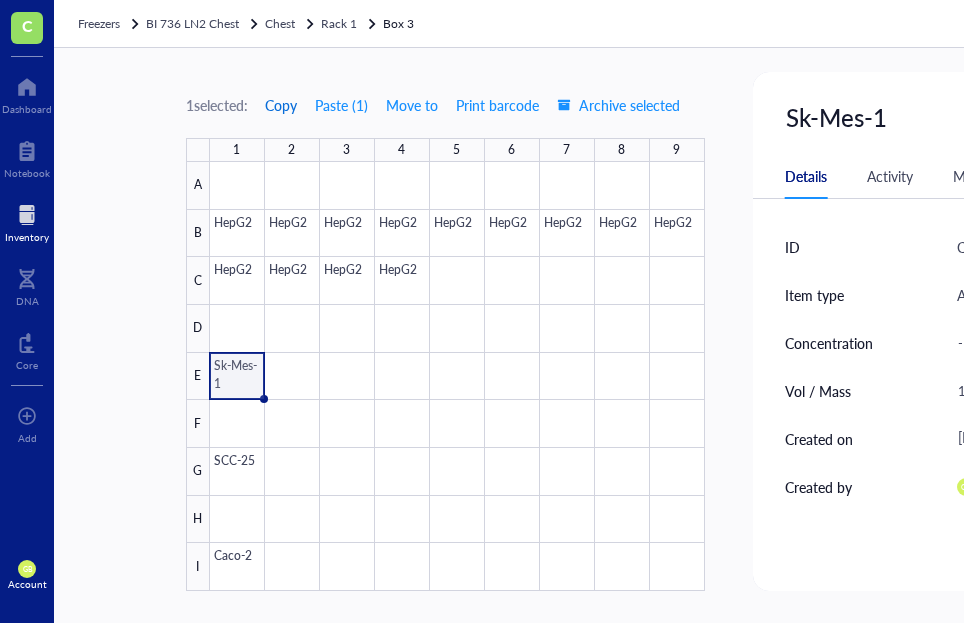 click on "Copy" at bounding box center [281, 105] 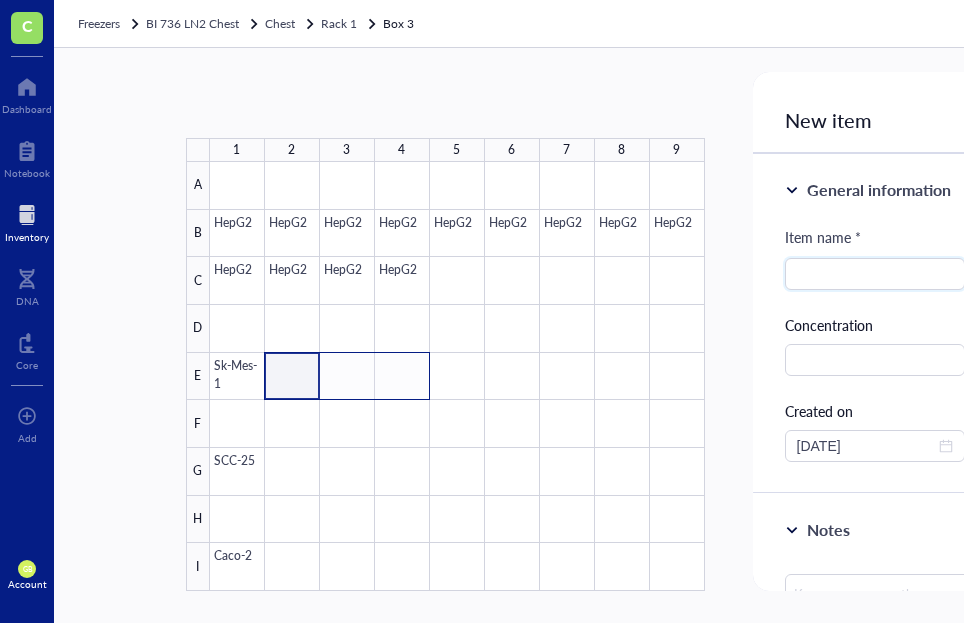 drag, startPoint x: 290, startPoint y: 376, endPoint x: 412, endPoint y: 376, distance: 122 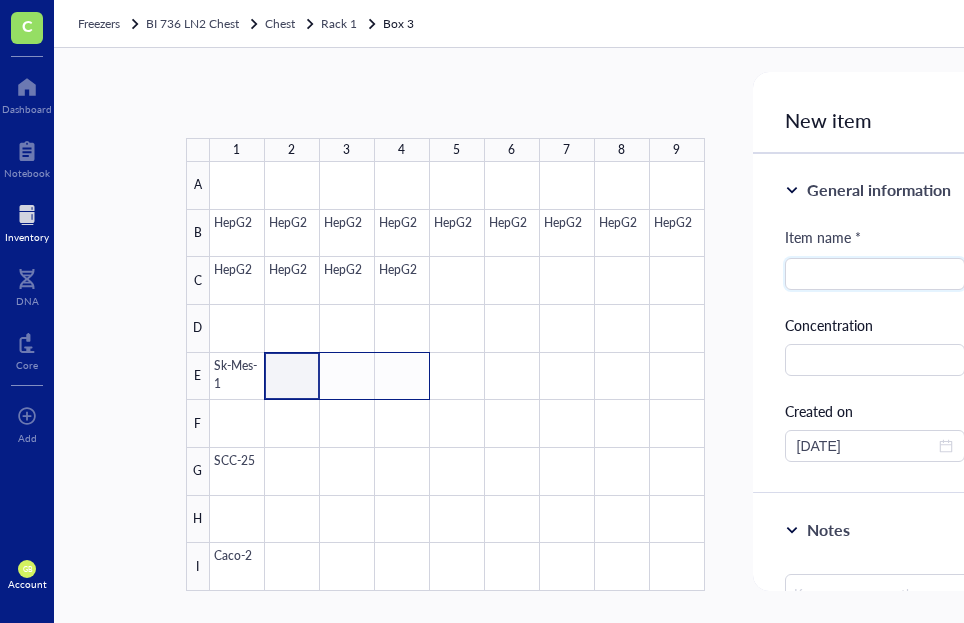 click at bounding box center [457, 376] 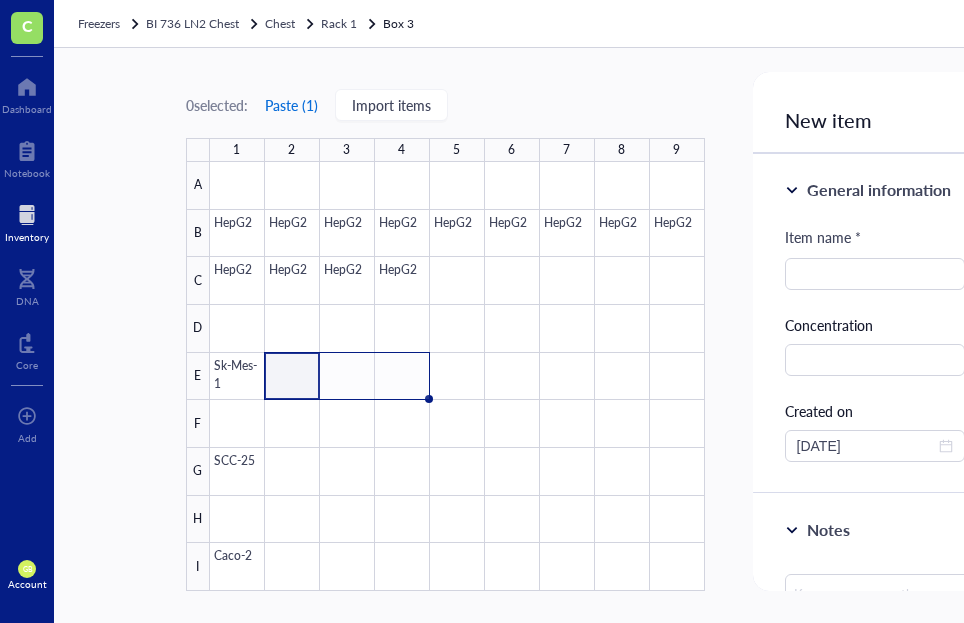 click on "Paste ( 1 )" at bounding box center (291, 105) 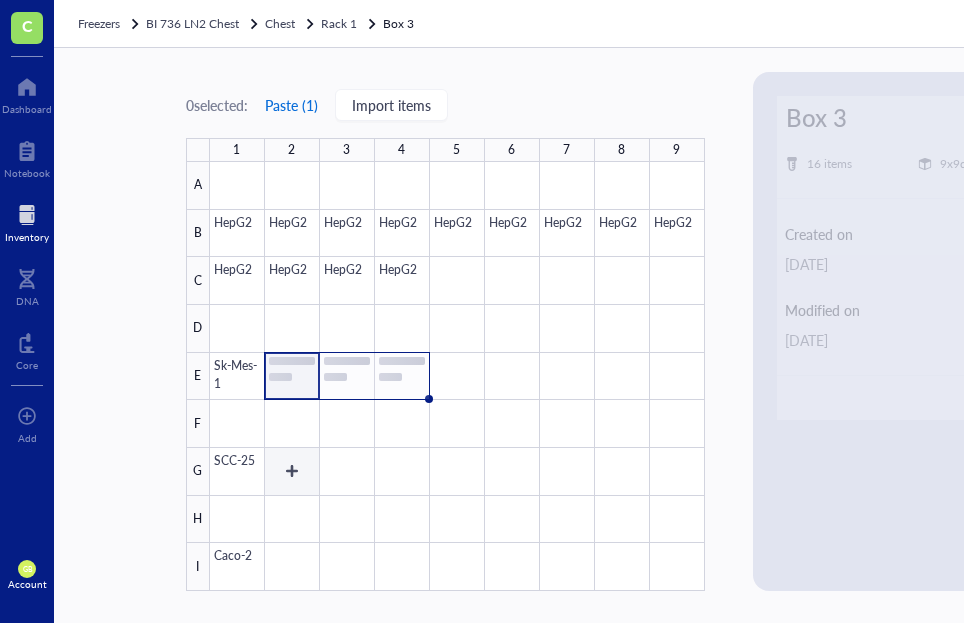 scroll, scrollTop: 12, scrollLeft: 0, axis: vertical 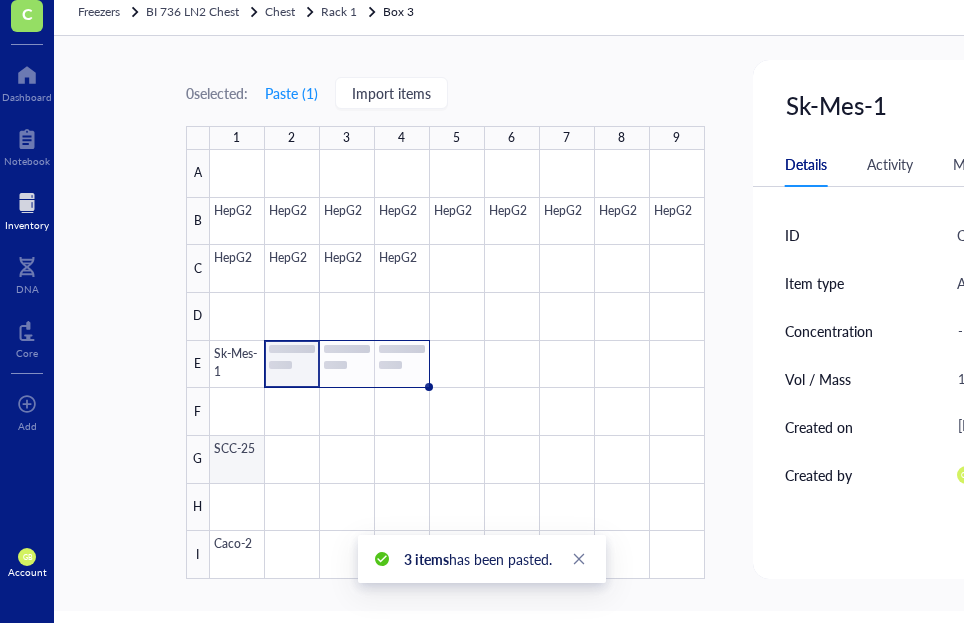 click at bounding box center [457, 364] 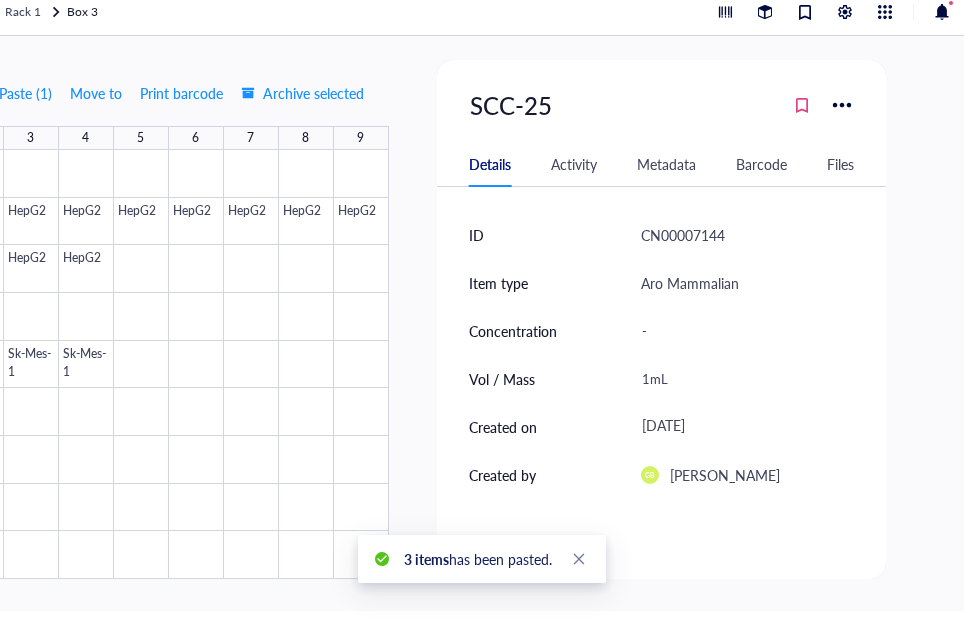 scroll, scrollTop: 0, scrollLeft: 0, axis: both 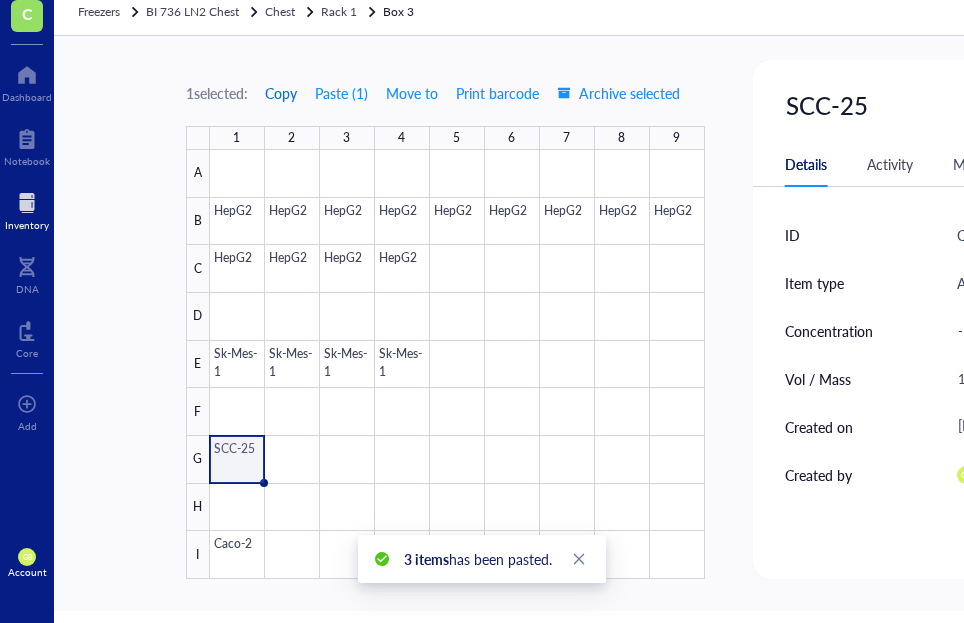 click on "Copy" at bounding box center [281, 93] 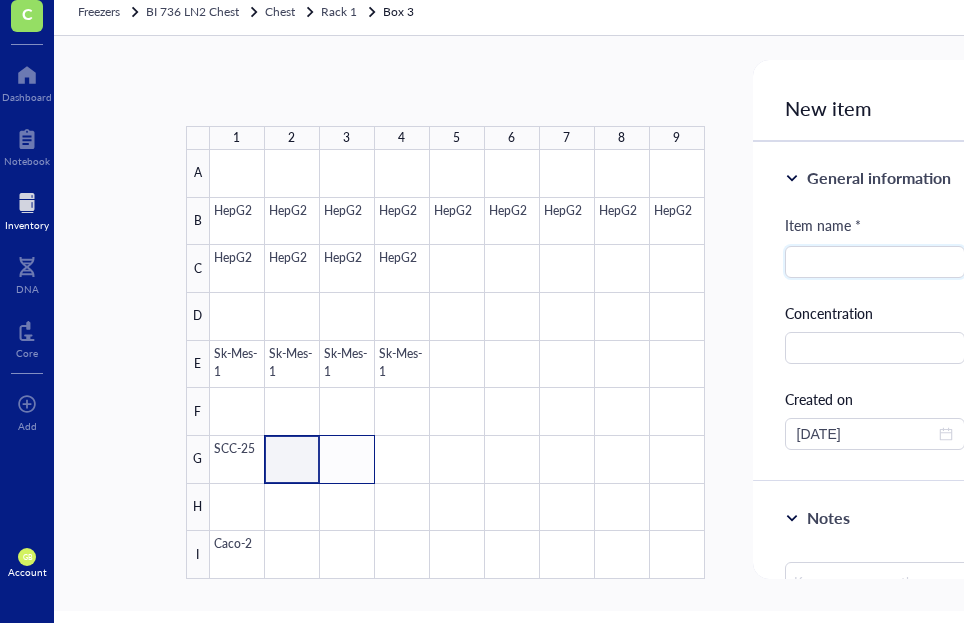 drag, startPoint x: 284, startPoint y: 460, endPoint x: 336, endPoint y: 468, distance: 52.611786 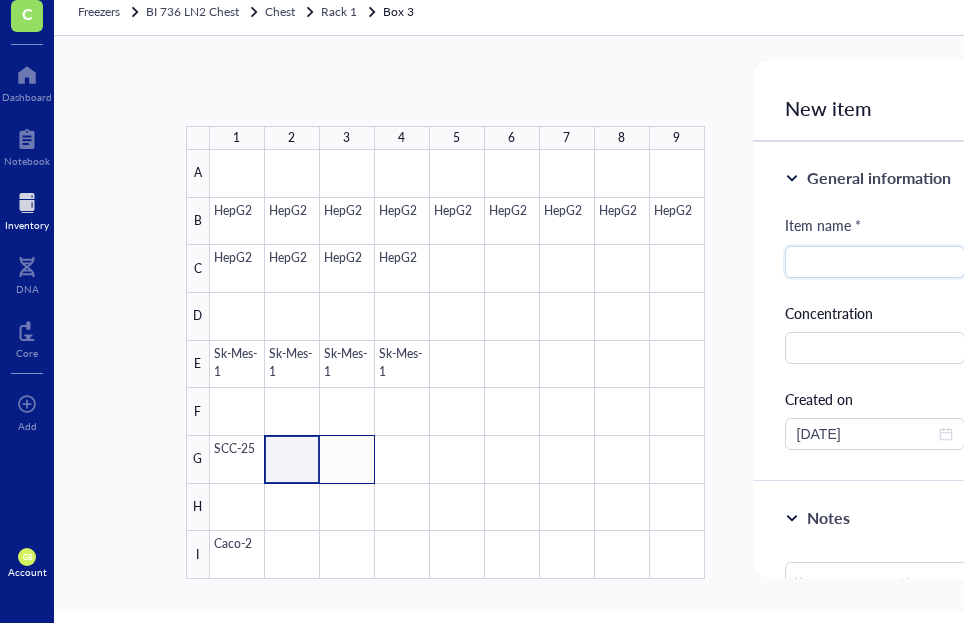 click at bounding box center (457, 364) 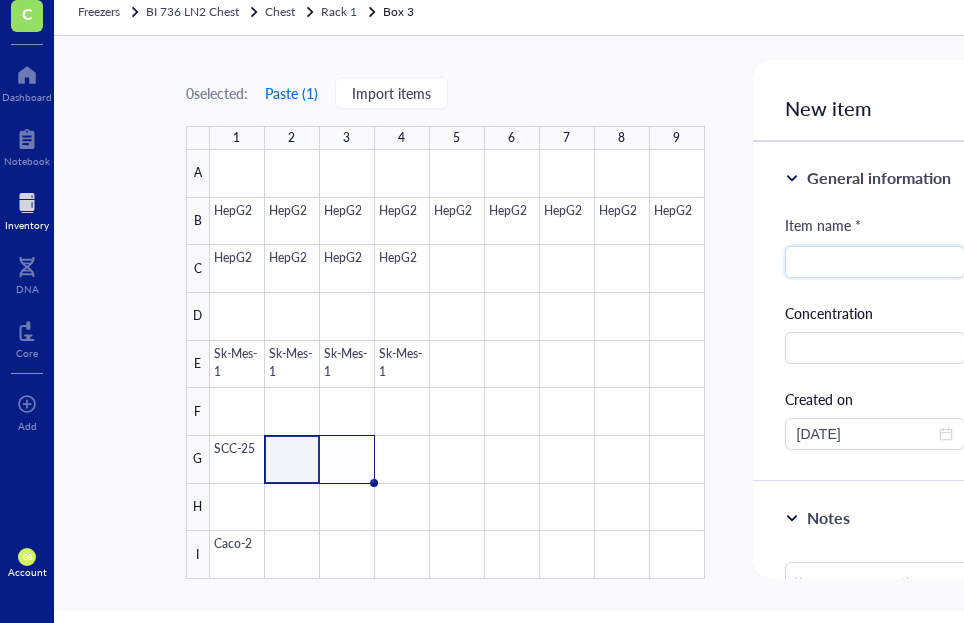 click on "Paste ( 1 )" at bounding box center (291, 93) 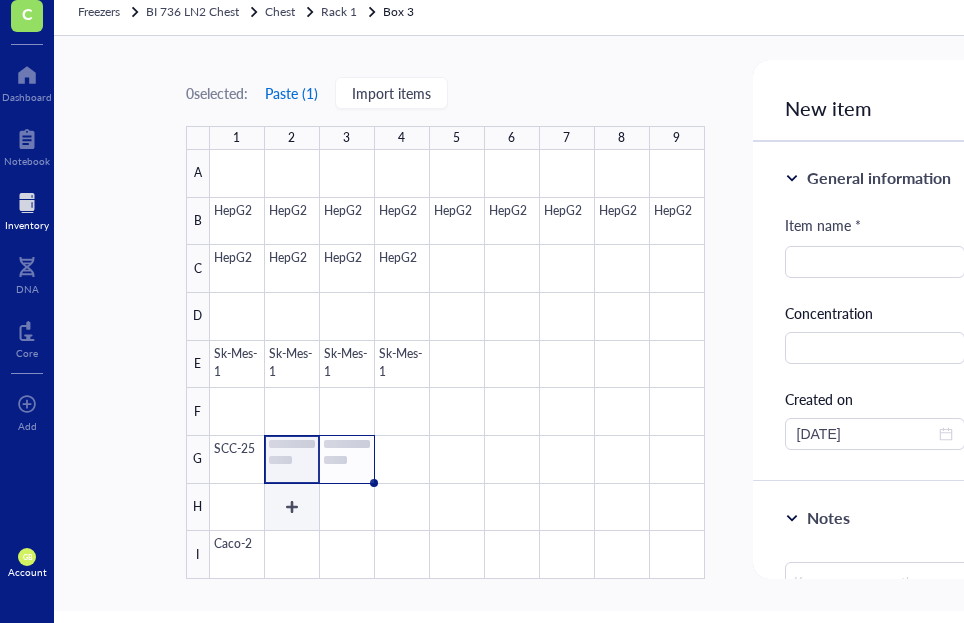 drag, startPoint x: 286, startPoint y: 95, endPoint x: 306, endPoint y: 519, distance: 424.47144 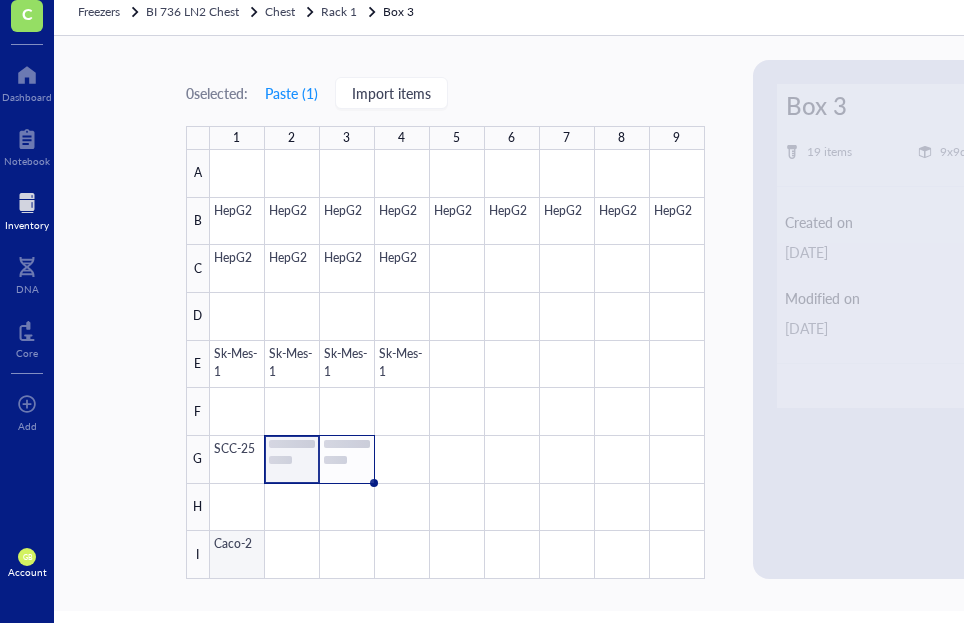 click at bounding box center [457, 364] 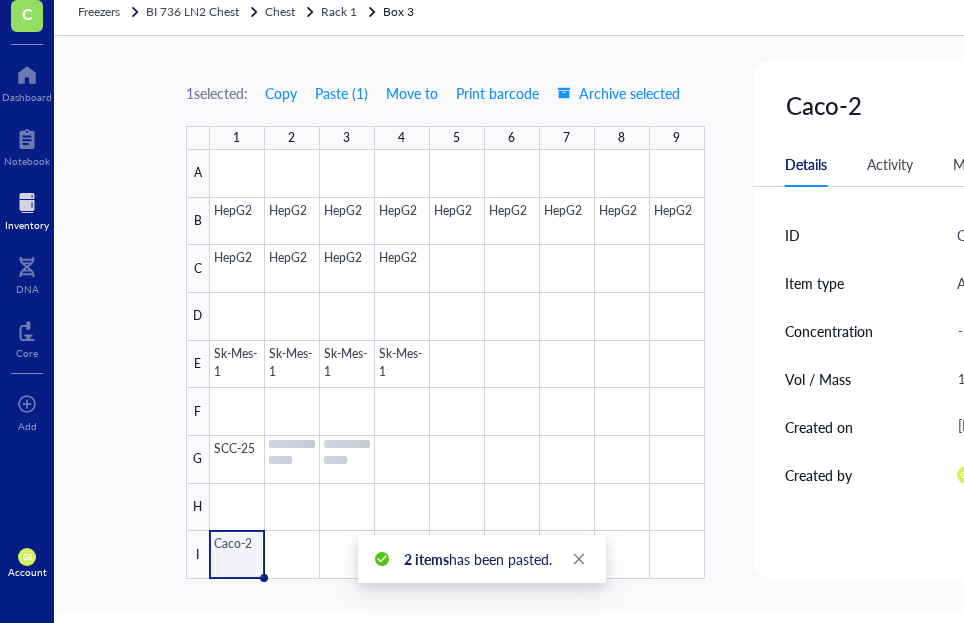 scroll, scrollTop: 0, scrollLeft: 316, axis: horizontal 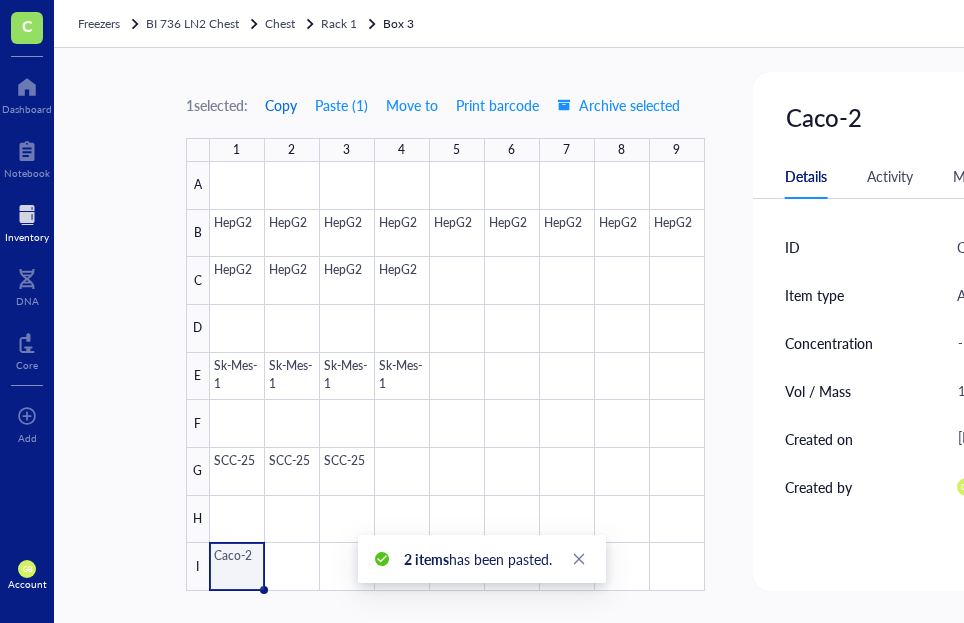 click on "Copy" at bounding box center [281, 105] 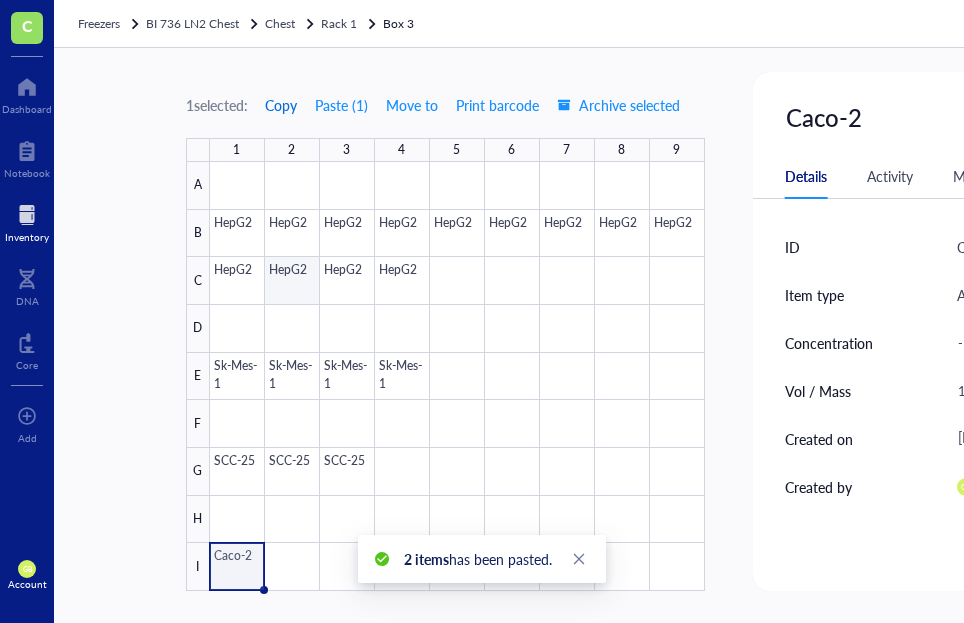 scroll, scrollTop: 12, scrollLeft: 0, axis: vertical 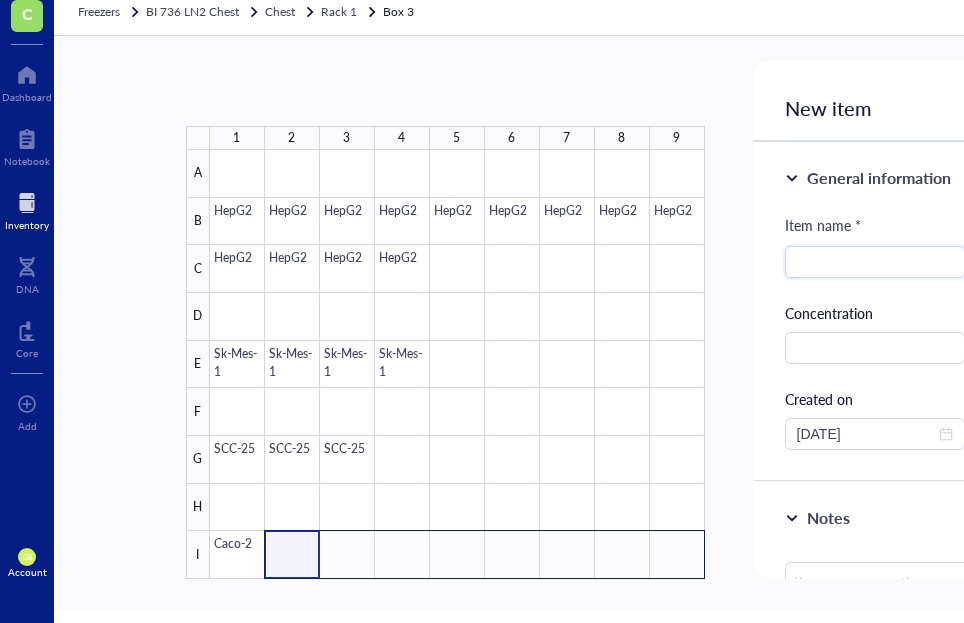 drag, startPoint x: 292, startPoint y: 563, endPoint x: 671, endPoint y: 556, distance: 379.06464 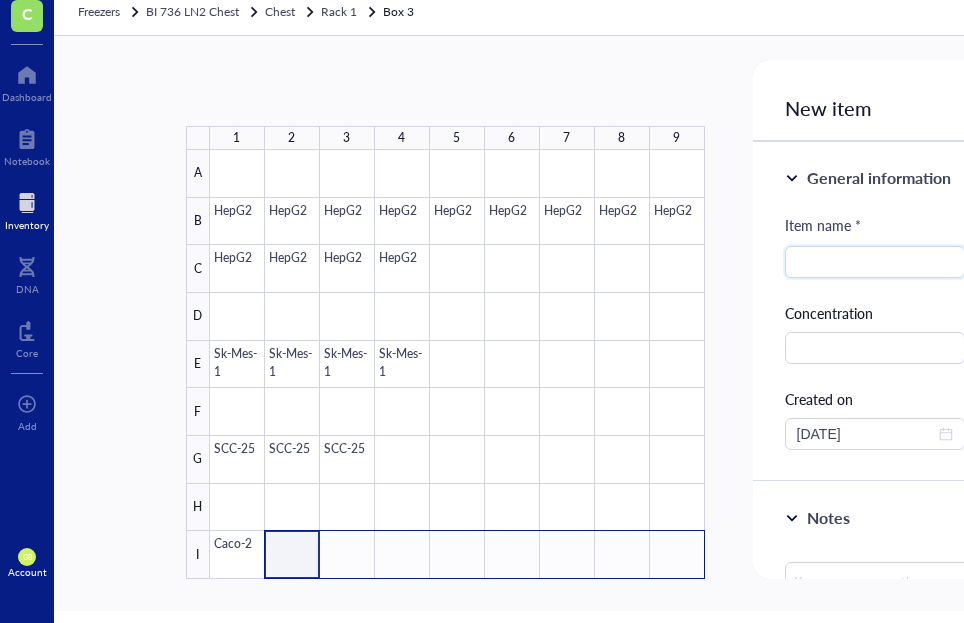 click at bounding box center (457, 364) 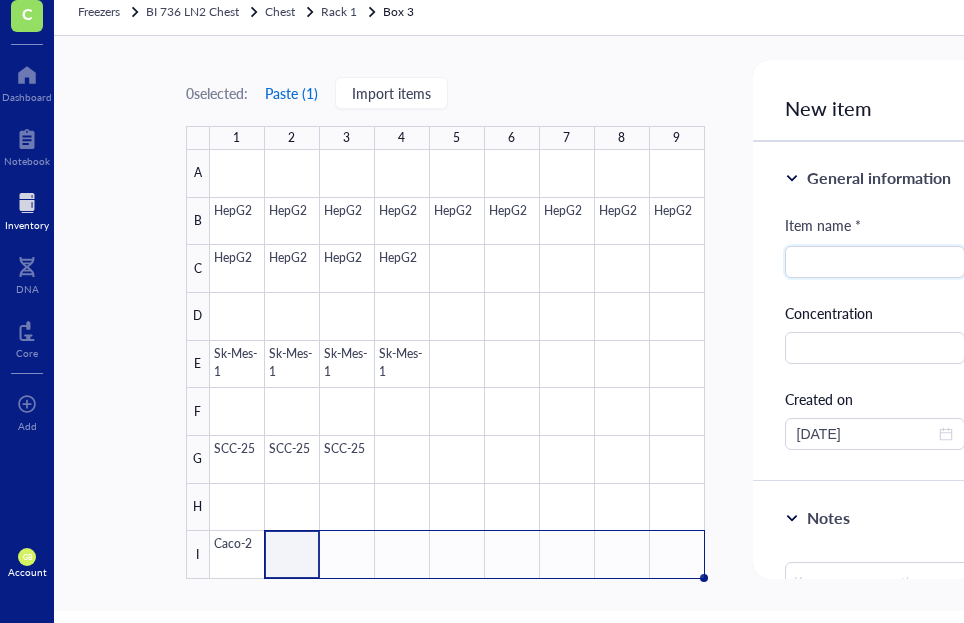 click on "Paste ( 1 )" at bounding box center (291, 93) 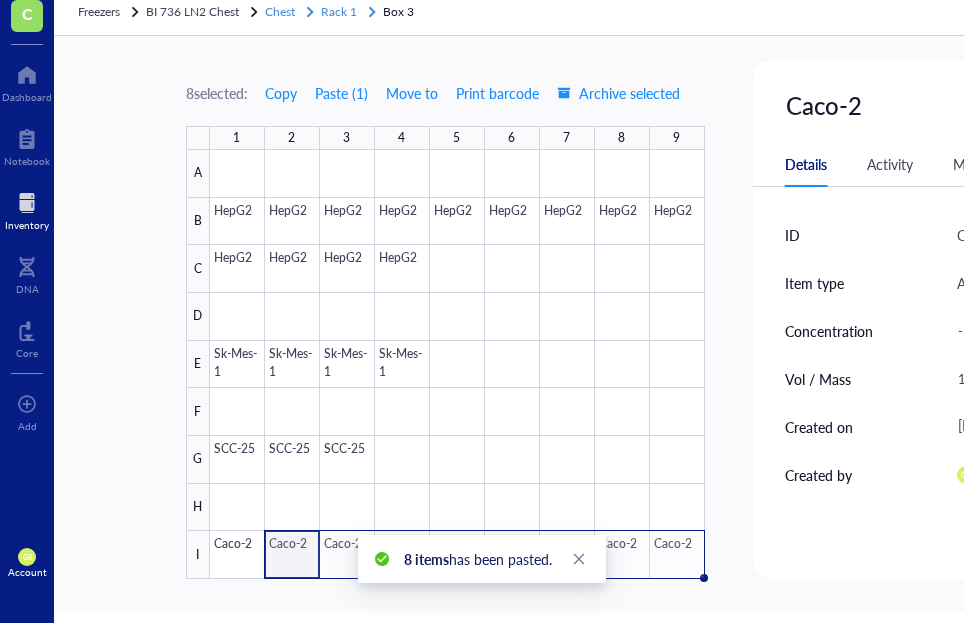 click on "Rack 1" at bounding box center [339, 11] 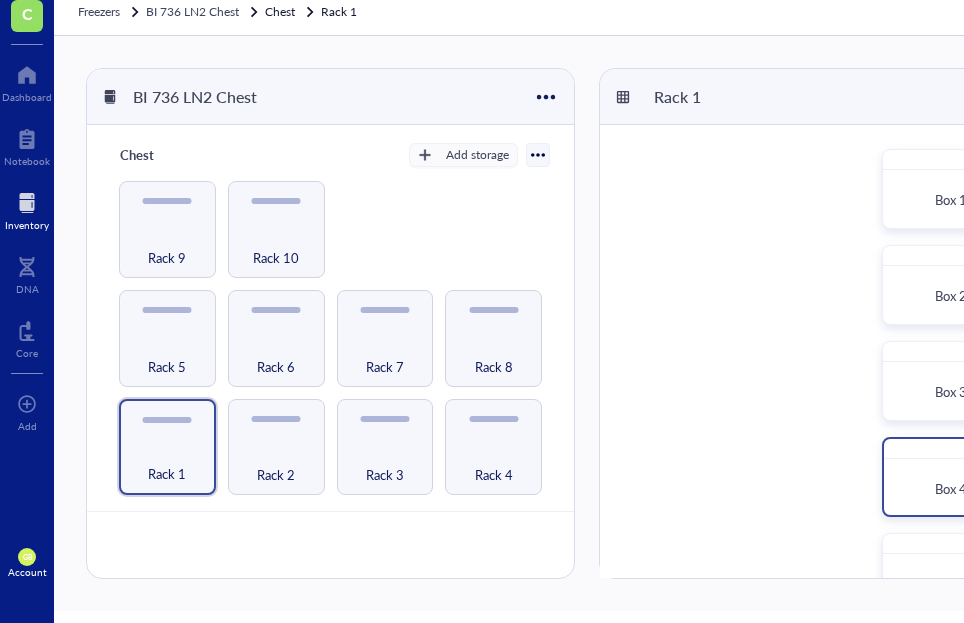 click on "Box 4" at bounding box center (951, 489) 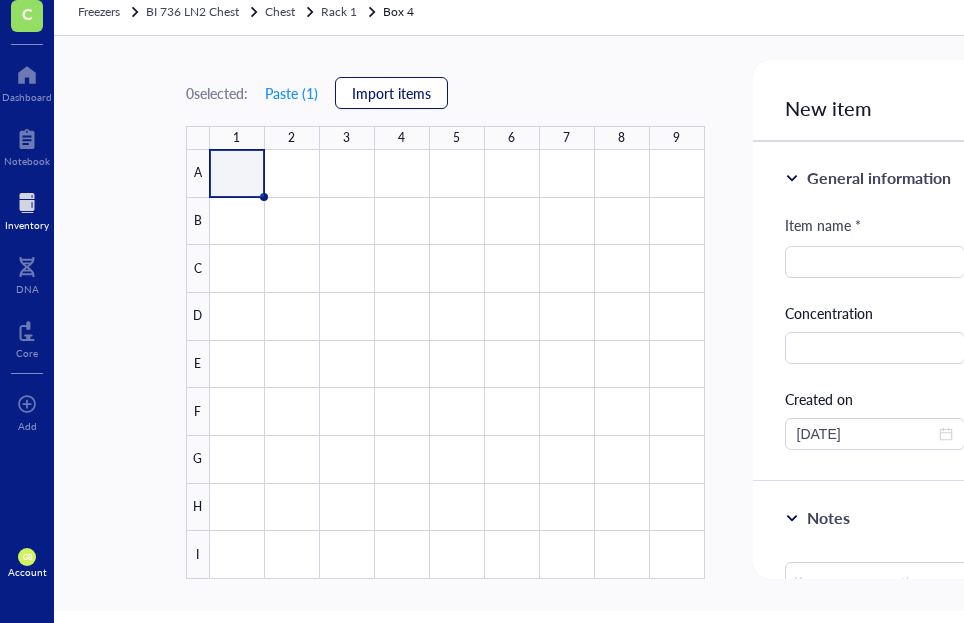 click on "Import items" at bounding box center [391, 93] 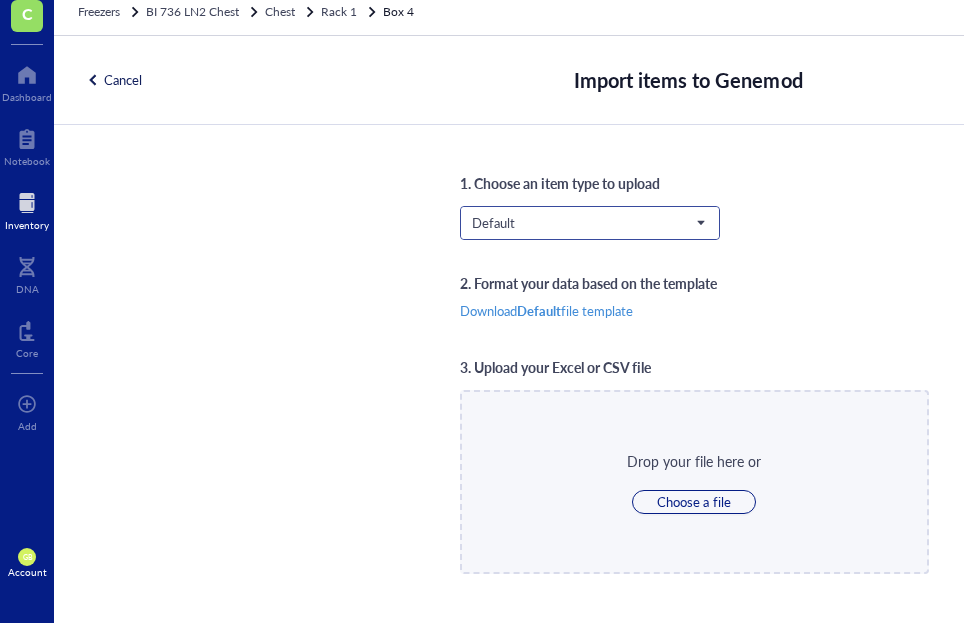 click on "Default" at bounding box center (588, 223) 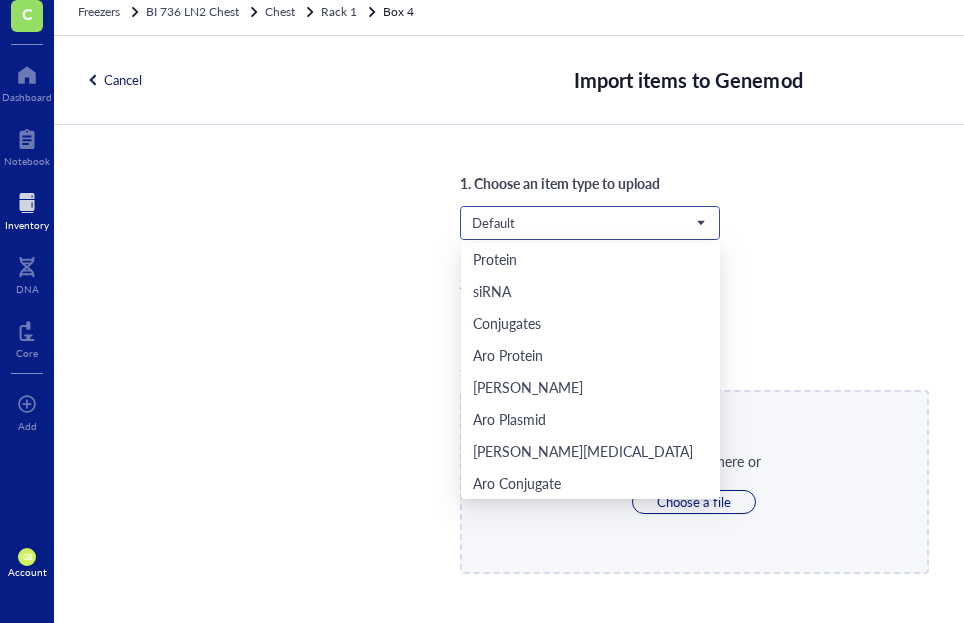 scroll, scrollTop: 64, scrollLeft: 0, axis: vertical 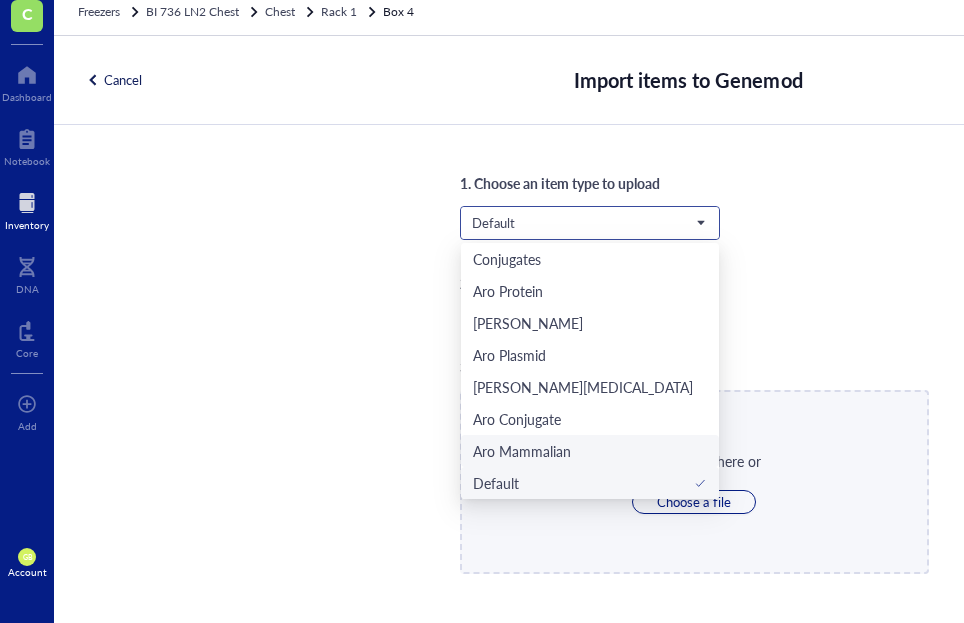 click on "Aro Mammalian" at bounding box center [522, 451] 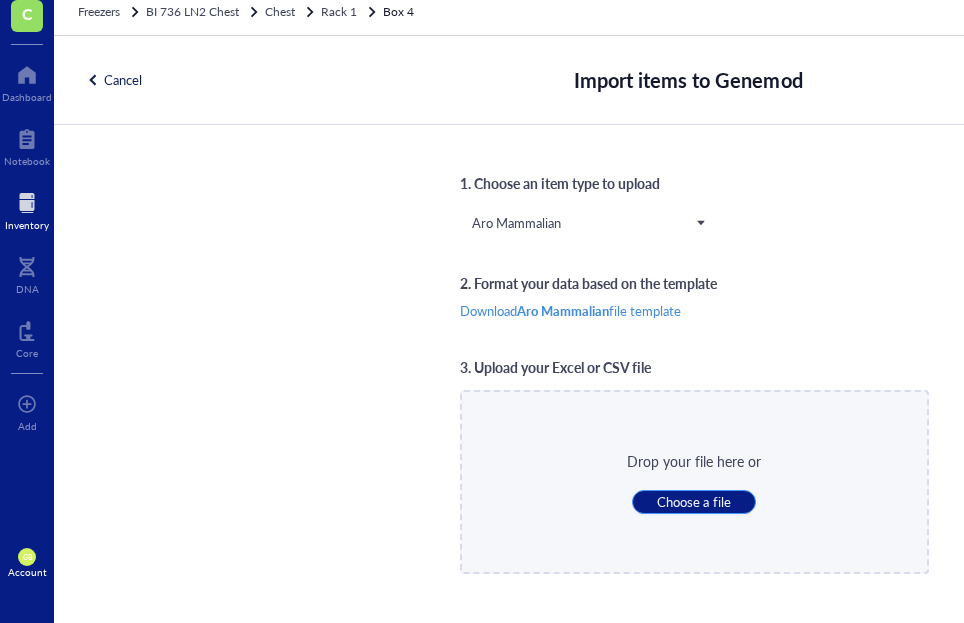 click on "Choose a file" at bounding box center (693, 502) 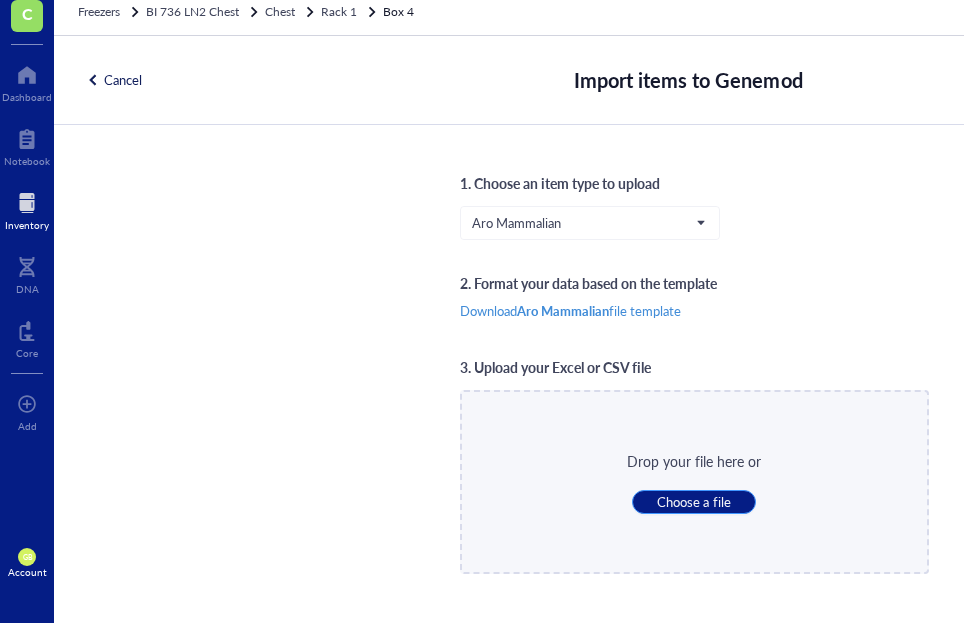 type on "C:\fakepath\LN2_Box_4.csv" 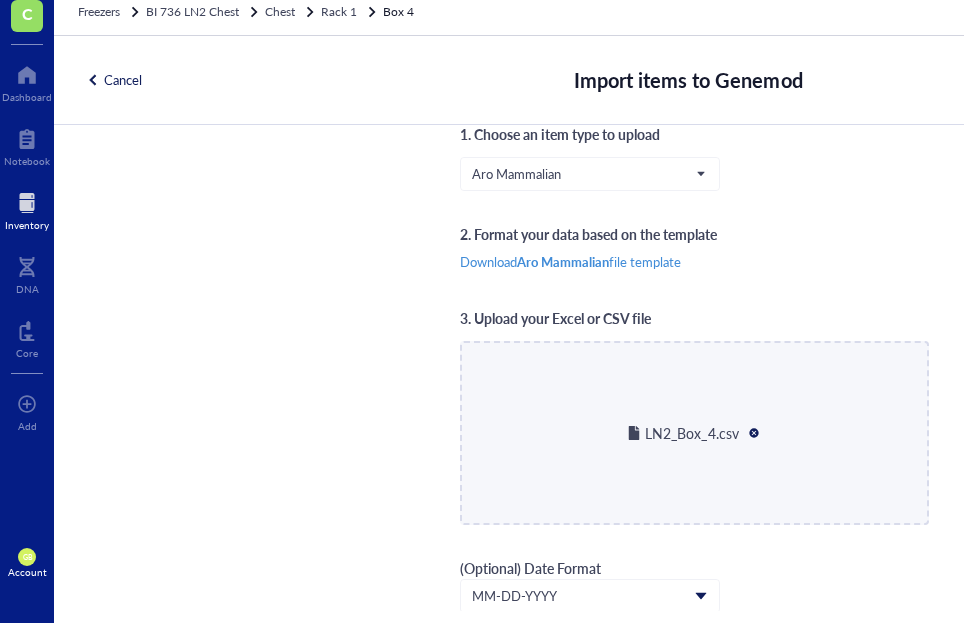 scroll, scrollTop: 35, scrollLeft: 0, axis: vertical 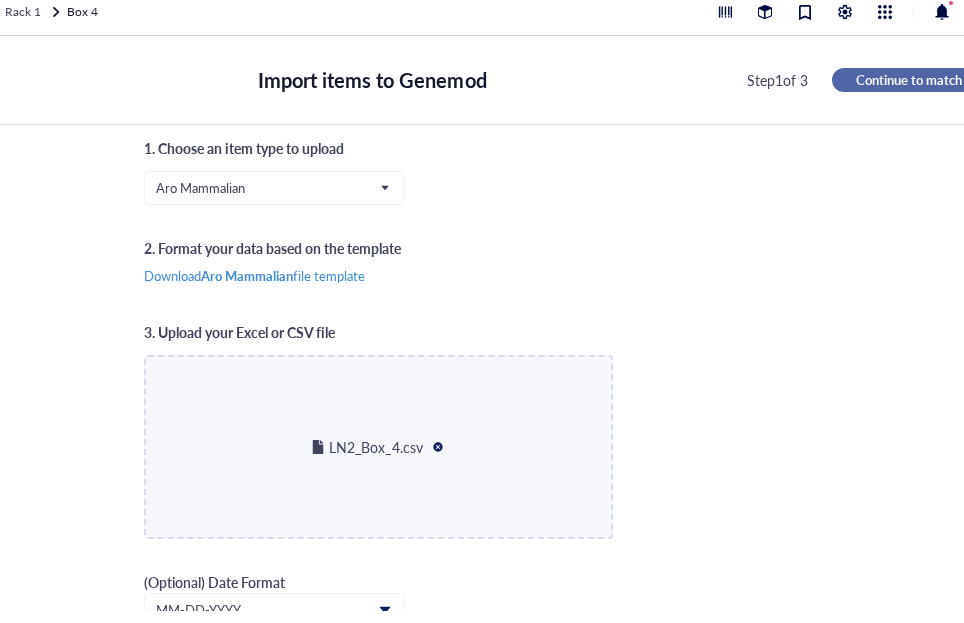 click on "Continue to match" at bounding box center (909, 80) 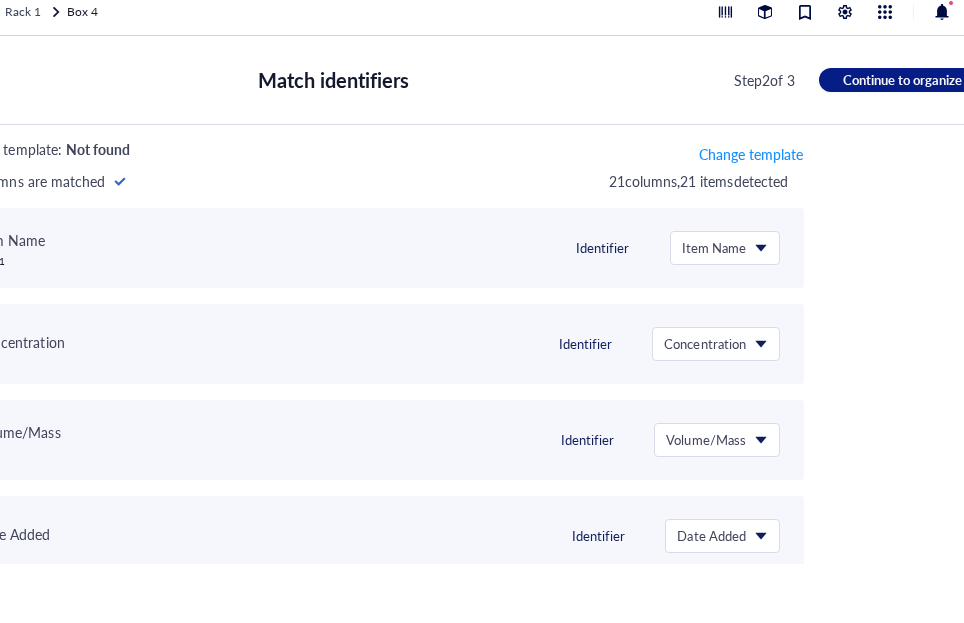 scroll, scrollTop: 33, scrollLeft: 0, axis: vertical 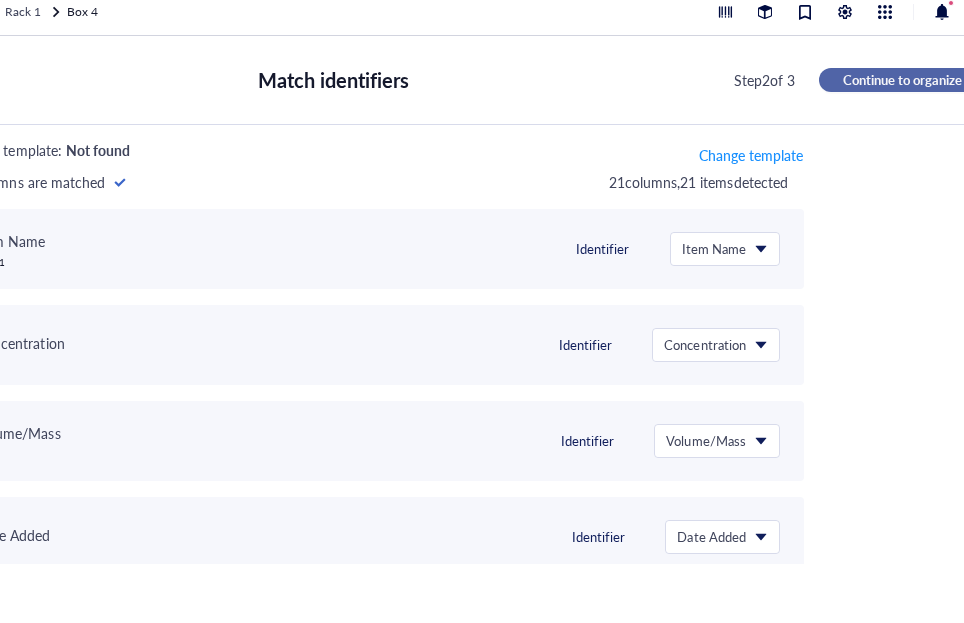 click on "Continue to organize" at bounding box center [902, 80] 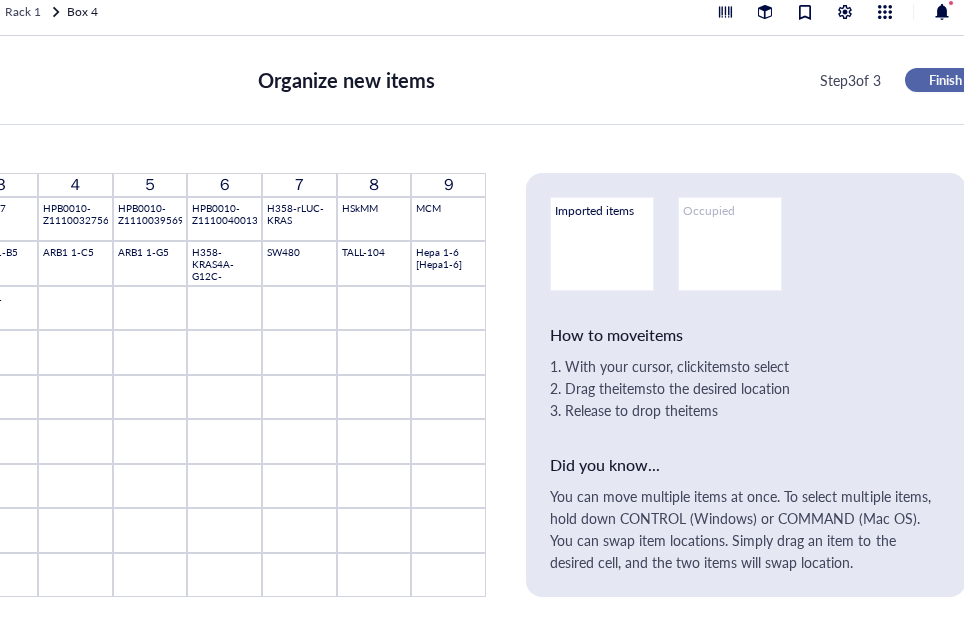 scroll, scrollTop: 0, scrollLeft: 0, axis: both 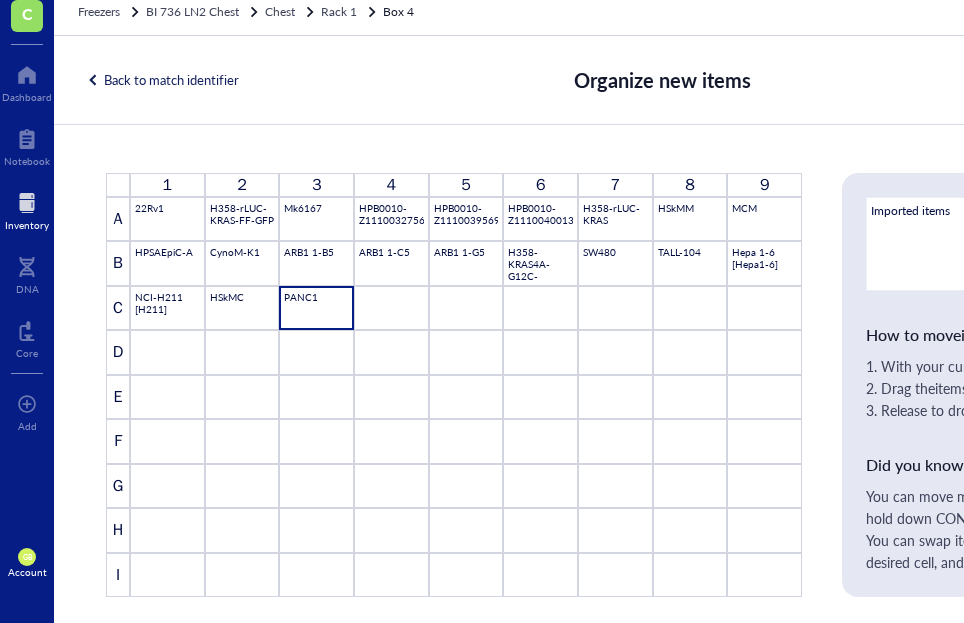 click on "PANC1" at bounding box center [316, 308] 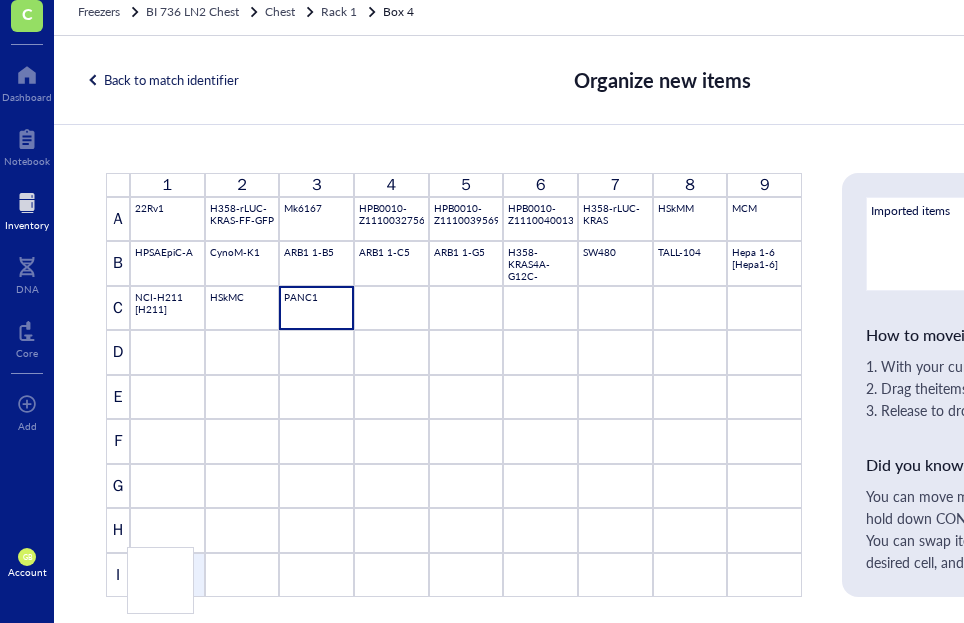 drag, startPoint x: 312, startPoint y: 304, endPoint x: 164, endPoint y: 566, distance: 300.91196 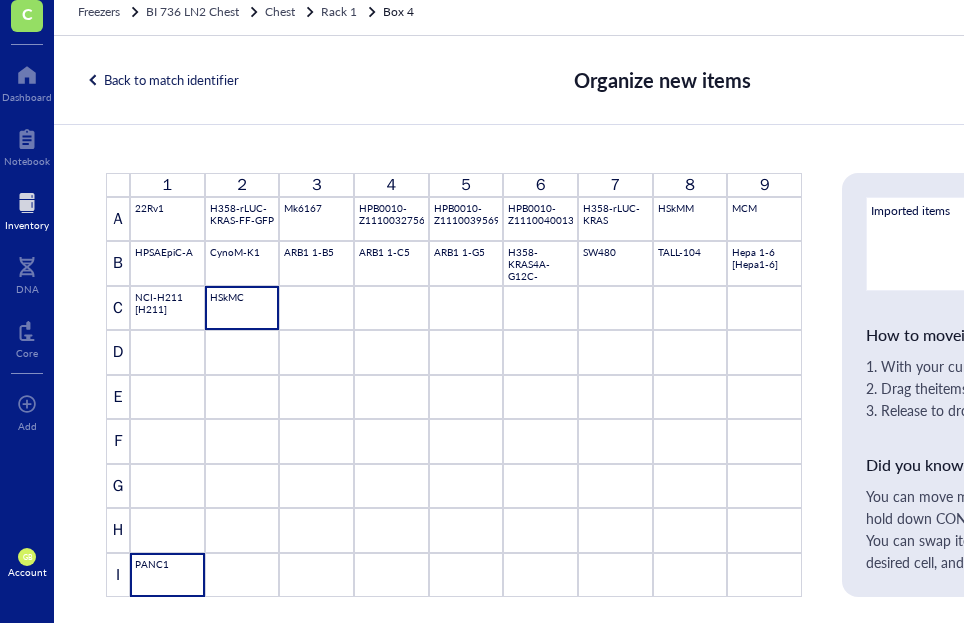 click on "HSkMC" at bounding box center (242, 308) 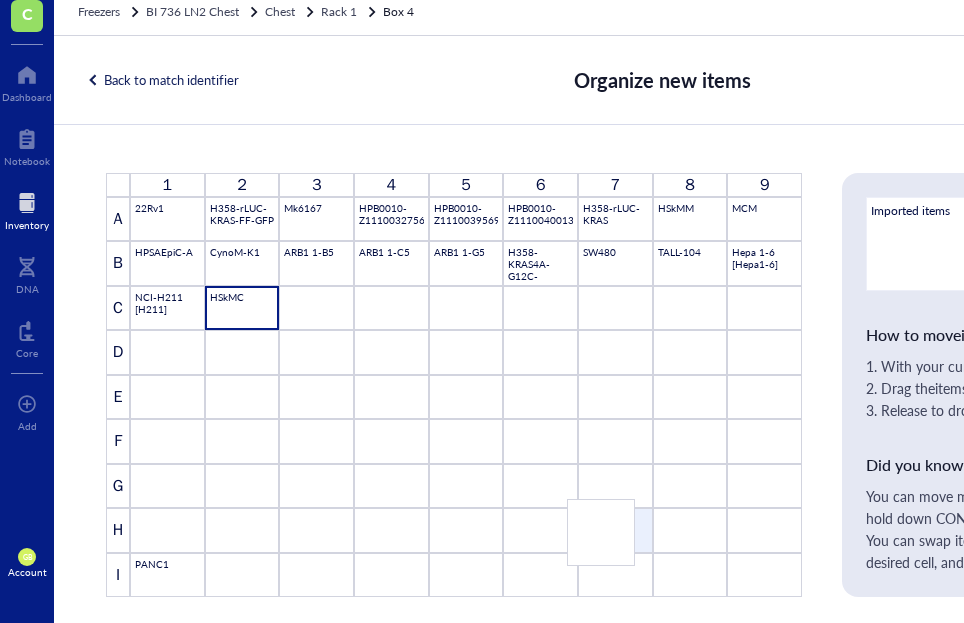 drag, startPoint x: 240, startPoint y: 309, endPoint x: 607, endPoint y: 523, distance: 424.83527 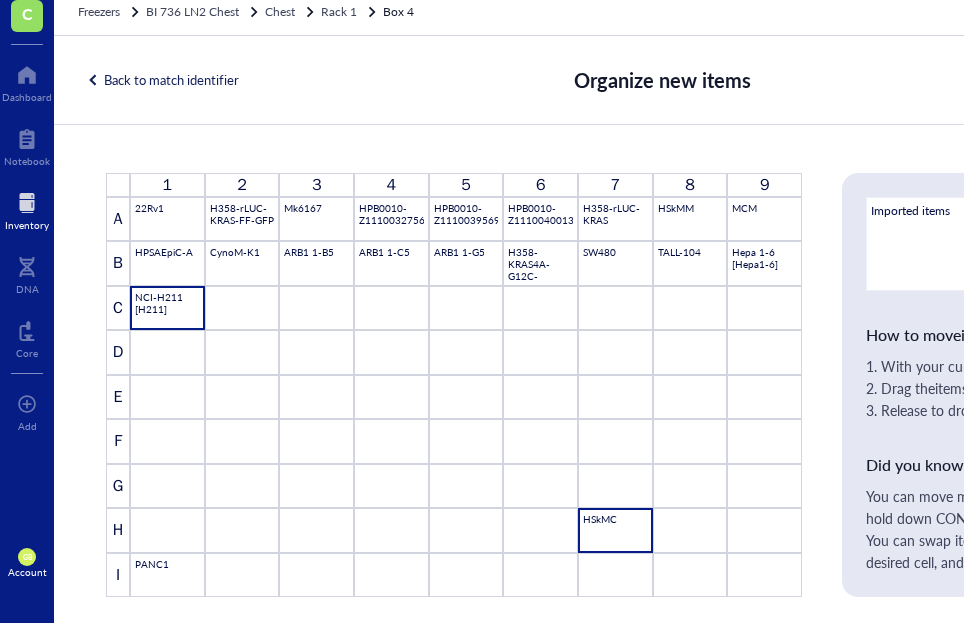 click on "NCI-H211 [H211]" at bounding box center [167, 308] 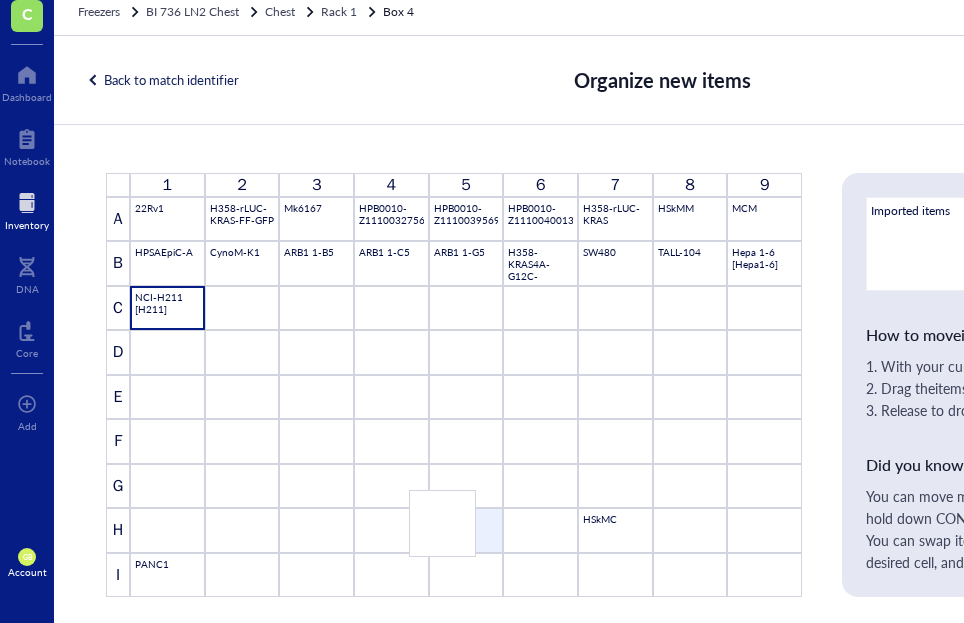 drag, startPoint x: 176, startPoint y: 306, endPoint x: 459, endPoint y: 511, distance: 349.44815 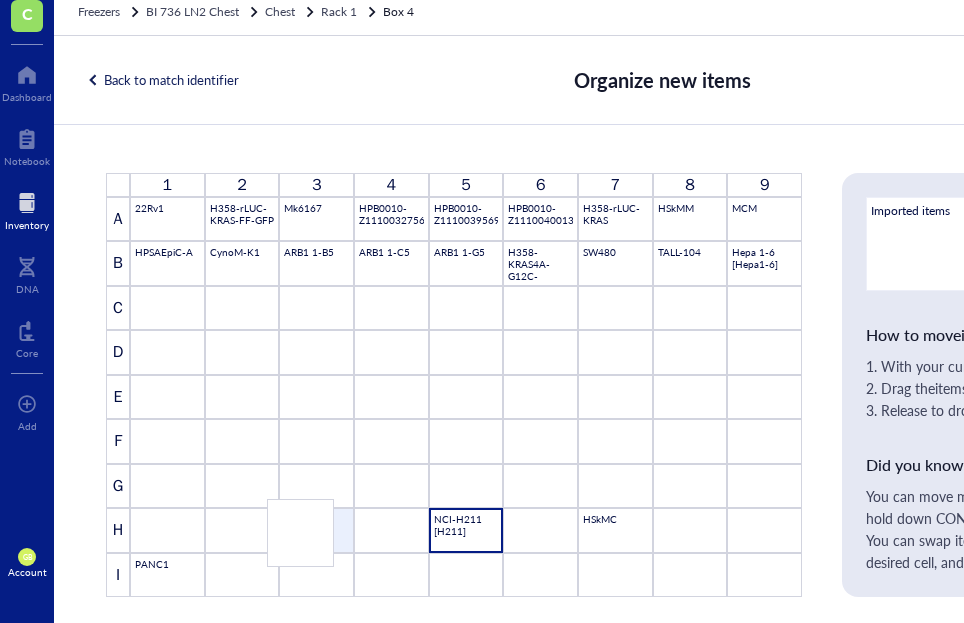 drag, startPoint x: 766, startPoint y: 258, endPoint x: 310, endPoint y: 517, distance: 524.42065 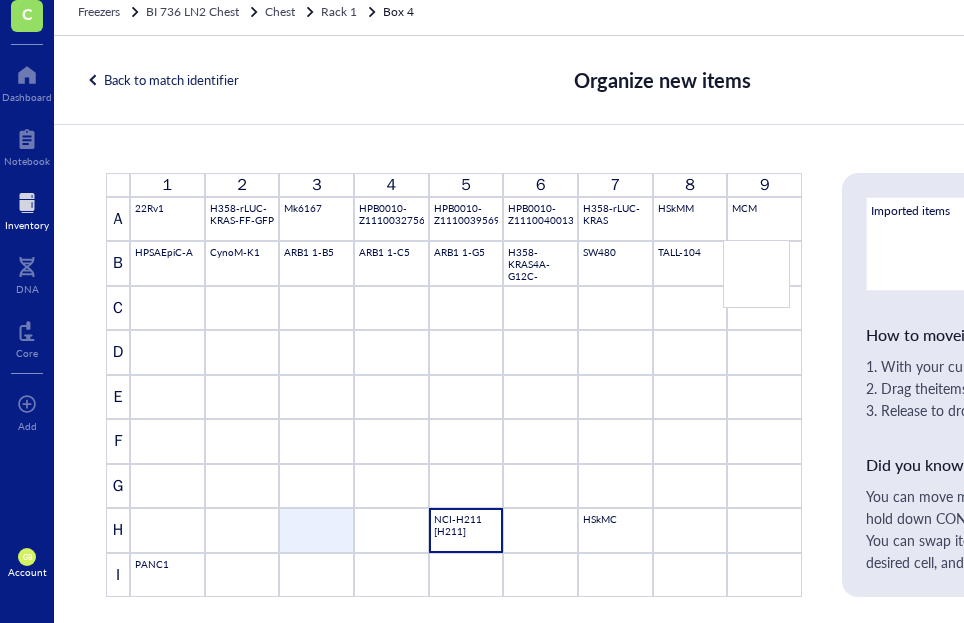 click on "1 2 3 4 5 6 7 8 9 A 22Rv1 H358-rLUC-KRAS-FF-GFP Mk6167 HPB0010-Z1110032756013018BA HPB0010-Z1110039569020118BA HPB0010-Z1110040013013118BA H358-rLUC-KRAS HSkMM MCM B HPSAEpiC-A CynoM-K1 ARB1 1-B5 ARB1 1-C5 ARB1 1-G5 H358-KRAS4A-G12C-KRAS2WT SW480 TALL-104 Hepa 1-6 [Hepa1-6] C D E F G H NCI-H211 [H211] HSkMC I PANC1
To pick up a draggable item, press the space bar.
While dragging, use the arrow keys to move the item.
Press space again to drop the item in its new position, or press escape to cancel.
Draggable item I2 was moved over droppable area C8." at bounding box center (454, 385) 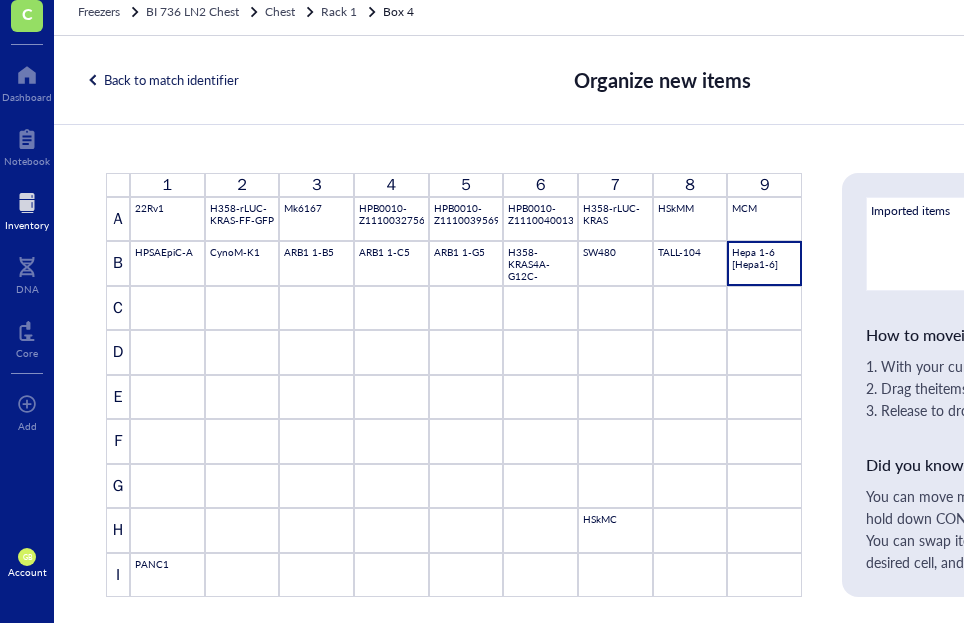 click on "Hepa 1-6 [Hepa1-6]" at bounding box center (764, 263) 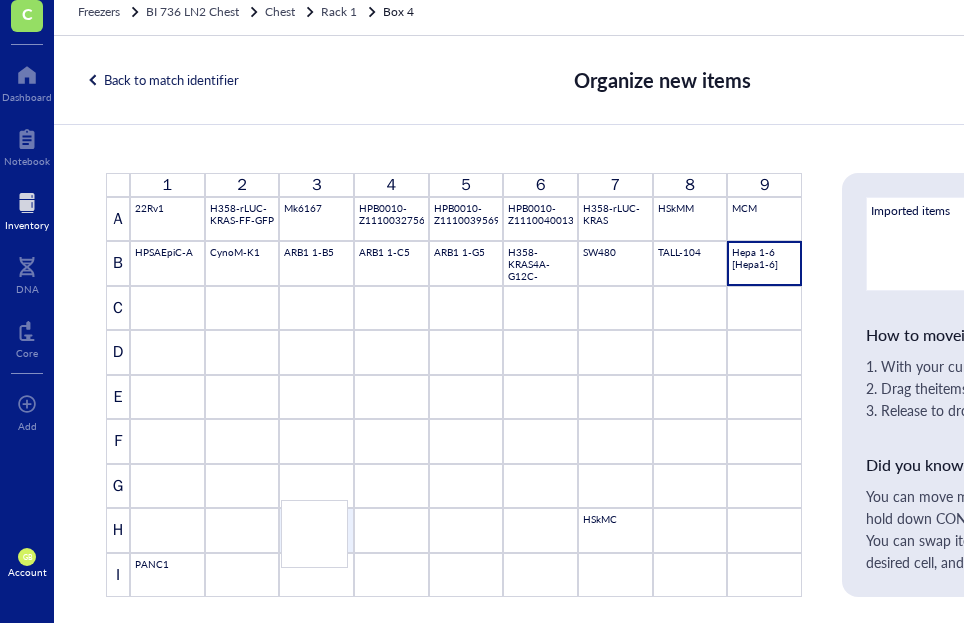 drag, startPoint x: 752, startPoint y: 267, endPoint x: 310, endPoint y: 527, distance: 512.8002 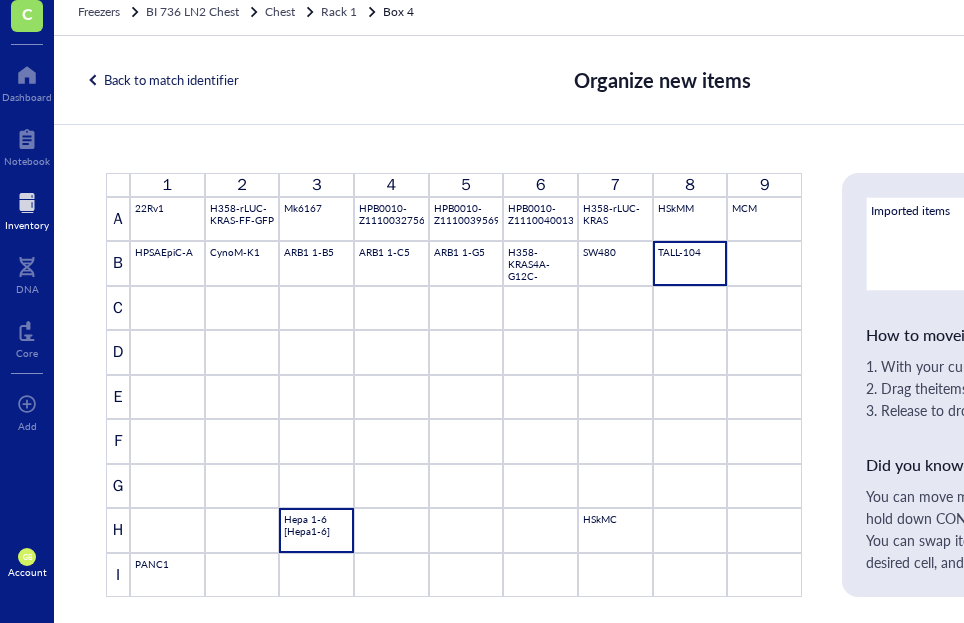 click on "TALL-104" at bounding box center [690, 263] 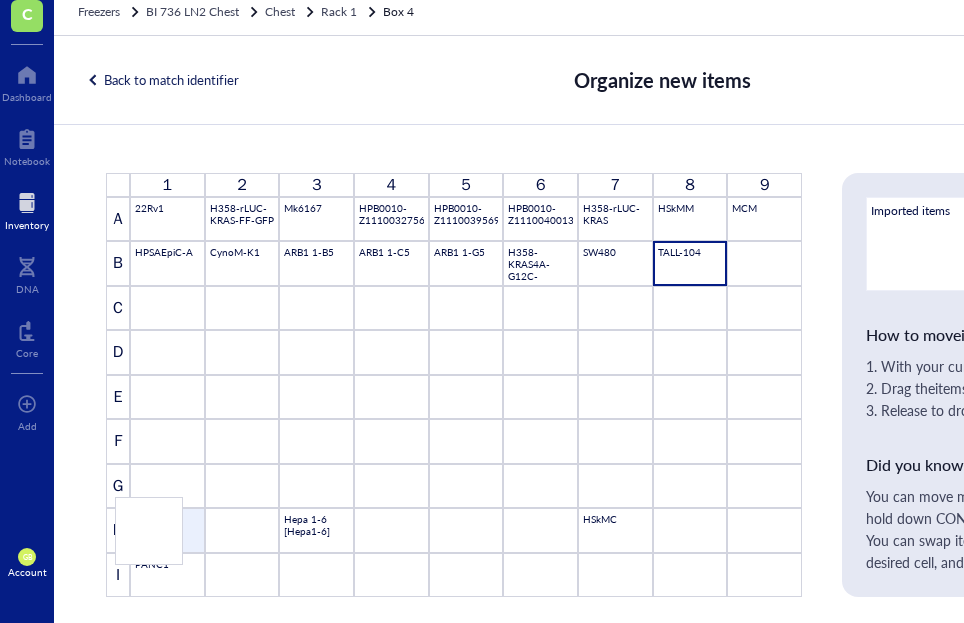 drag, startPoint x: 682, startPoint y: 264, endPoint x: 149, endPoint y: 521, distance: 591.7246 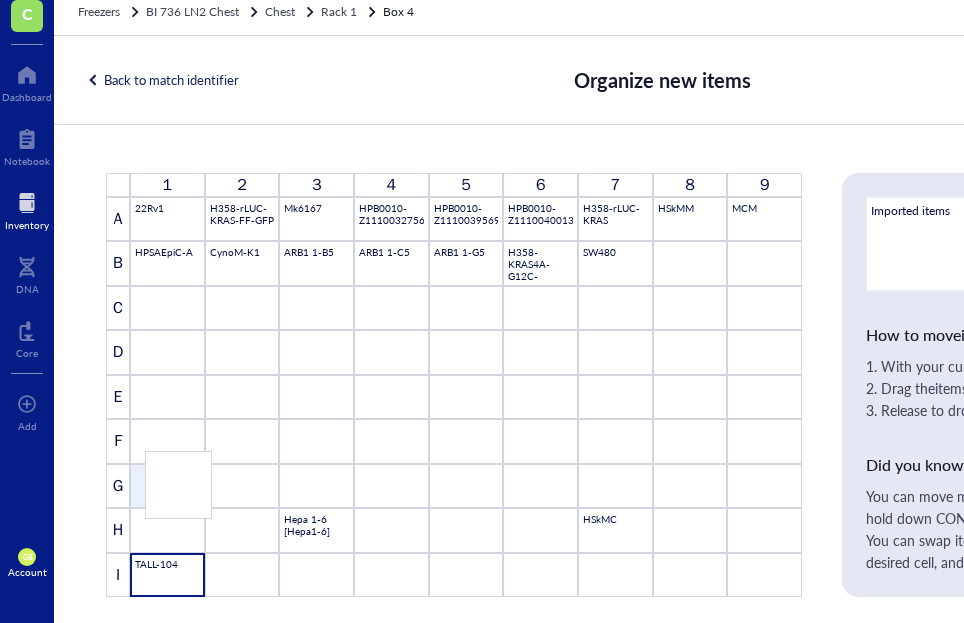 drag, startPoint x: 601, startPoint y: 268, endPoint x: 172, endPoint y: 479, distance: 478.08157 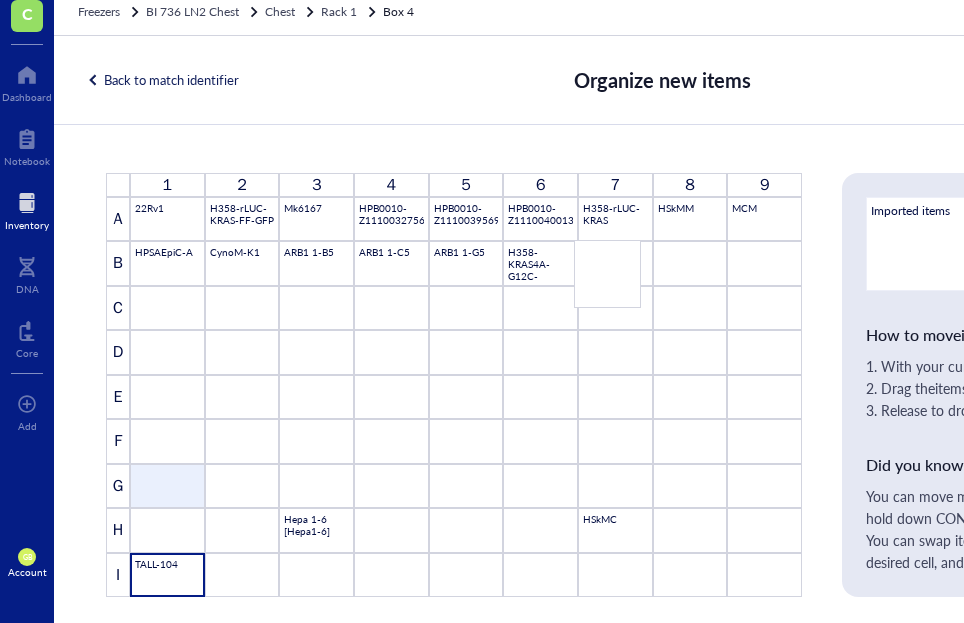 click on "1 2 3 4 5 6 7 8 9 A 22Rv1 H358-rLUC-KRAS-FF-GFP Mk6167 HPB0010-Z1110032756013018BA HPB0010-Z1110039569020118BA HPB0010-Z1110040013013118BA H358-rLUC-KRAS HSkMM MCM B HPSAEpiC-A CynoM-K1 ARB1 1-B5 ARB1 1-C5 ARB1 1-G5 H358-KRAS4A-G12C-KRAS2WT SW480 C D E F G H Hepa 1-6 [Hepa1-6] HSkMC I TALL-104
To pick up a draggable item, press the space bar.
While dragging, use the arrow keys to move the item.
Press space again to drop the item in its new position, or press escape to cancel.
Draggable item G2 was moved over droppable area A7." at bounding box center (454, 385) 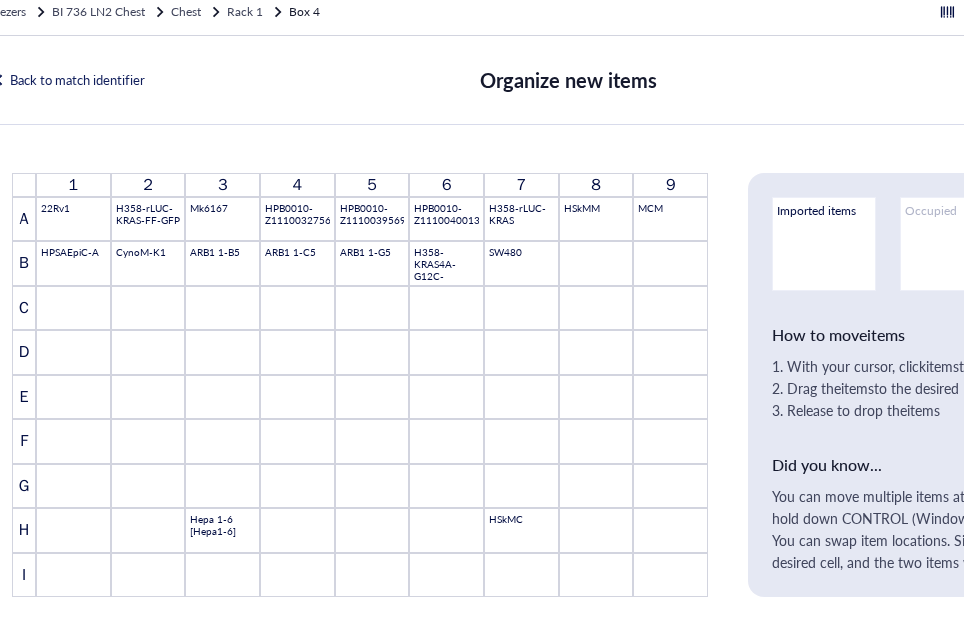 scroll, scrollTop: 0, scrollLeft: 0, axis: both 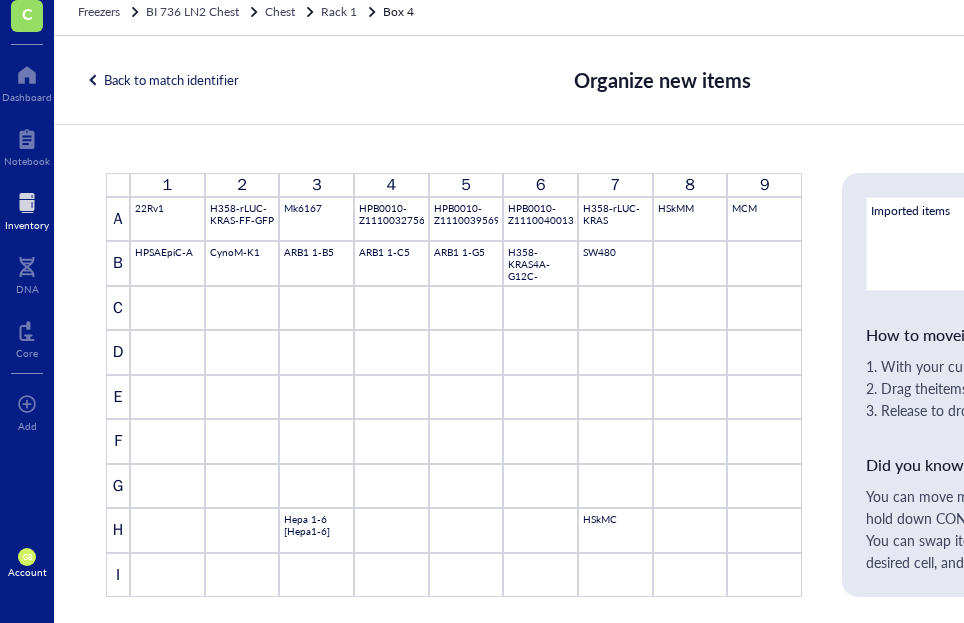 click on "Back to match identifier" at bounding box center (162, 80) 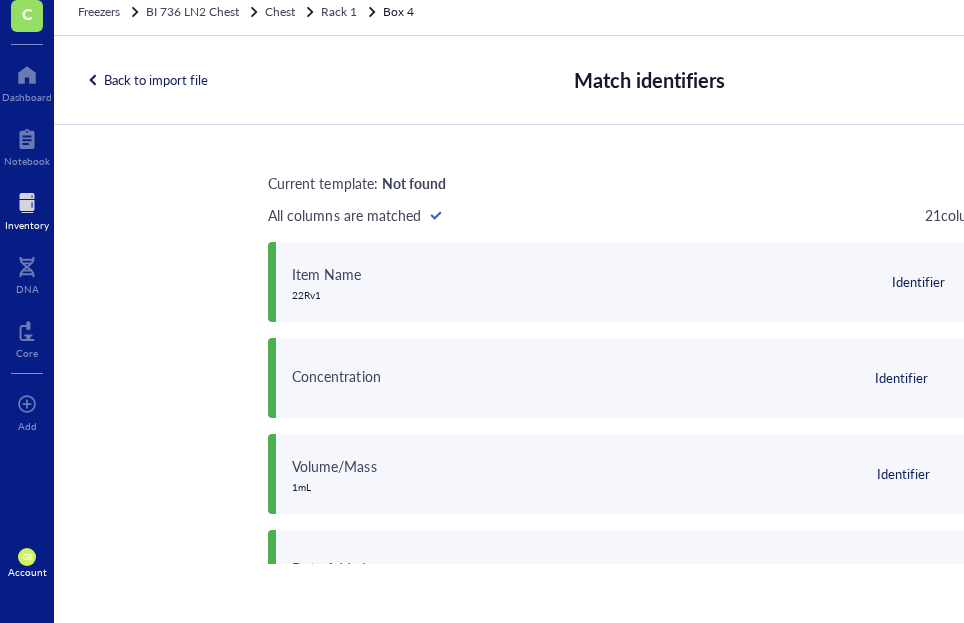 scroll, scrollTop: 0, scrollLeft: 316, axis: horizontal 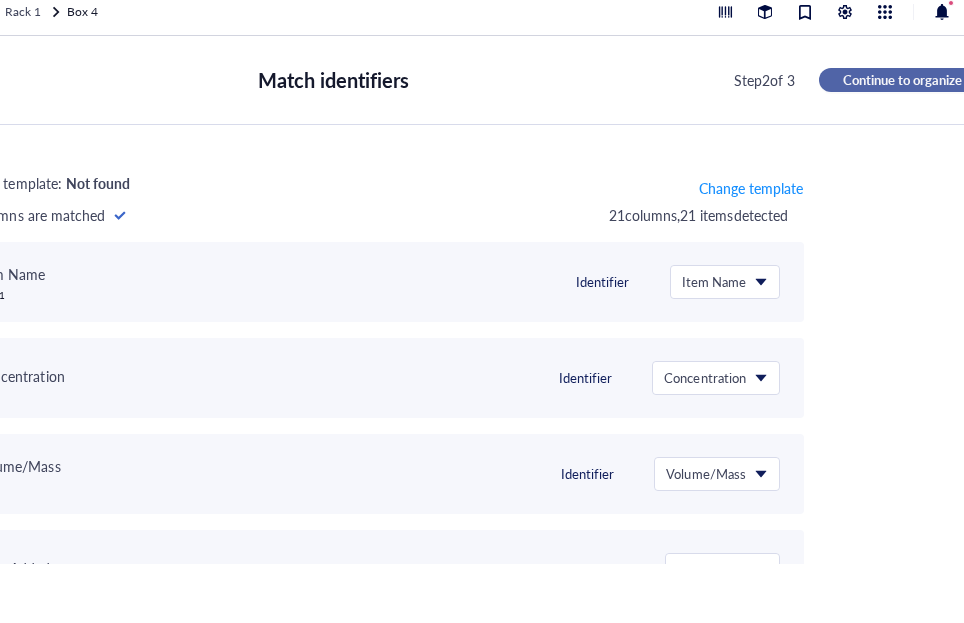click on "Continue to organize" at bounding box center [902, 80] 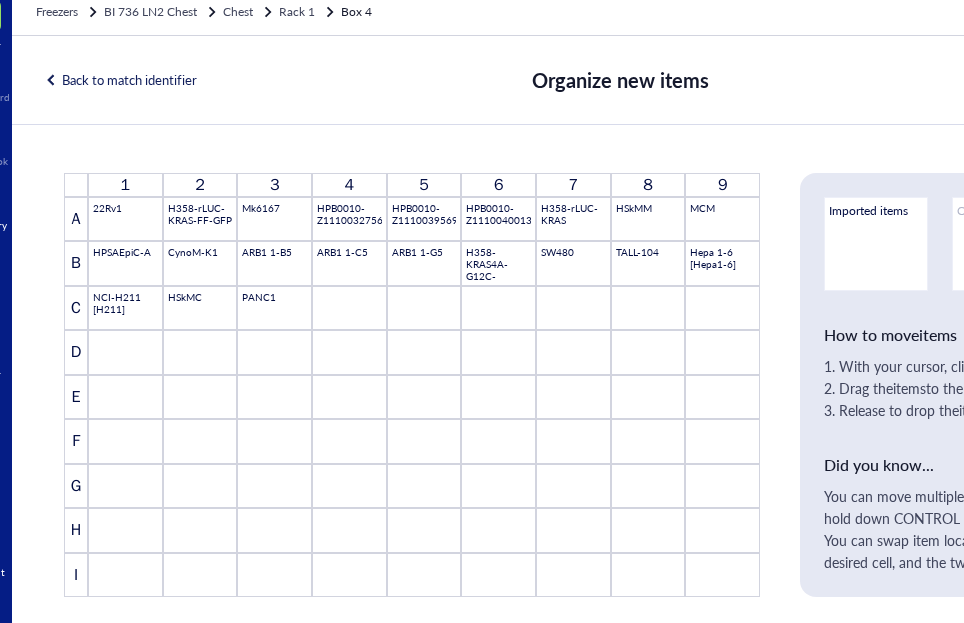 scroll, scrollTop: 0, scrollLeft: 0, axis: both 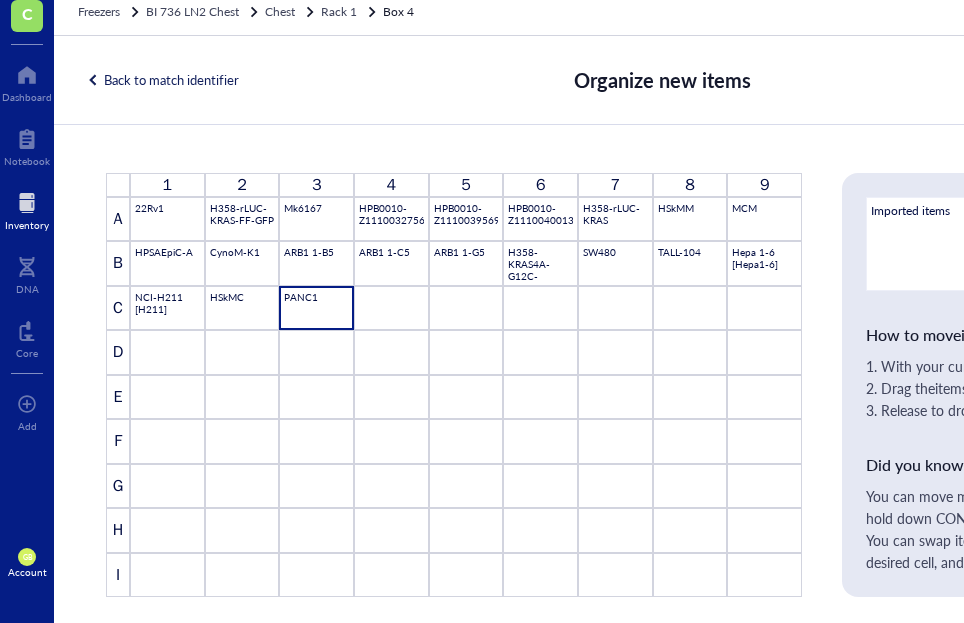 click on "PANC1" at bounding box center (316, 308) 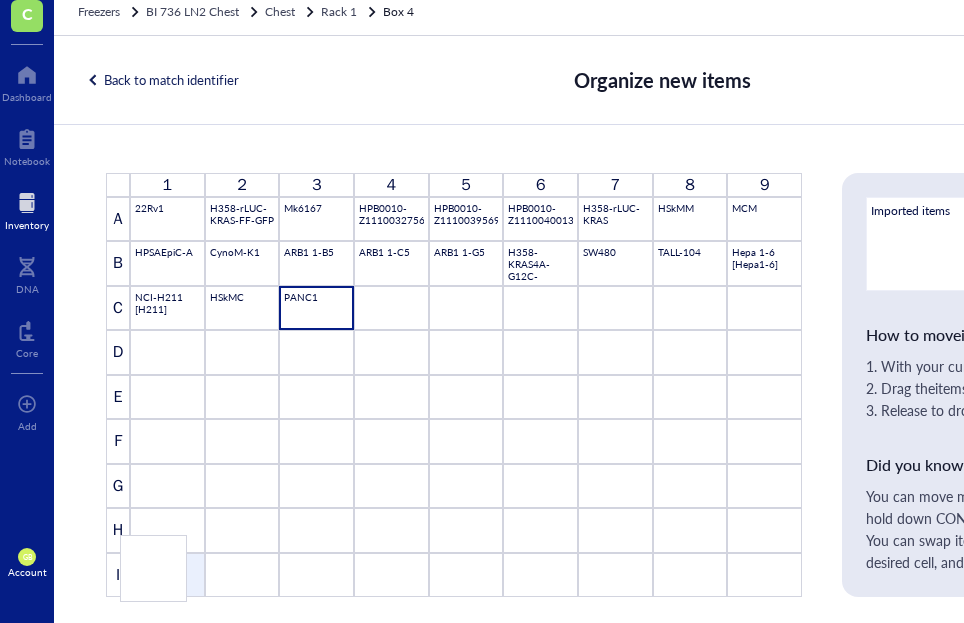 drag, startPoint x: 321, startPoint y: 306, endPoint x: 166, endPoint y: 556, distance: 294.15134 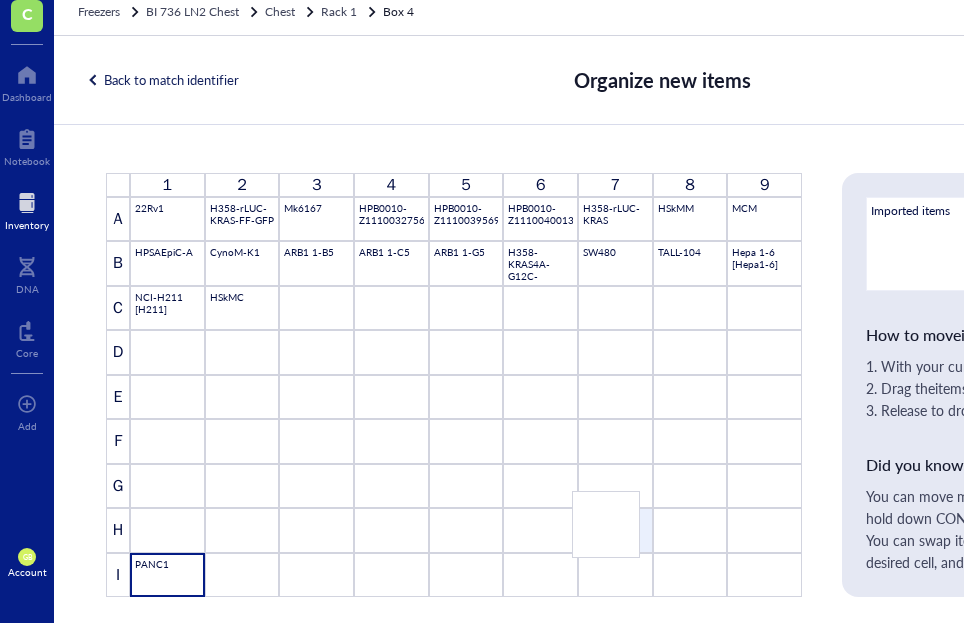 drag, startPoint x: 226, startPoint y: 302, endPoint x: 598, endPoint y: 508, distance: 425.22934 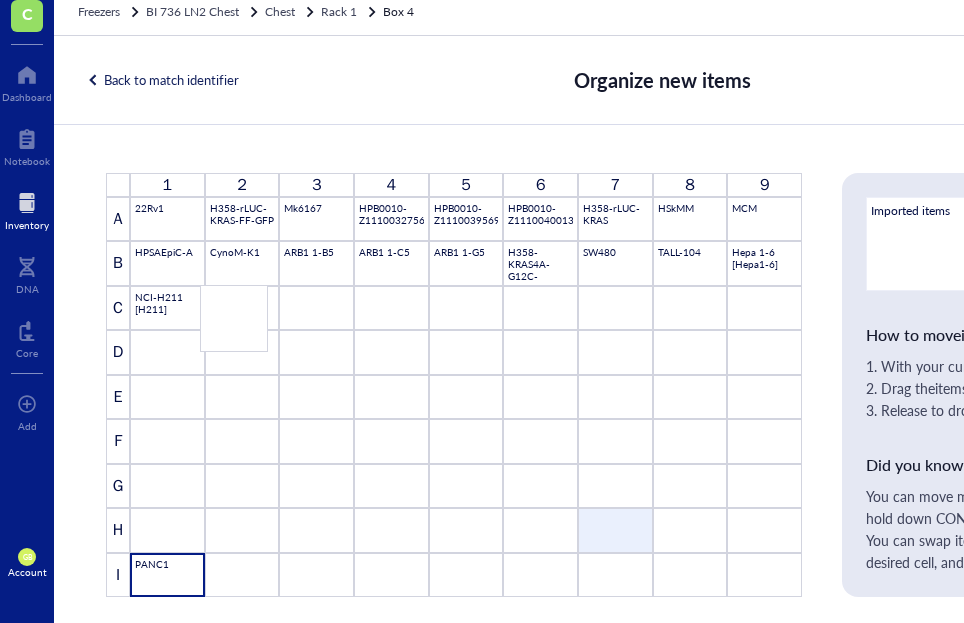 click on "1 2 3 4 5 6 7 8 9 A 22Rv1 H358-rLUC-KRAS-FF-GFP Mk6167 HPB0010-Z1110032756013018BA HPB0010-Z1110039569020118BA HPB0010-Z1110040013013118BA H358-rLUC-KRAS HSkMM MCM B HPSAEpiC-A CynoM-K1 ARB1 1-B5 ARB1 1-C5 ARB1 1-G5 H358-KRAS4A-G12C-KRAS2WT SW480 TALL-104 Hepa 1-6 [Hepa1-6] C NCI-H211 [H211] HSkMC D E F G H I PANC1
To pick up a draggable item, press the space bar.
While dragging, use the arrow keys to move the item.
Press space again to drop the item in its new position, or press escape to cancel.
Draggable item B3 was moved over droppable area G8." at bounding box center [454, 385] 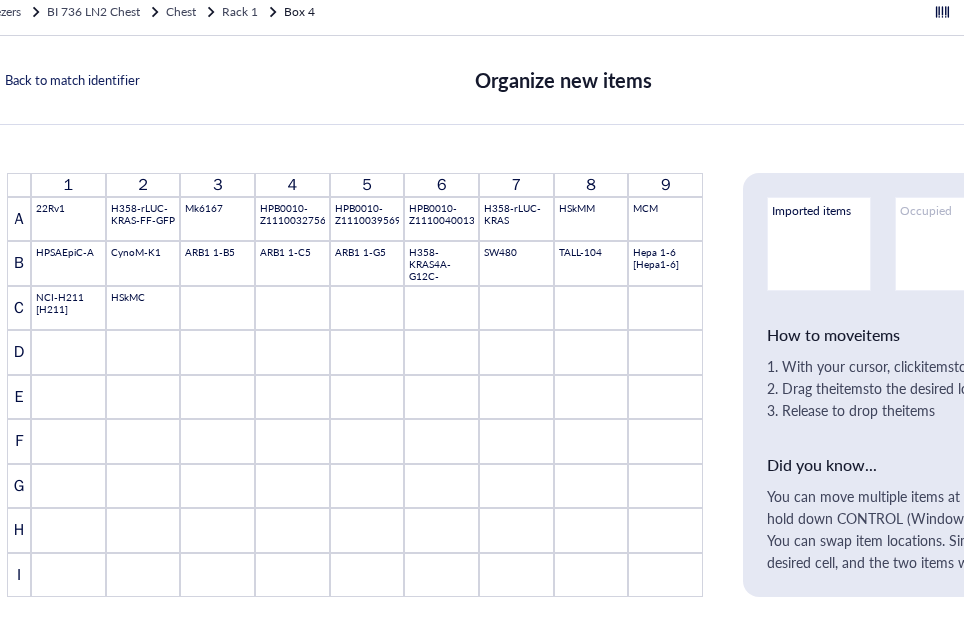 scroll, scrollTop: 0, scrollLeft: 0, axis: both 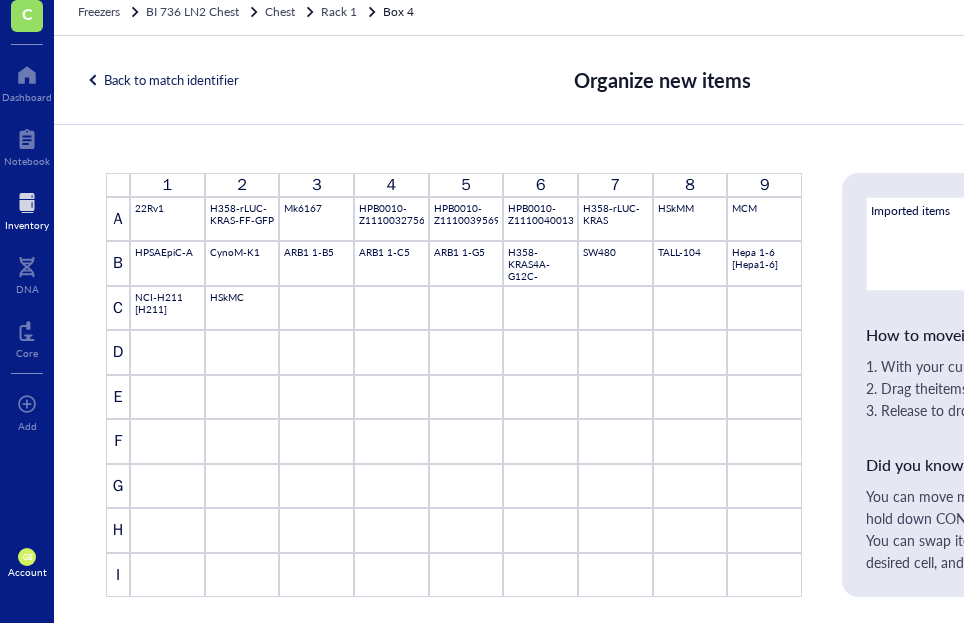 click on "Back to match identifier" at bounding box center [162, 80] 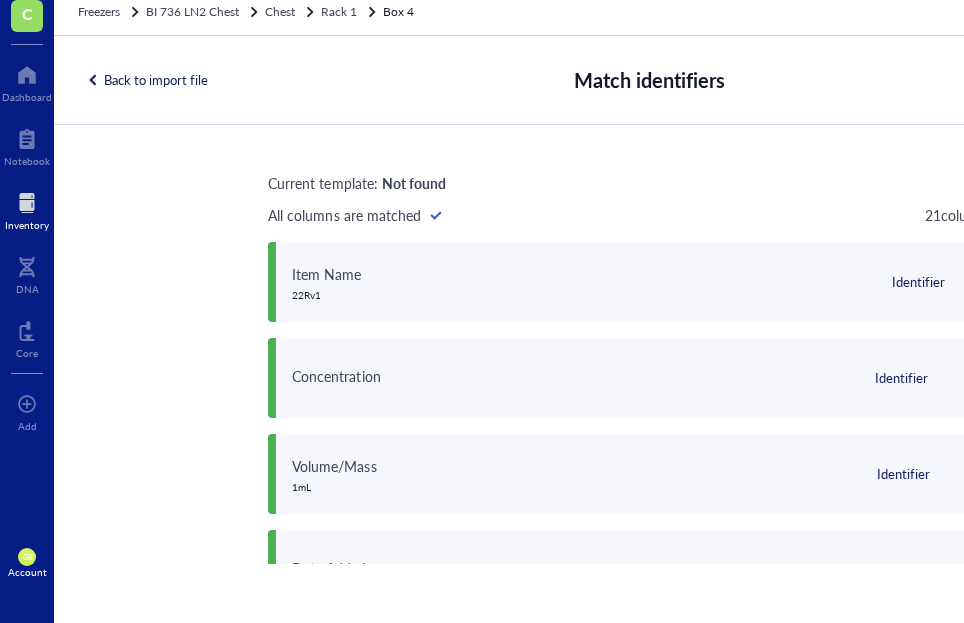 scroll, scrollTop: 0, scrollLeft: 316, axis: horizontal 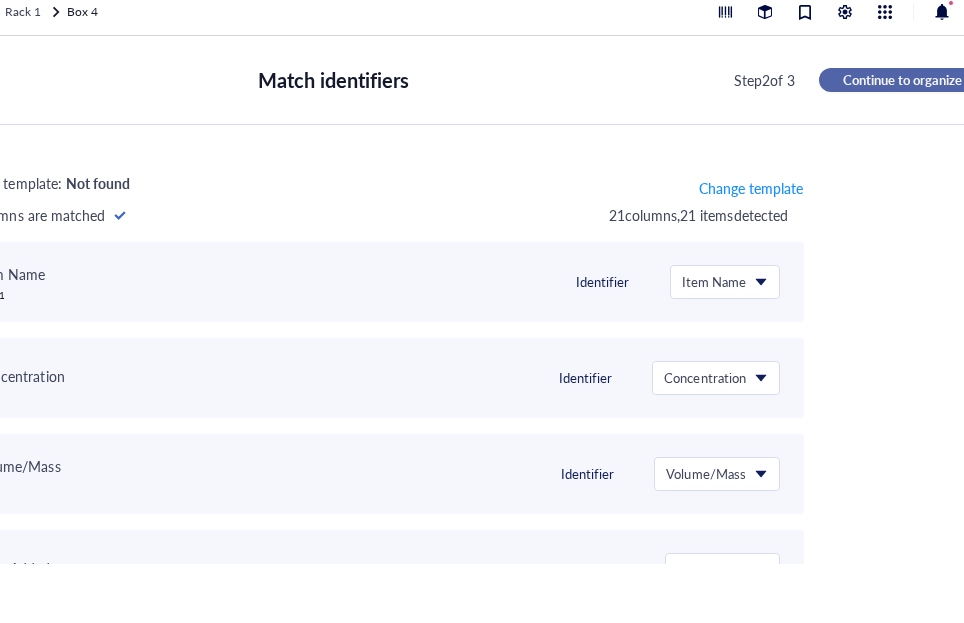 click on "Continue to organize" at bounding box center [902, 80] 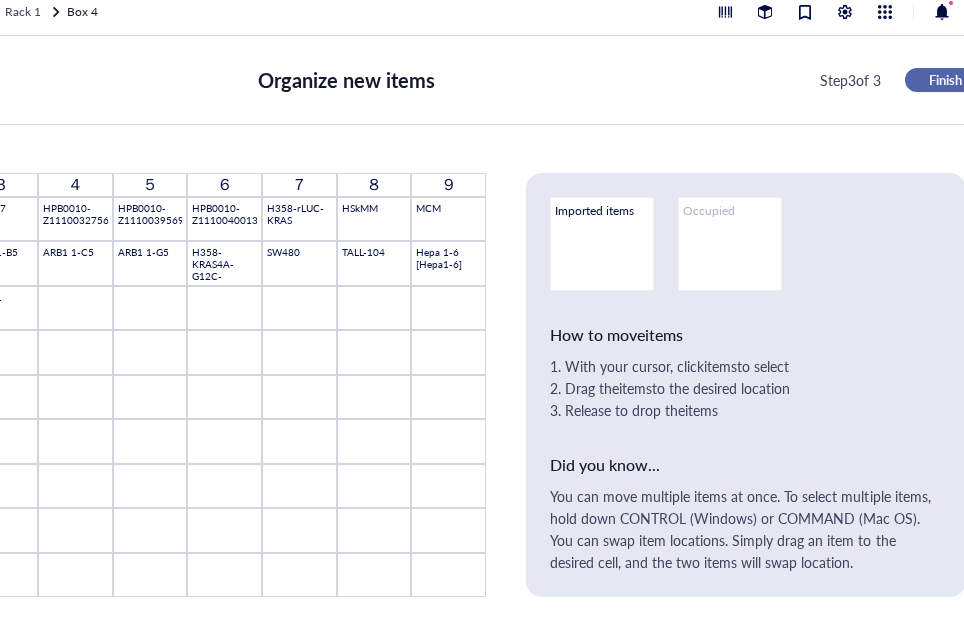 click on "Finish" at bounding box center (945, 80) 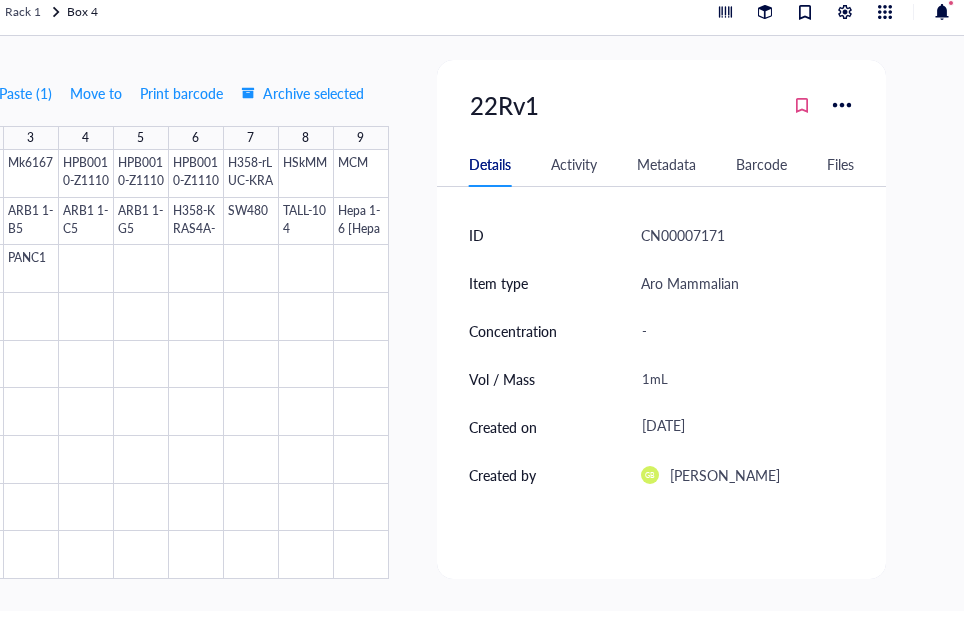 scroll, scrollTop: 0, scrollLeft: 0, axis: both 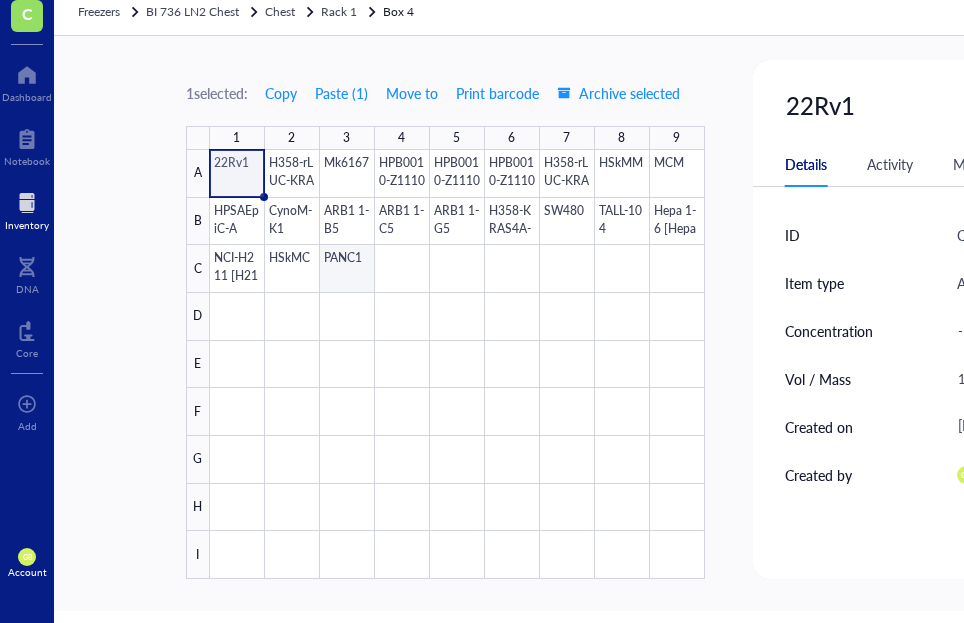 click at bounding box center [457, 364] 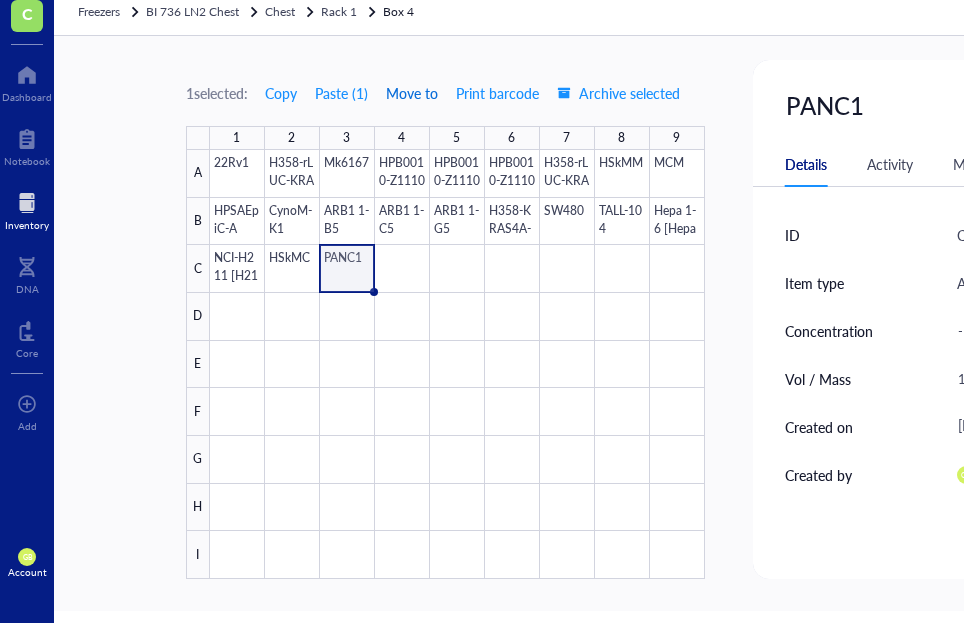 click on "Move to" at bounding box center (412, 93) 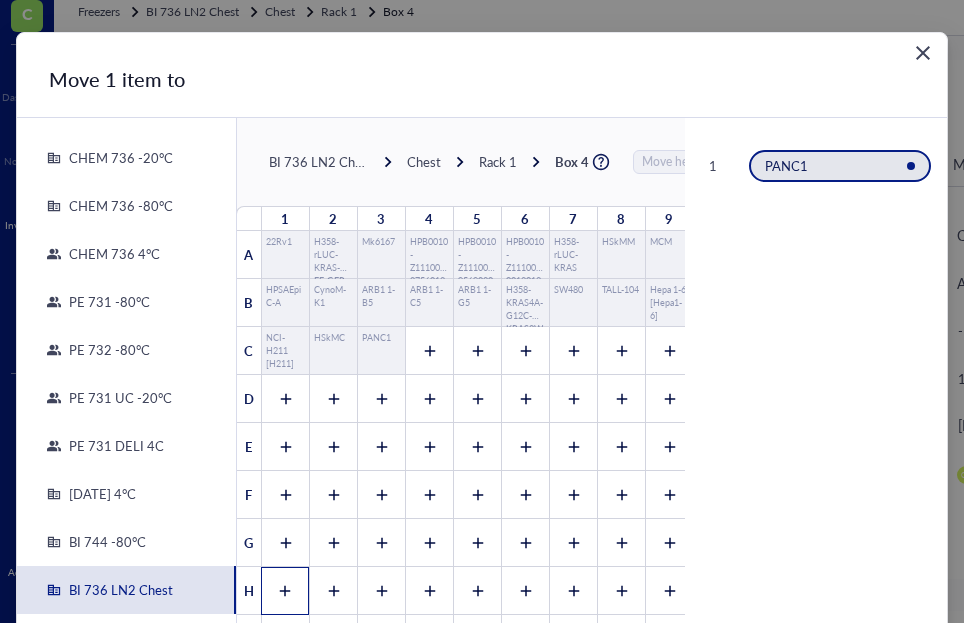 click 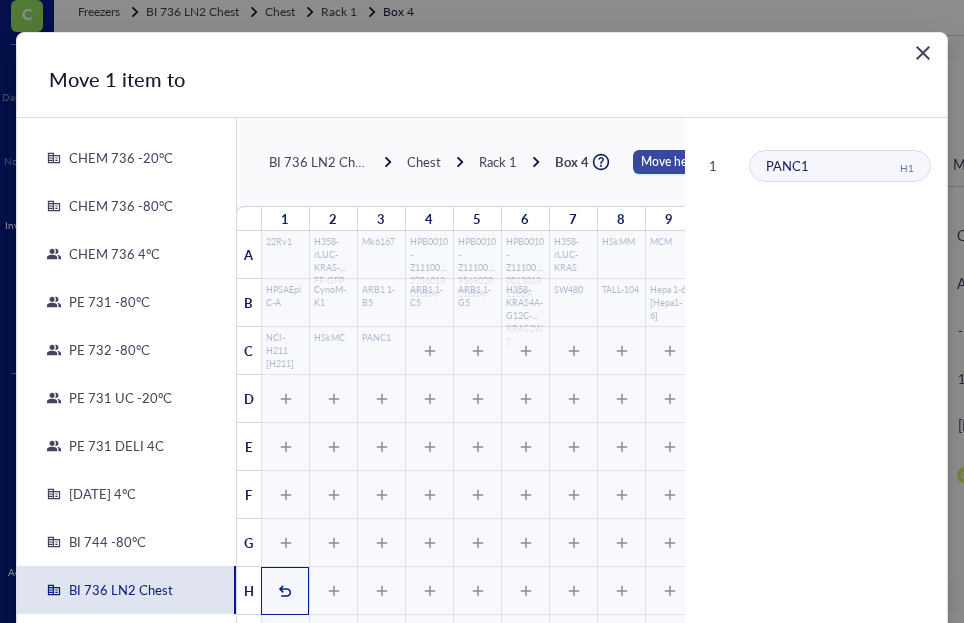 click on "Move here" at bounding box center (669, 162) 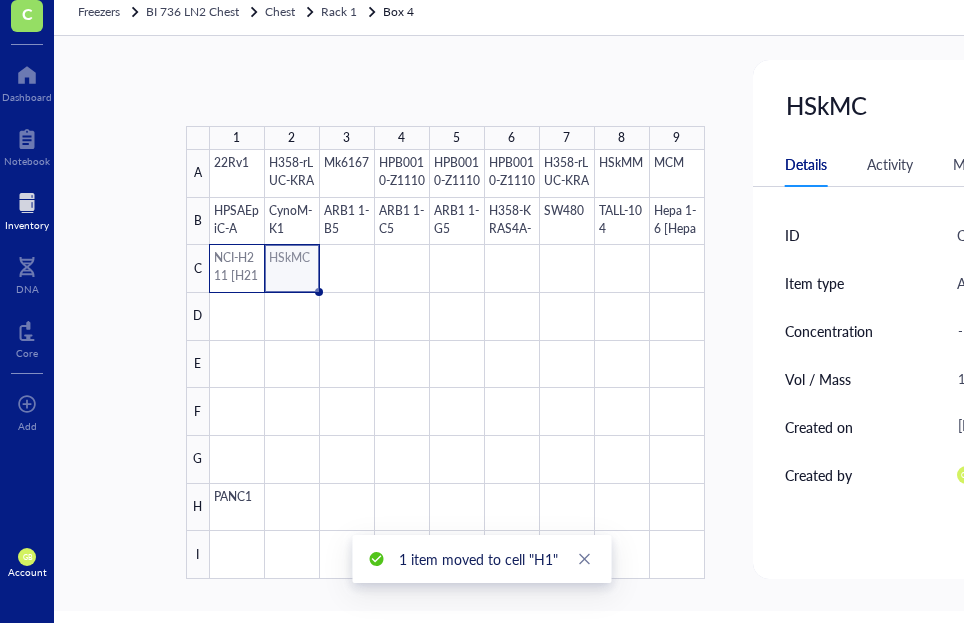 drag, startPoint x: 291, startPoint y: 269, endPoint x: 228, endPoint y: 272, distance: 63.07139 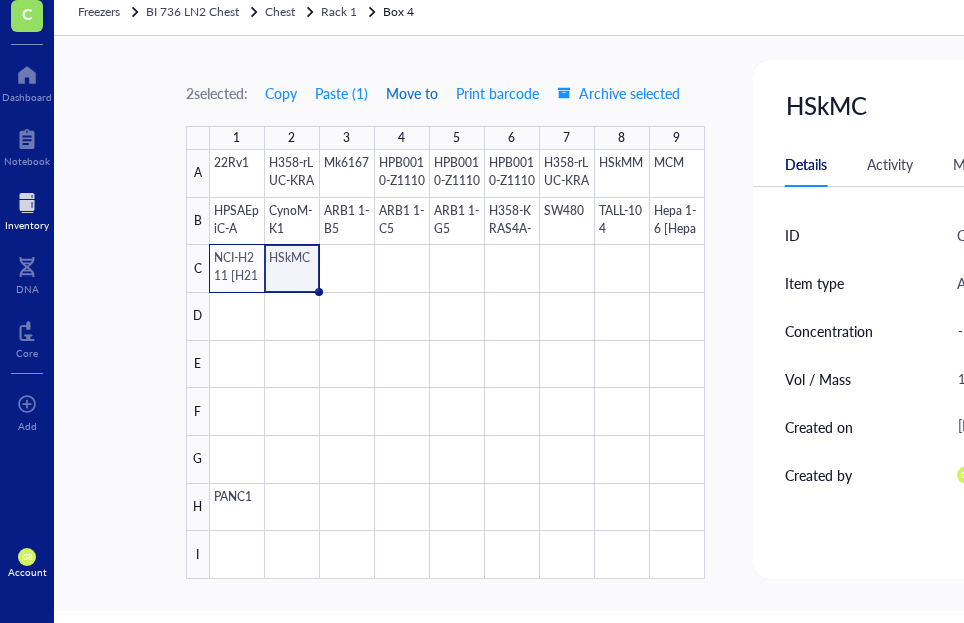 click on "Move to" at bounding box center (412, 93) 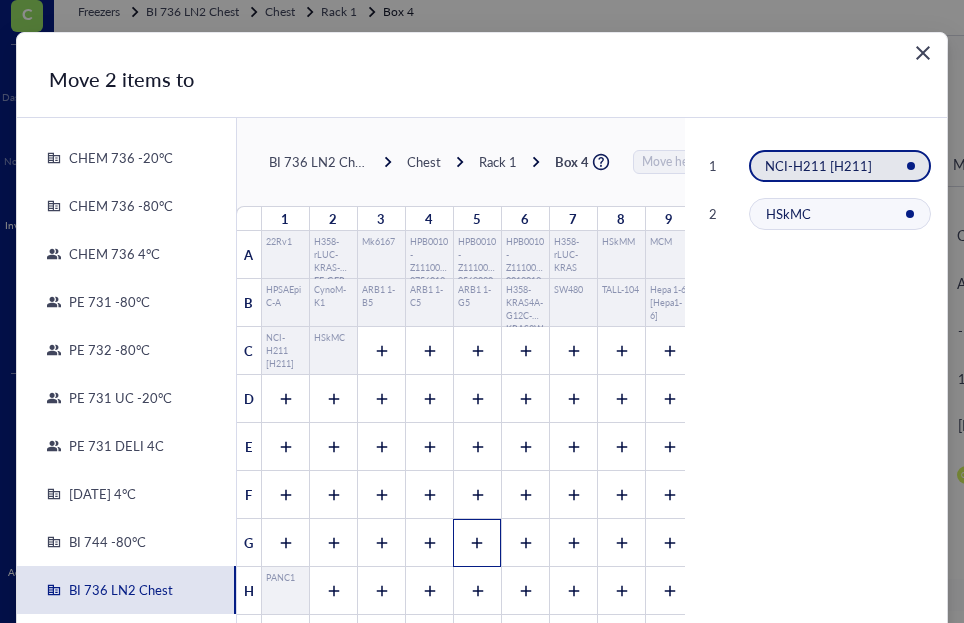 click 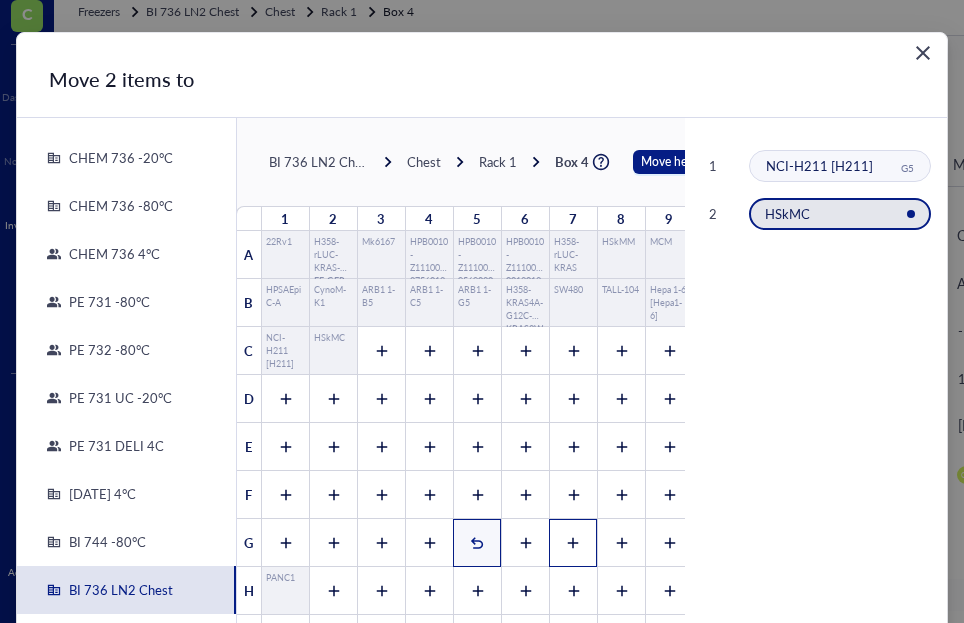 click 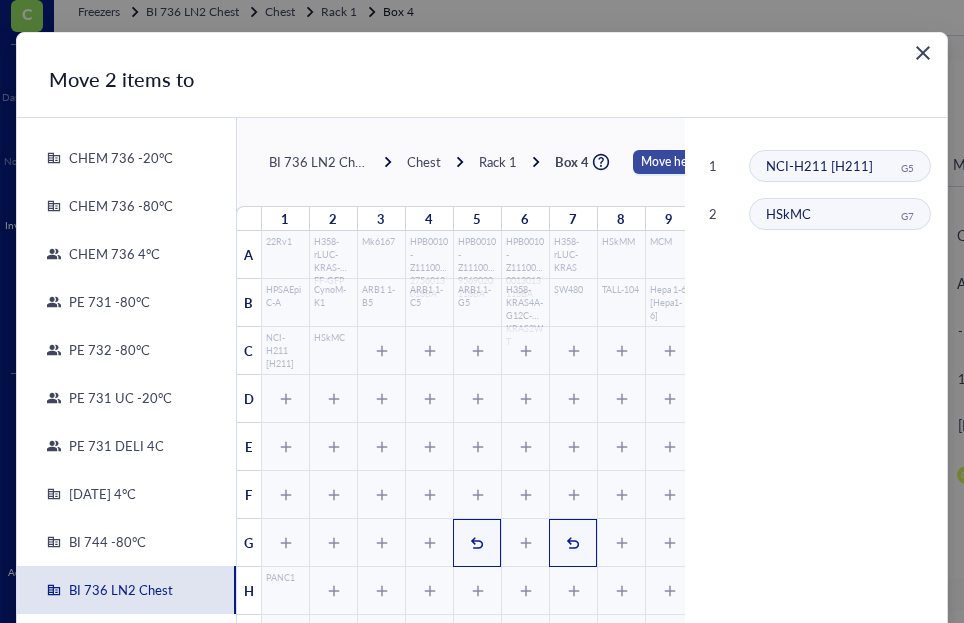 click on "Move here" at bounding box center [669, 162] 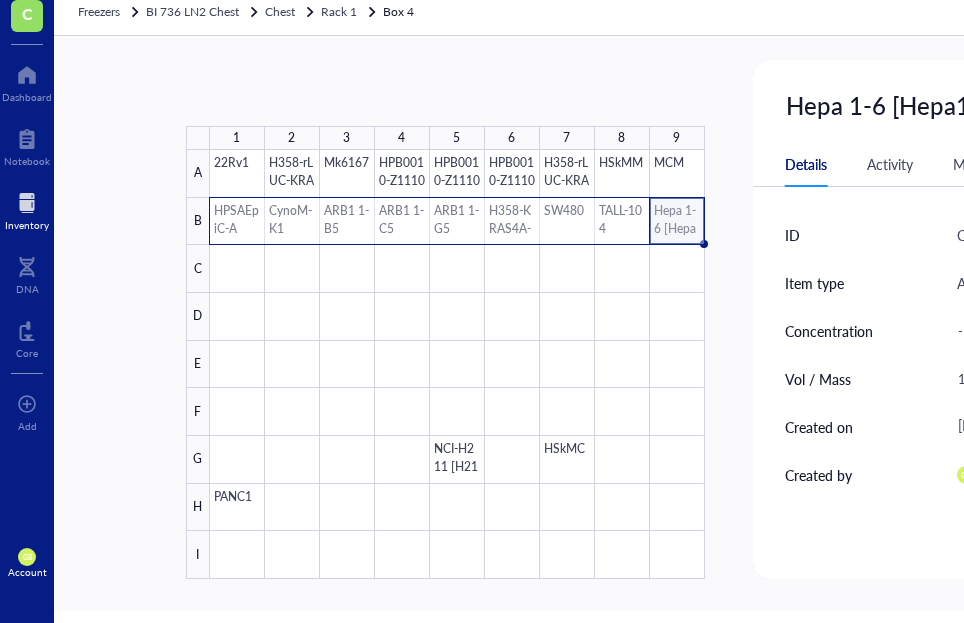 drag, startPoint x: 684, startPoint y: 228, endPoint x: 208, endPoint y: 216, distance: 476.15125 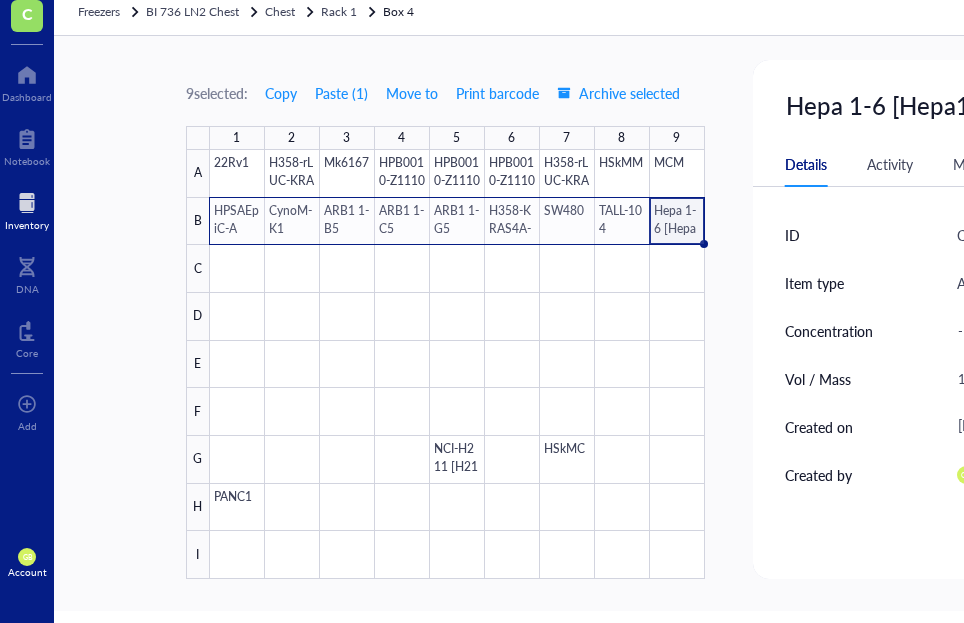 drag, startPoint x: 208, startPoint y: 216, endPoint x: 106, endPoint y: 238, distance: 104.34558 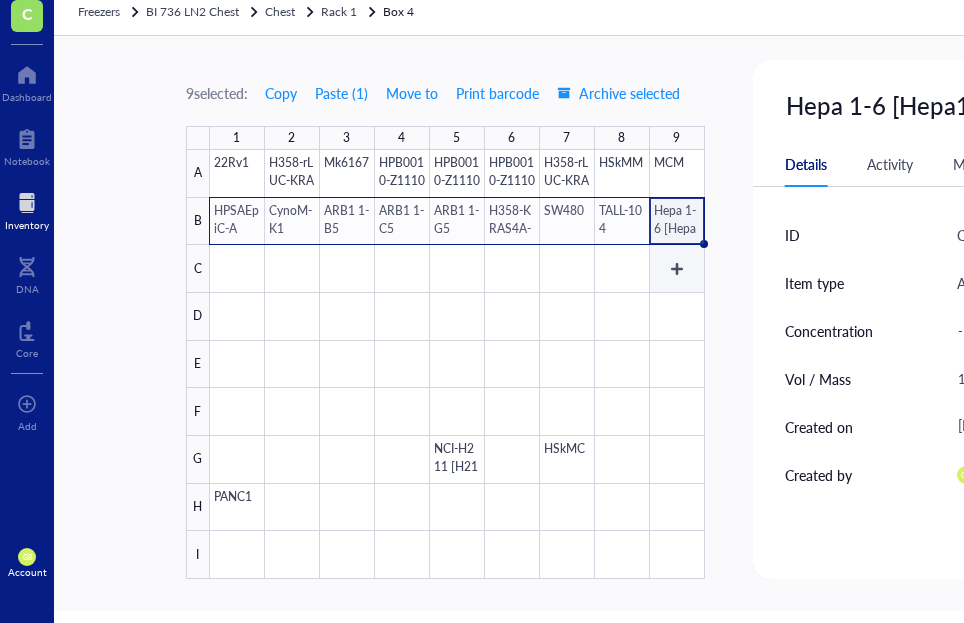 click at bounding box center (457, 364) 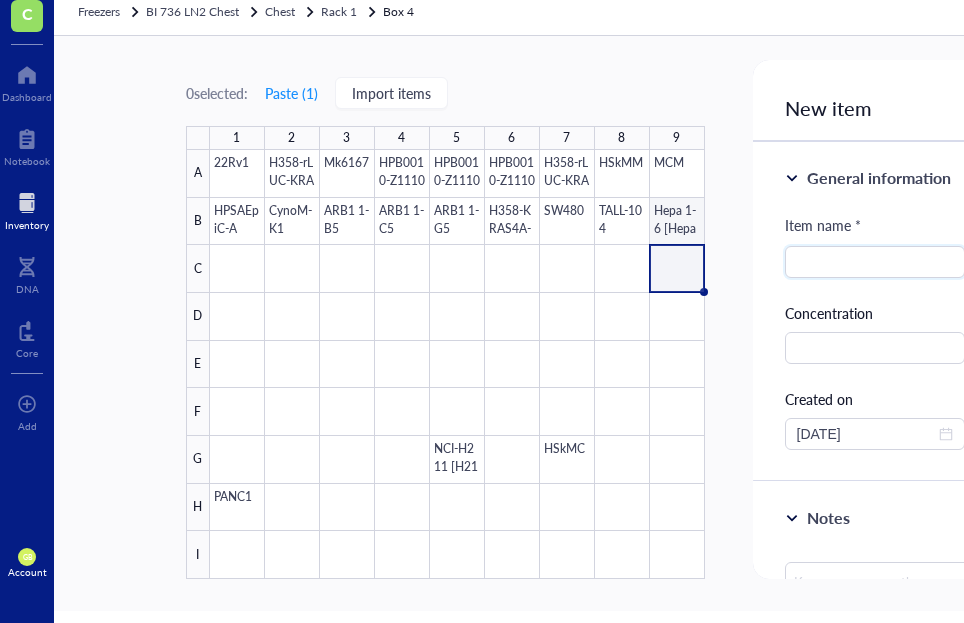 click at bounding box center [457, 364] 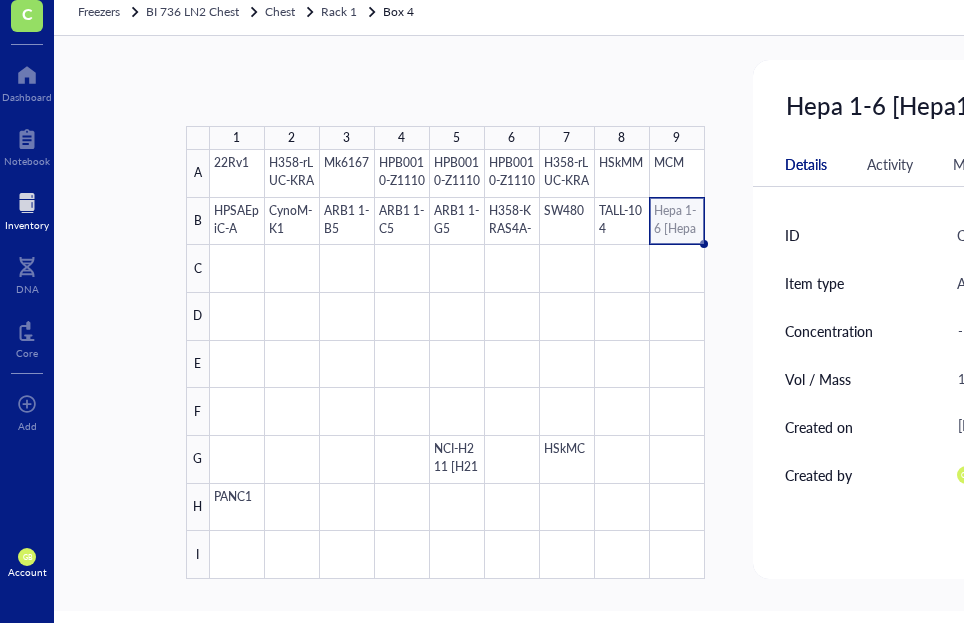 scroll, scrollTop: 0, scrollLeft: 316, axis: horizontal 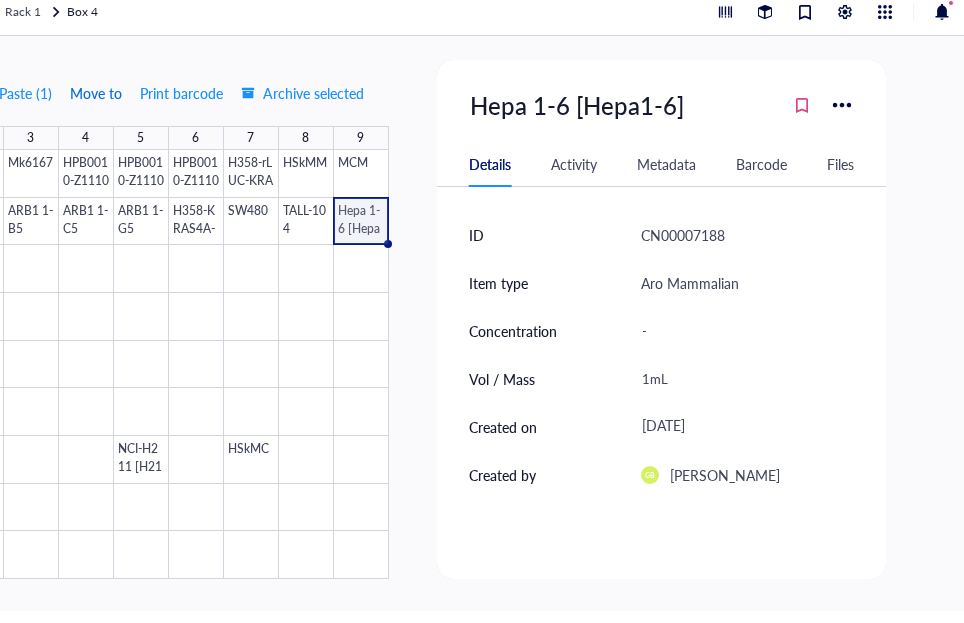 click on "Move to" at bounding box center (96, 93) 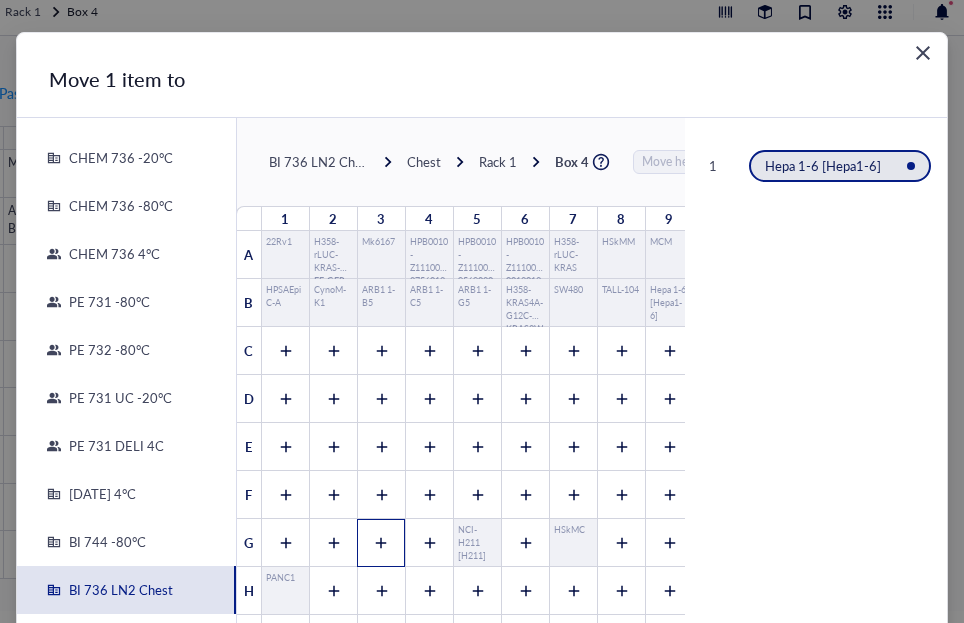 click 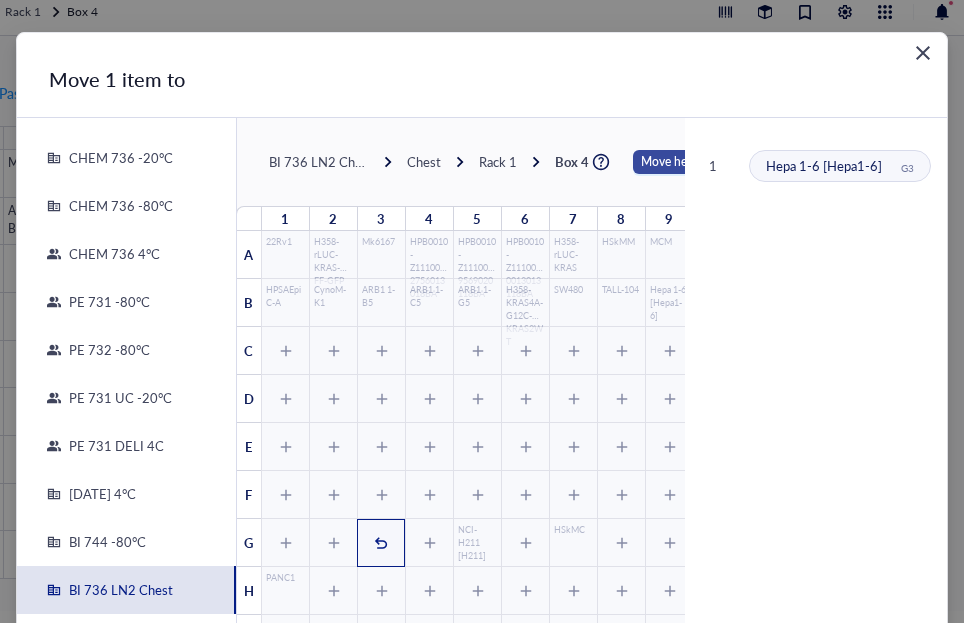 click on "Move here" at bounding box center [669, 162] 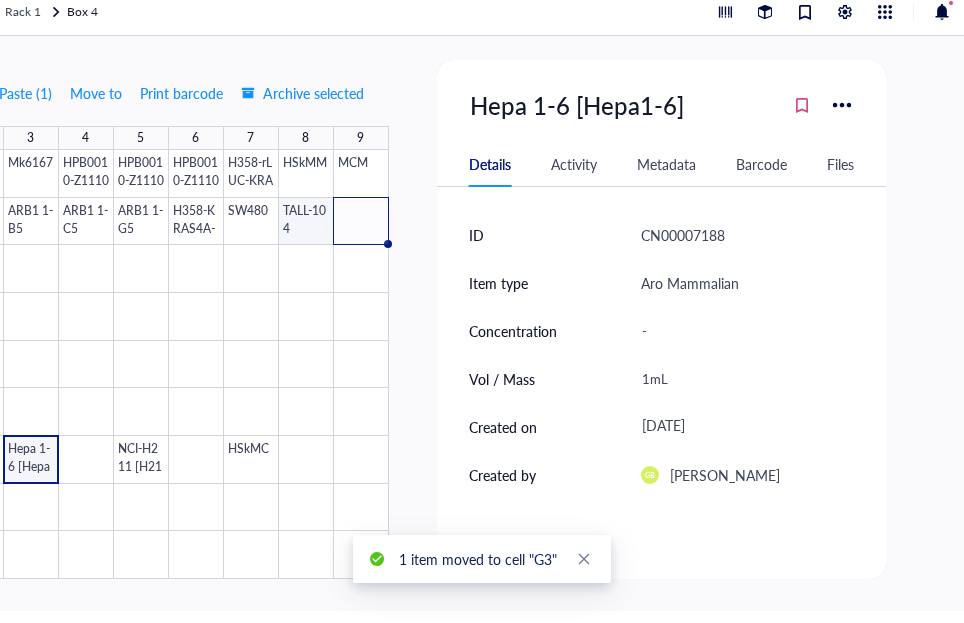 click at bounding box center [141, 364] 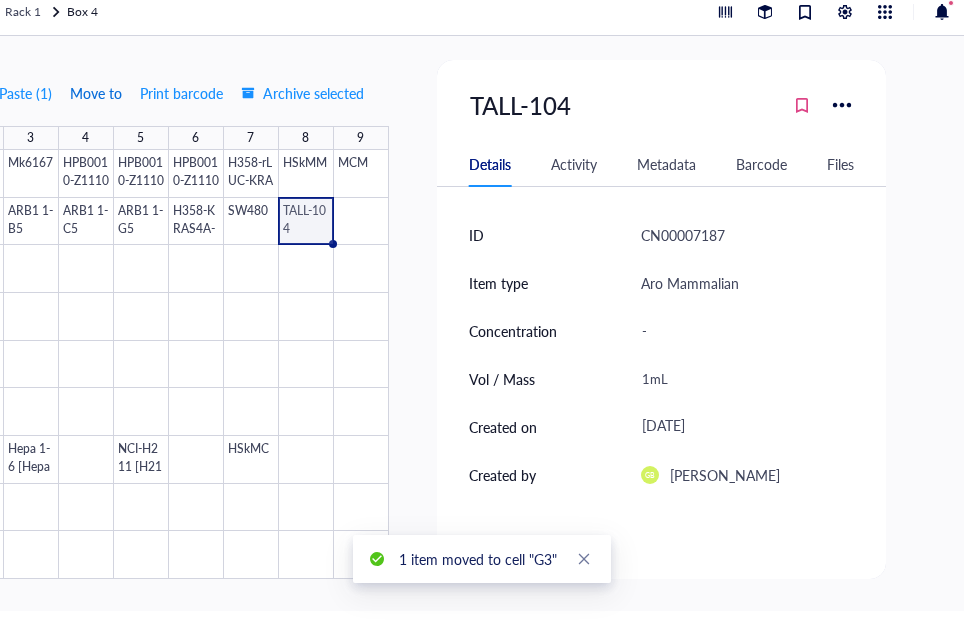 click on "Move to" at bounding box center (96, 93) 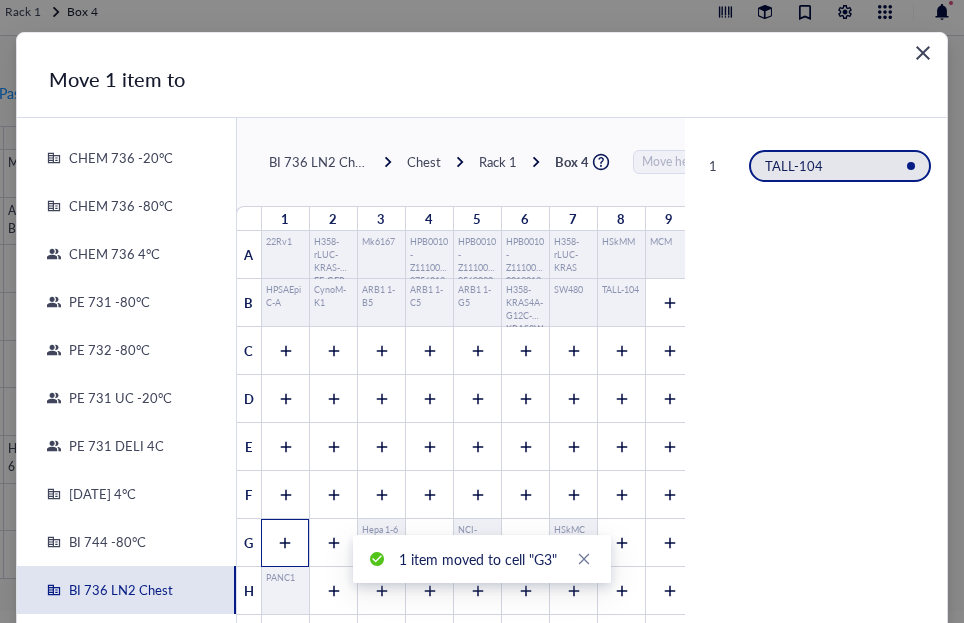 click 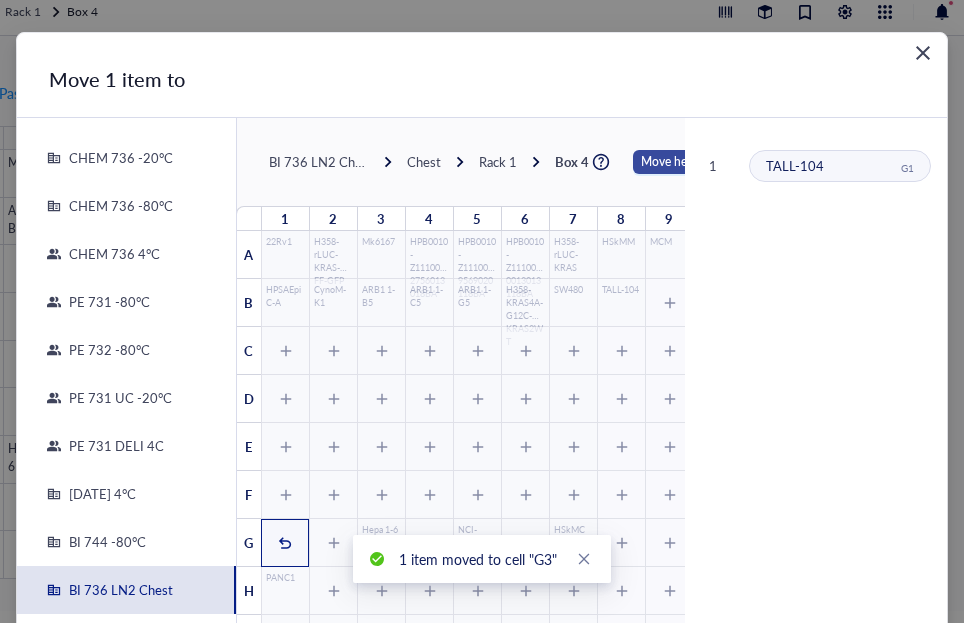 click on "Move here" at bounding box center [669, 162] 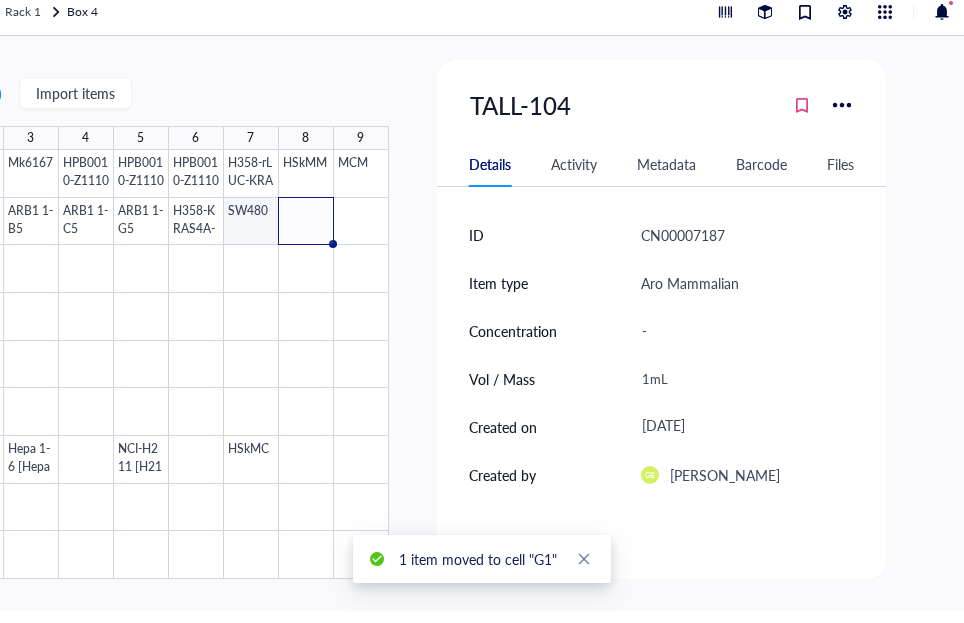 click at bounding box center [141, 364] 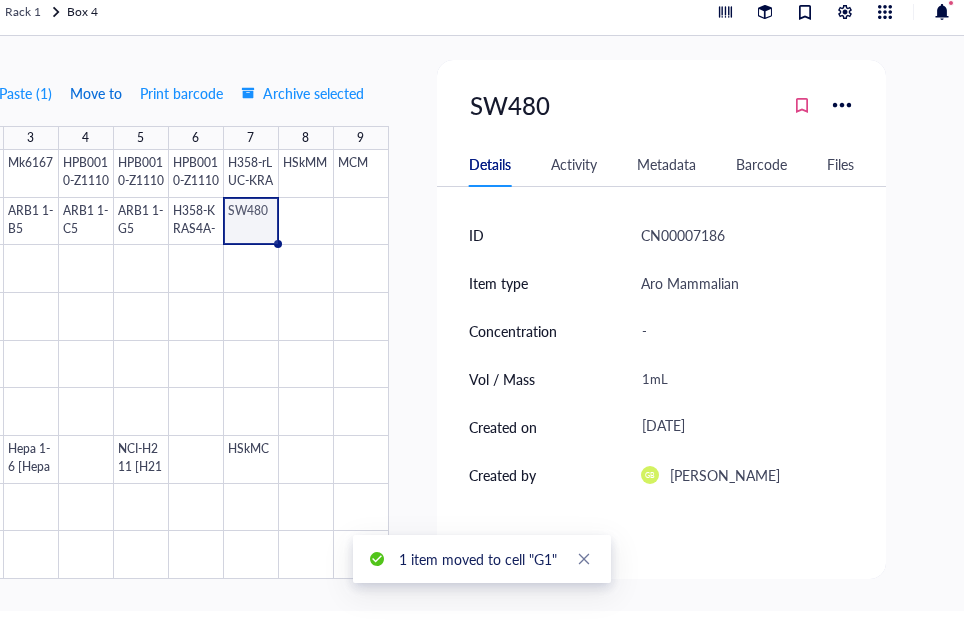 click on "Move to" at bounding box center (96, 93) 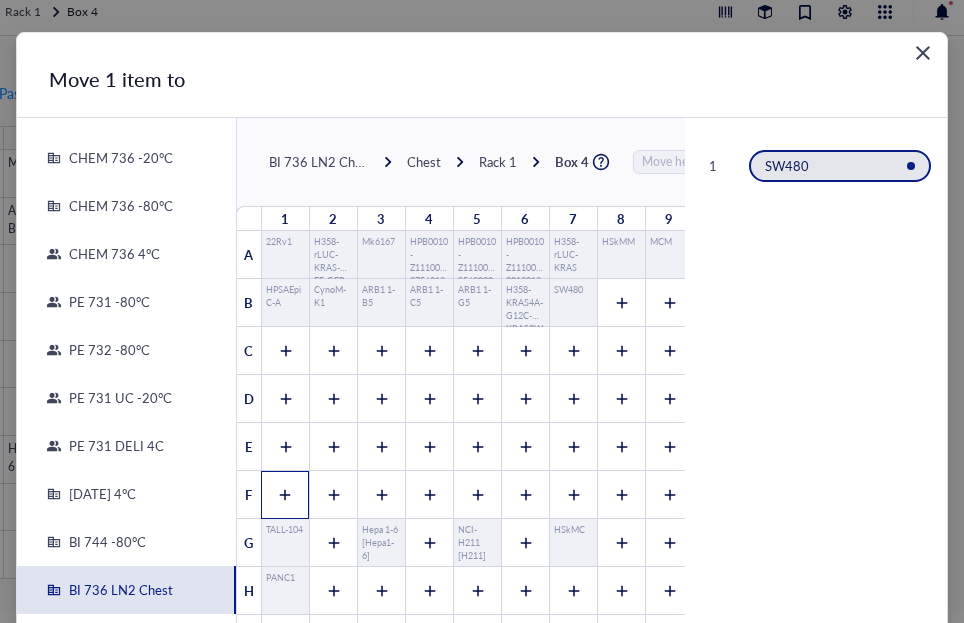click at bounding box center (285, 495) 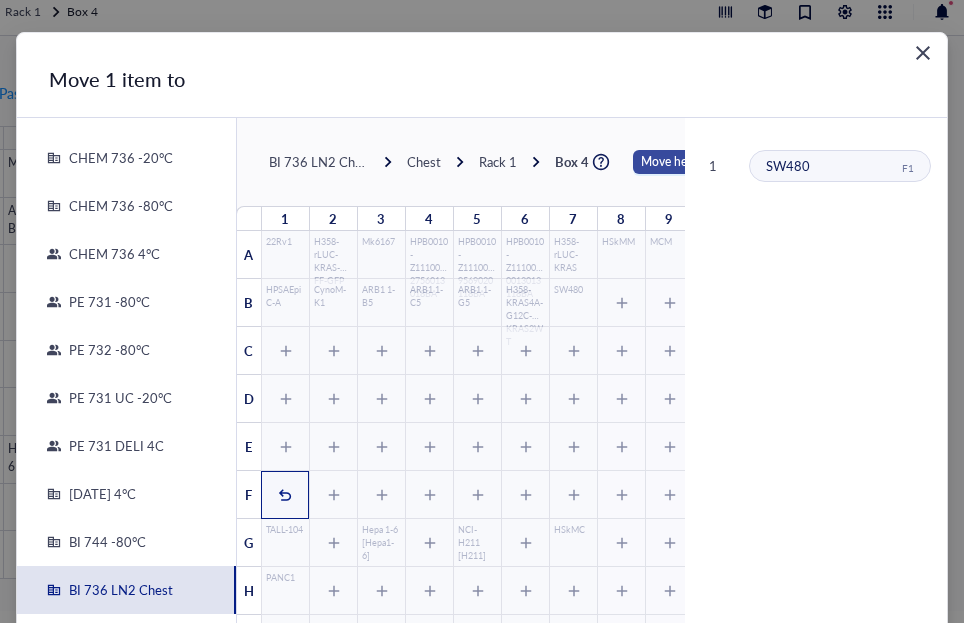 click on "Move here" at bounding box center (669, 162) 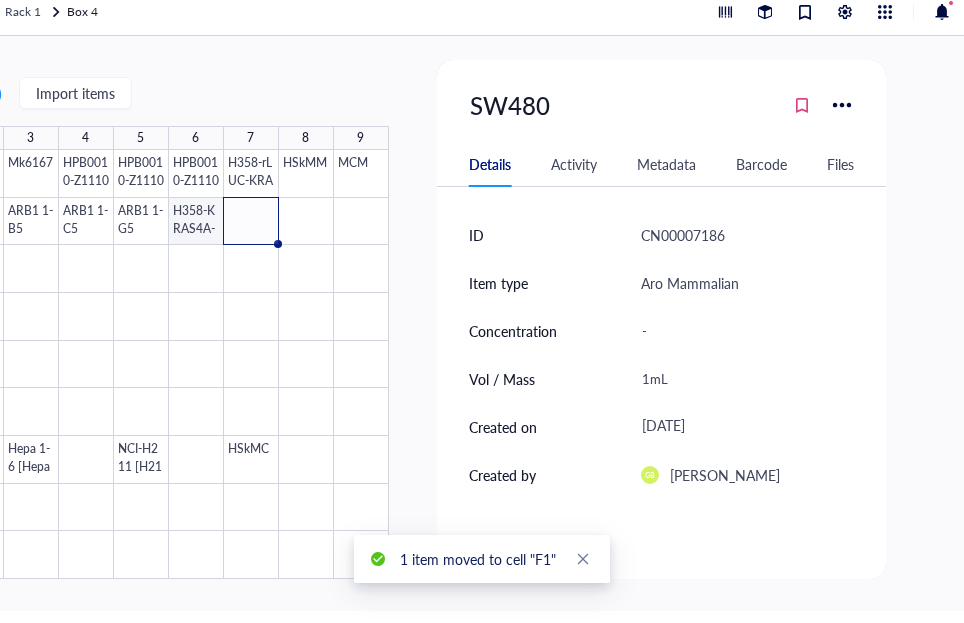 click at bounding box center [141, 364] 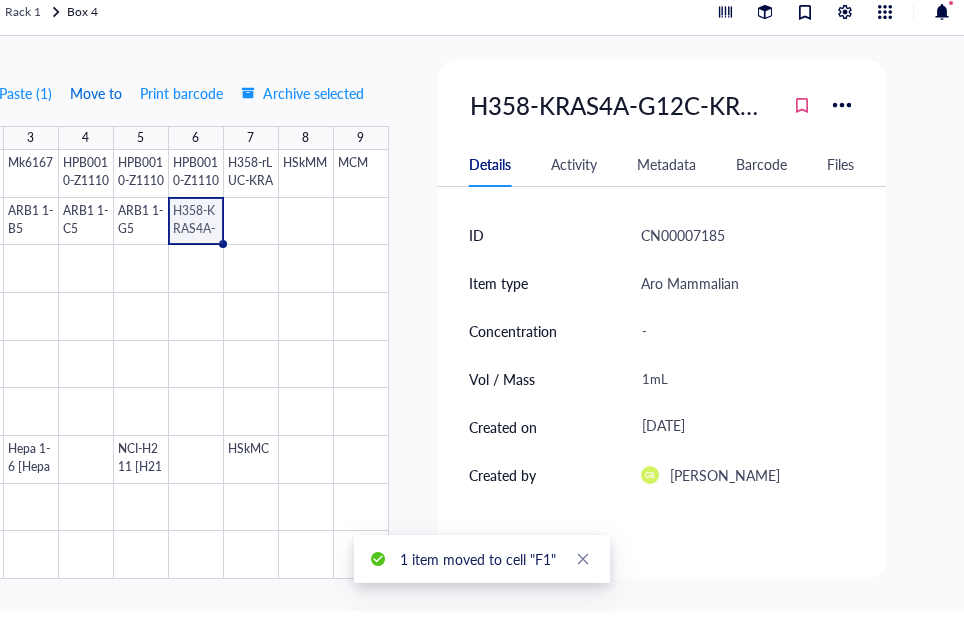 click on "Move to" at bounding box center (96, 93) 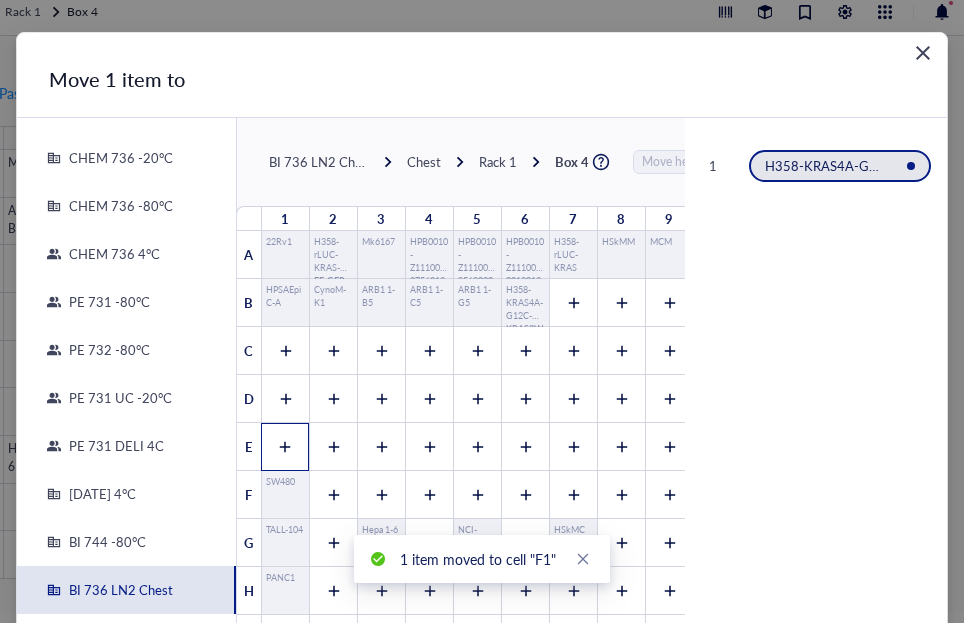 click at bounding box center (285, 447) 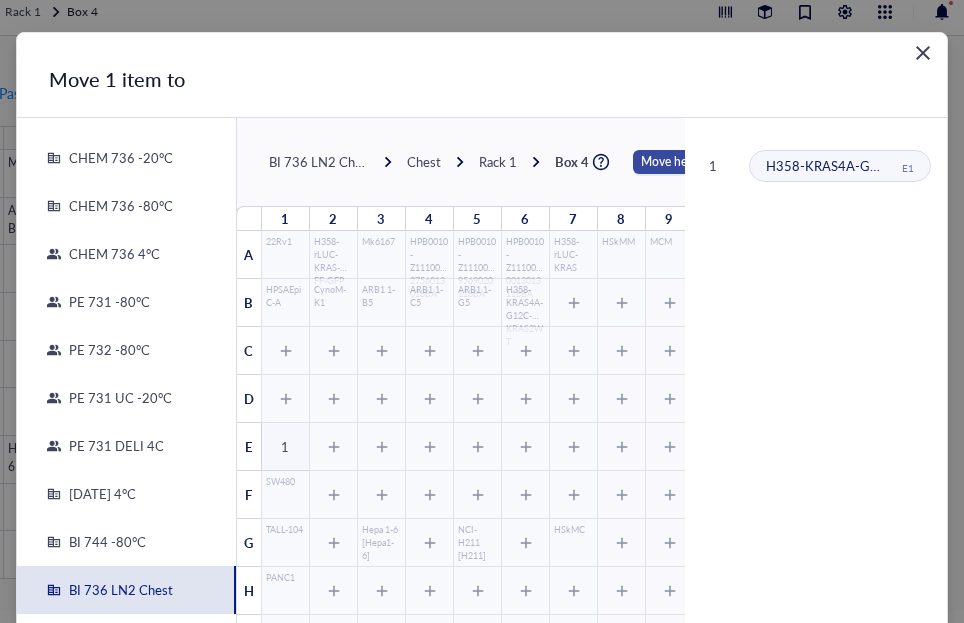 click on "Move here" at bounding box center (669, 162) 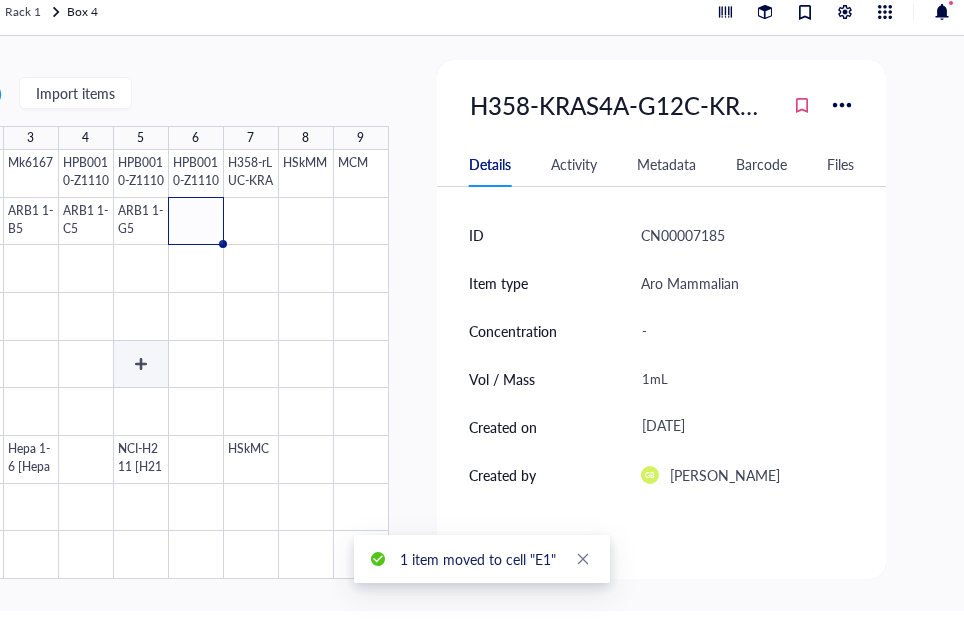 scroll, scrollTop: 0, scrollLeft: 0, axis: both 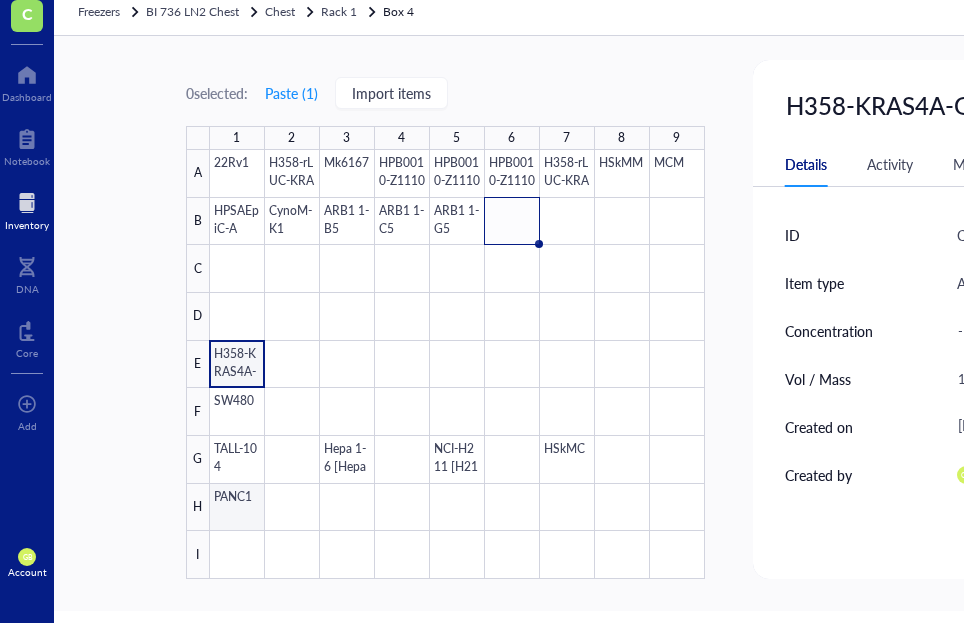 click at bounding box center [457, 364] 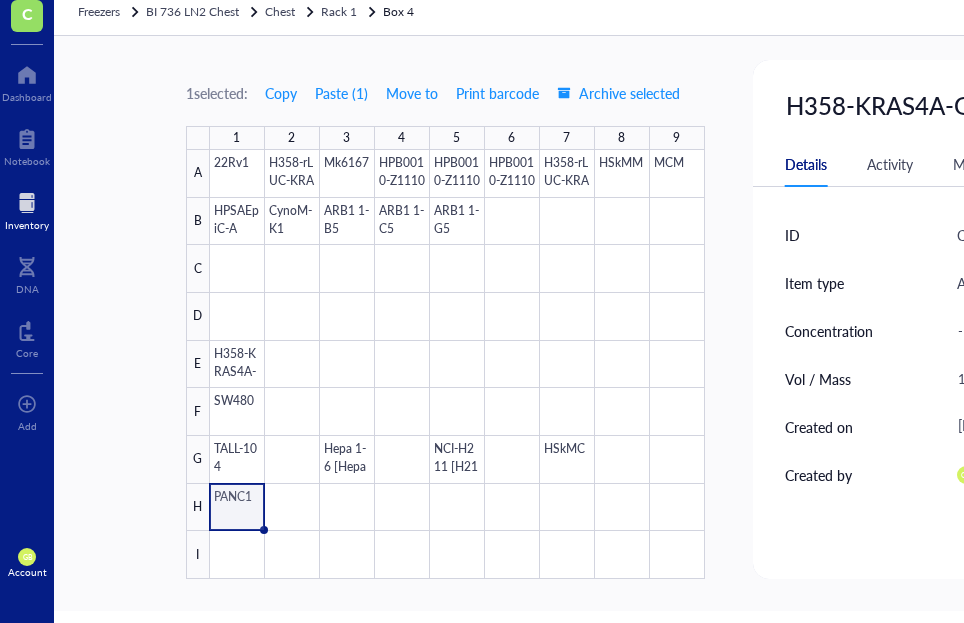 scroll, scrollTop: 0, scrollLeft: 316, axis: horizontal 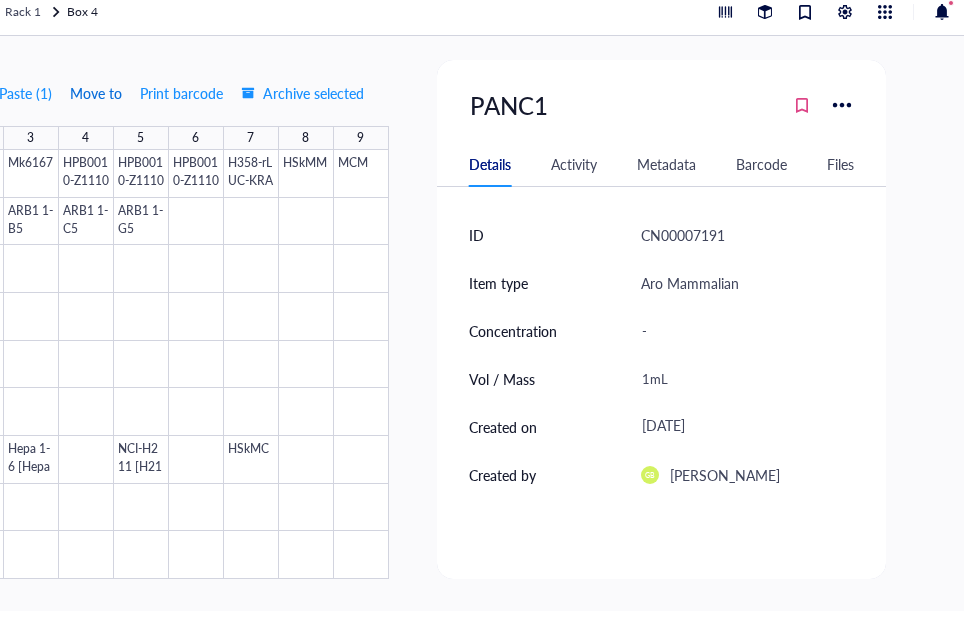 click on "Move to" at bounding box center (96, 93) 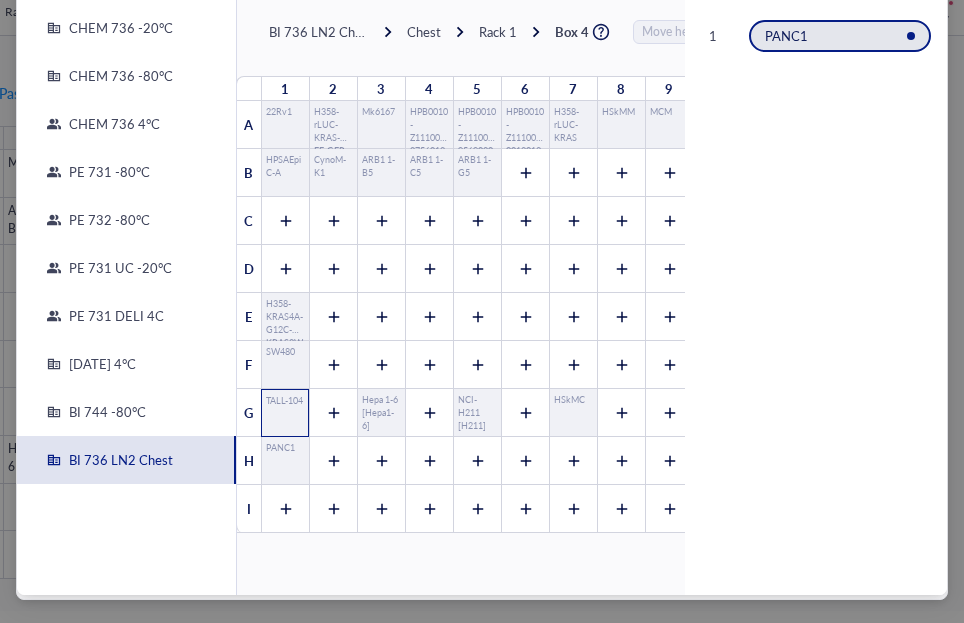 scroll, scrollTop: 133, scrollLeft: 0, axis: vertical 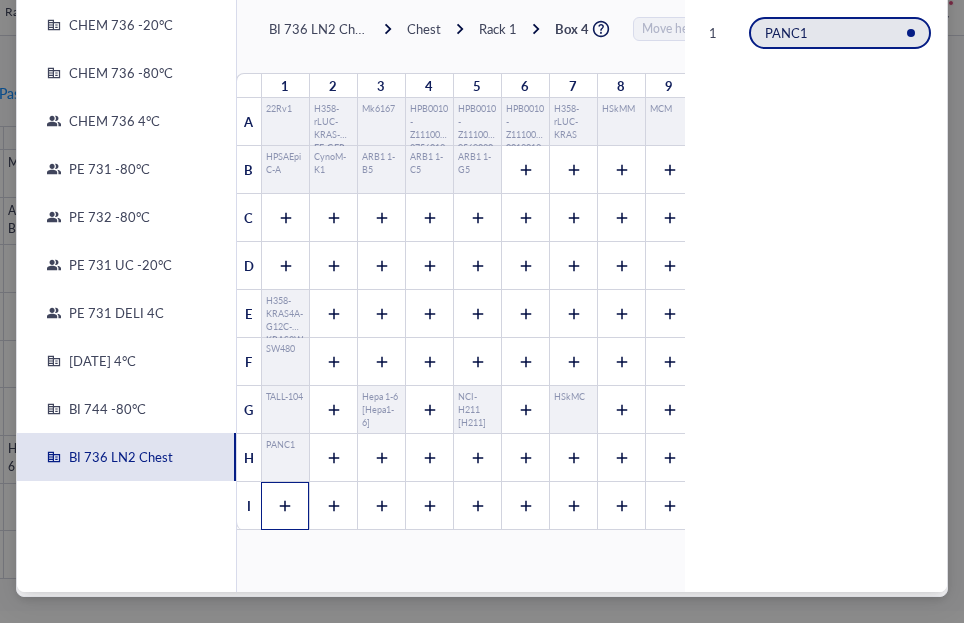 click 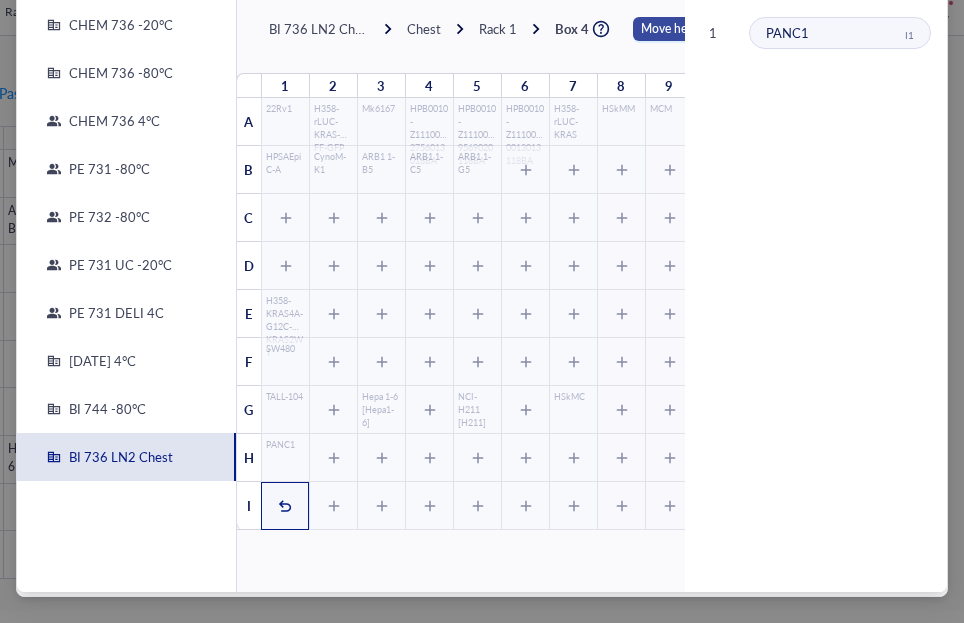 click on "Move here" at bounding box center [669, 29] 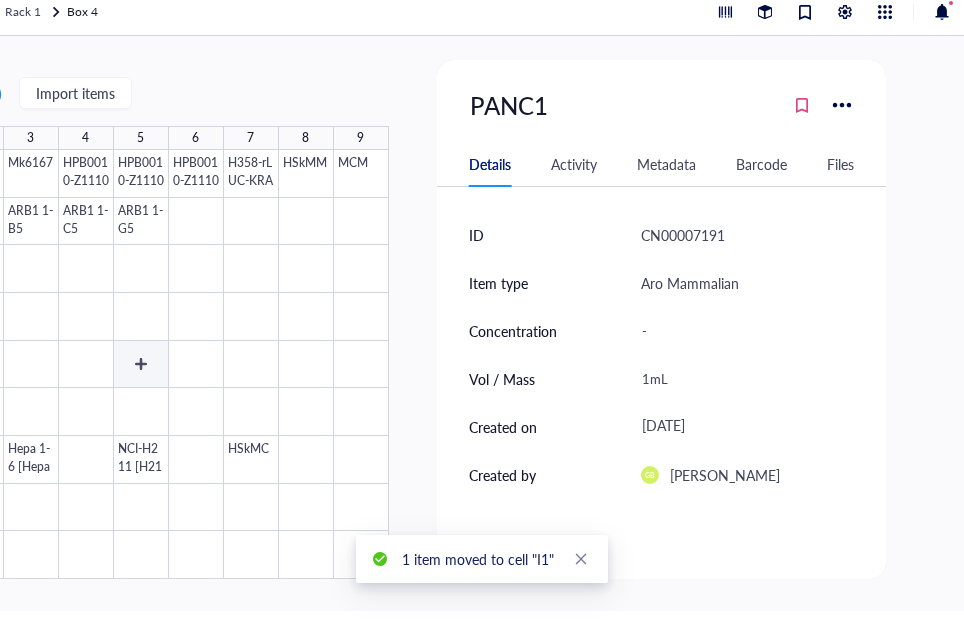 scroll, scrollTop: 0, scrollLeft: 0, axis: both 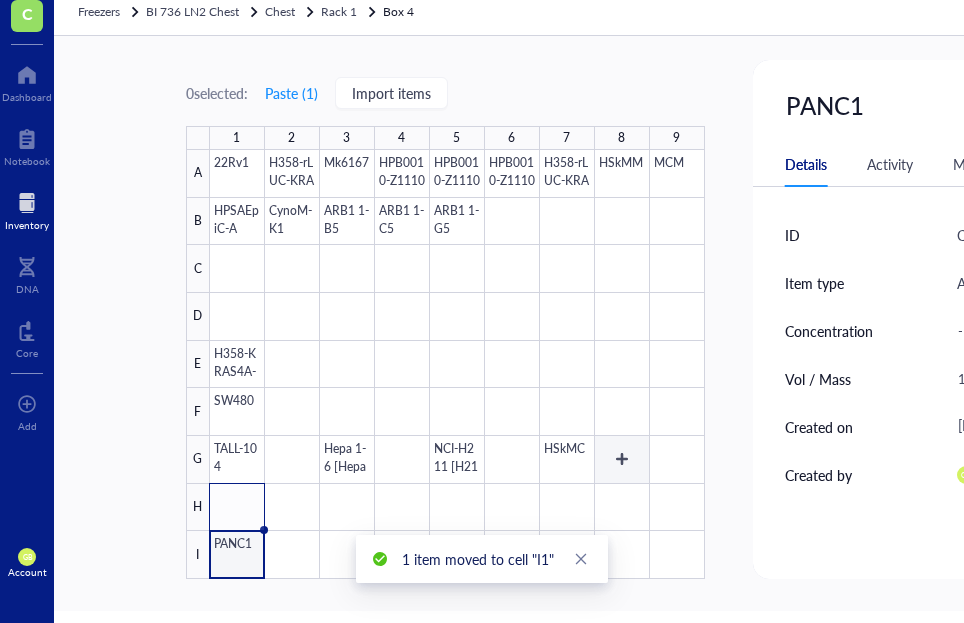 drag, startPoint x: 174, startPoint y: 458, endPoint x: 648, endPoint y: 475, distance: 474.30475 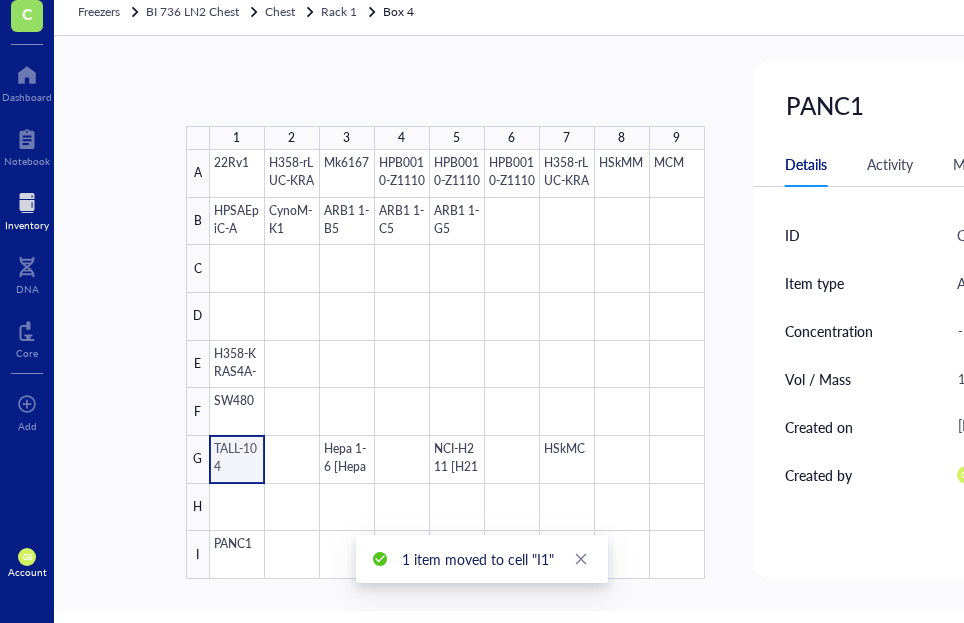 scroll, scrollTop: 0, scrollLeft: 316, axis: horizontal 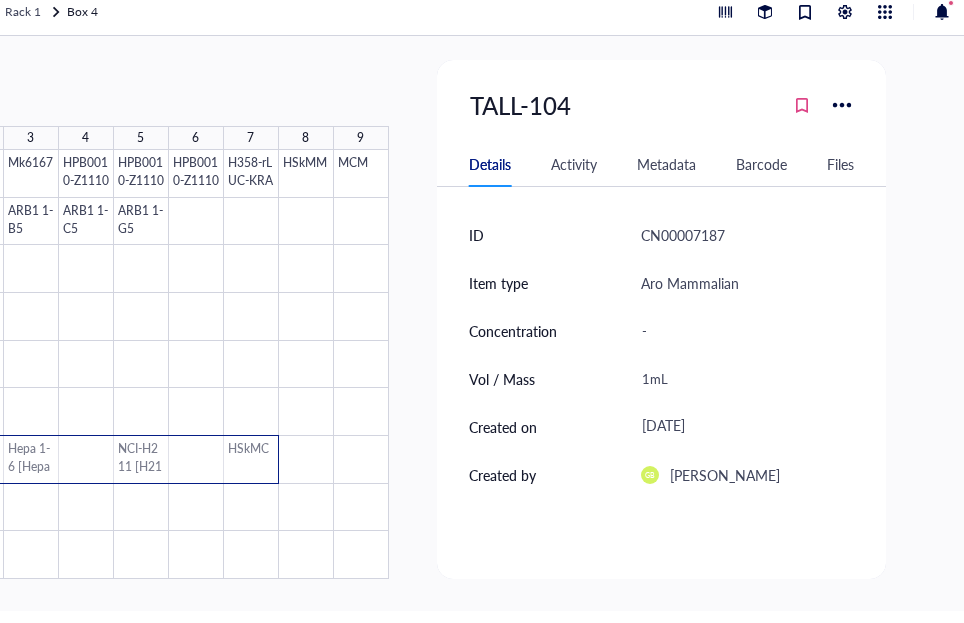 drag, startPoint x: 234, startPoint y: 472, endPoint x: 235, endPoint y: 456, distance: 16.03122 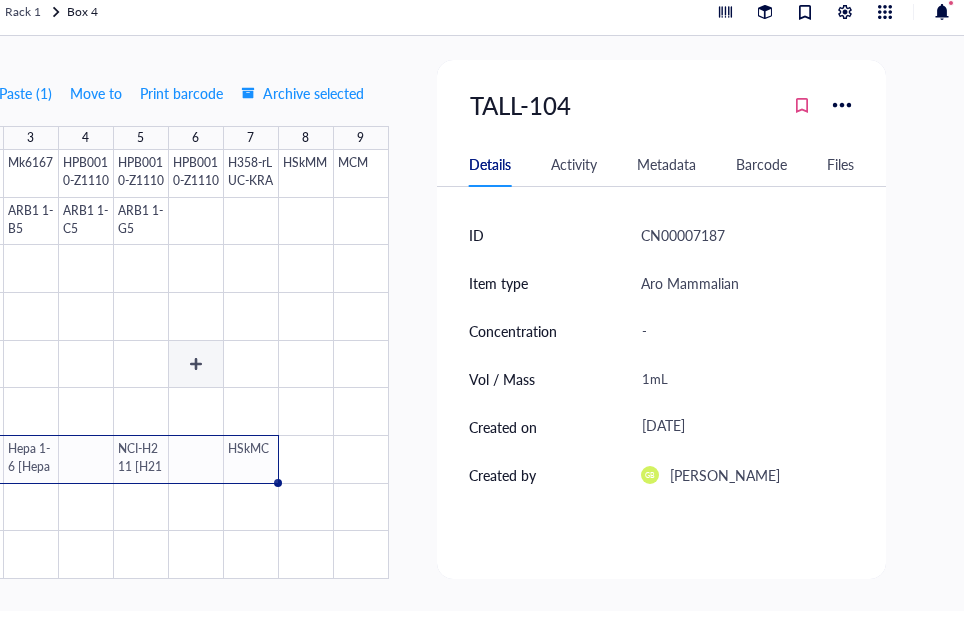scroll, scrollTop: 0, scrollLeft: 0, axis: both 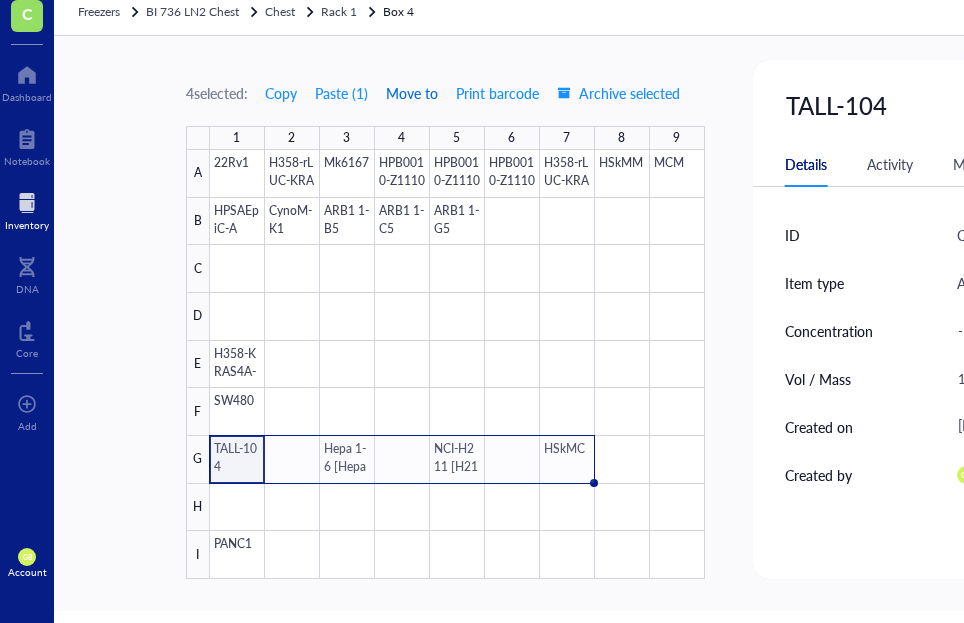 click on "Move to" at bounding box center [412, 93] 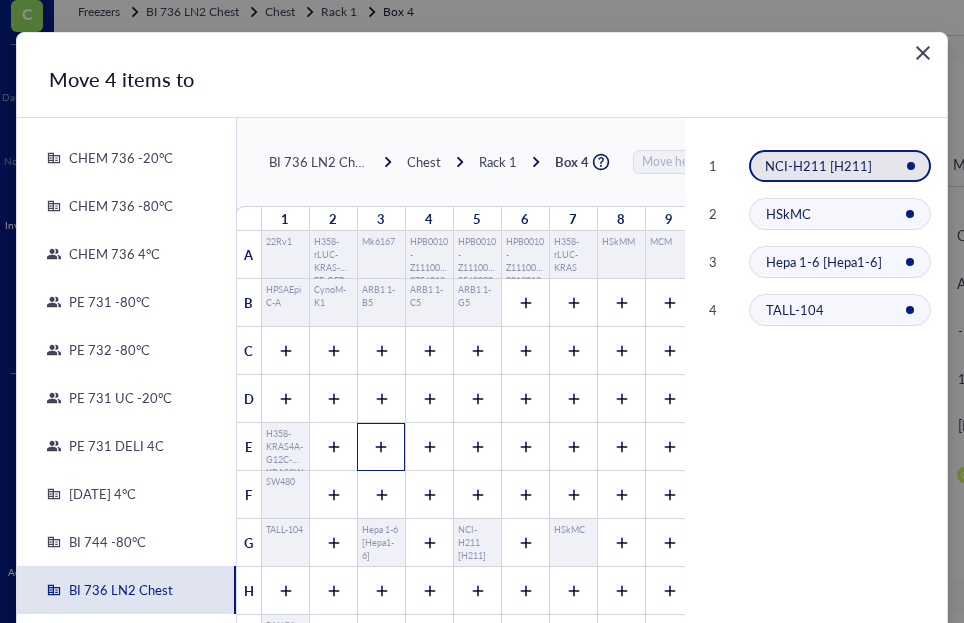 scroll, scrollTop: 138, scrollLeft: 0, axis: vertical 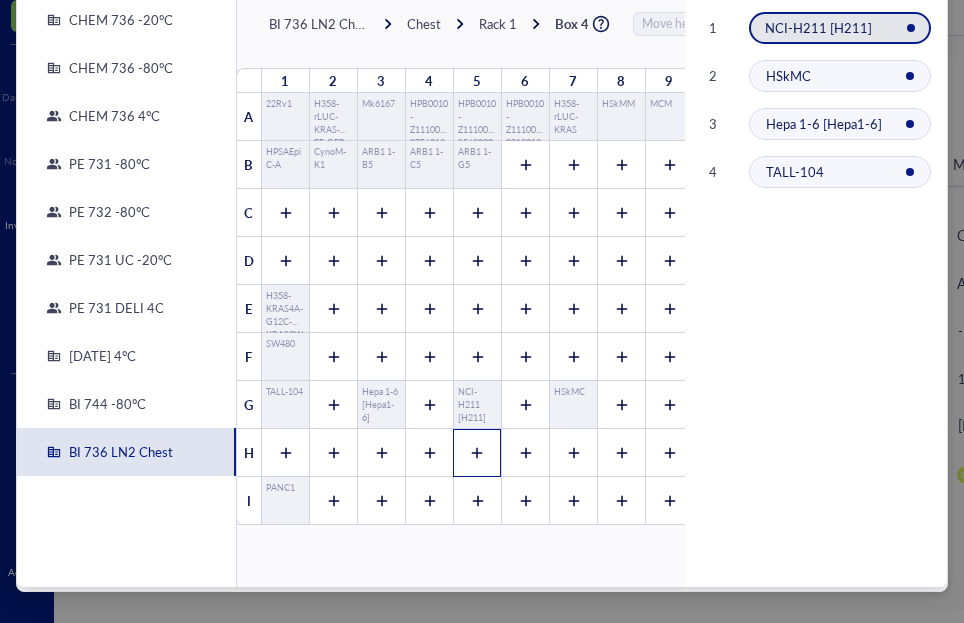 click 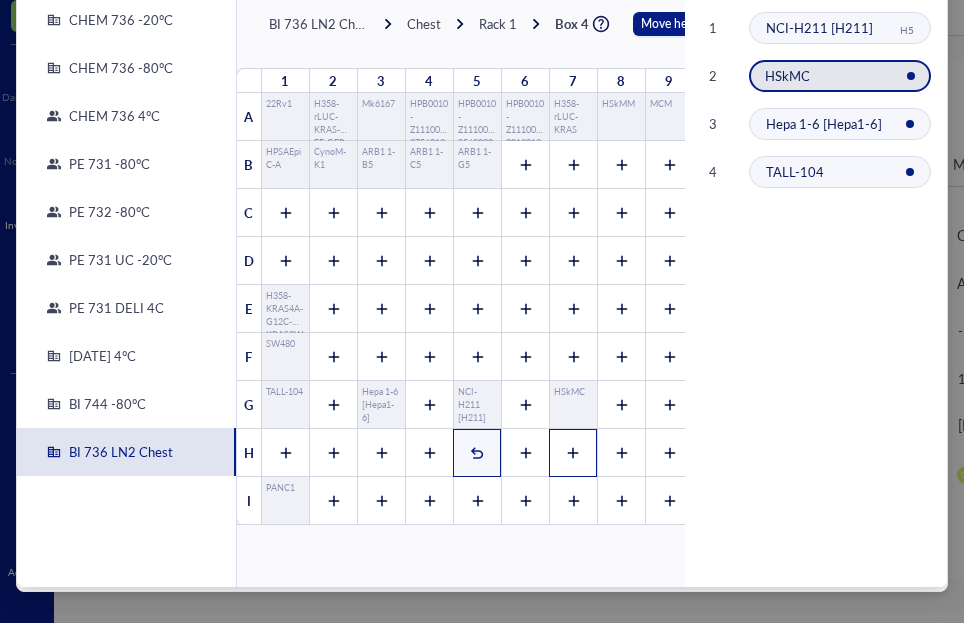 click 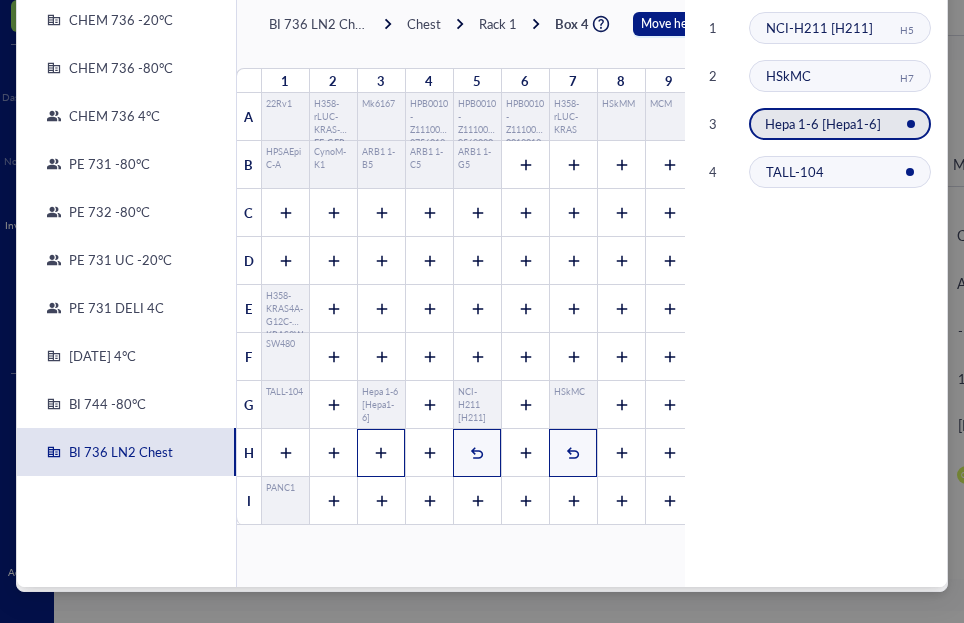 click 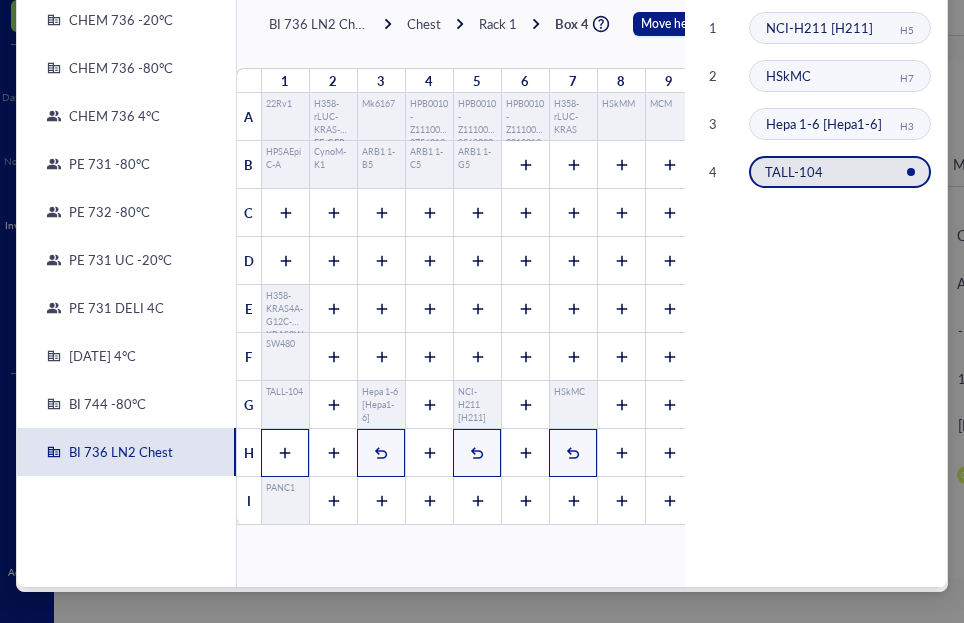 click at bounding box center [285, 453] 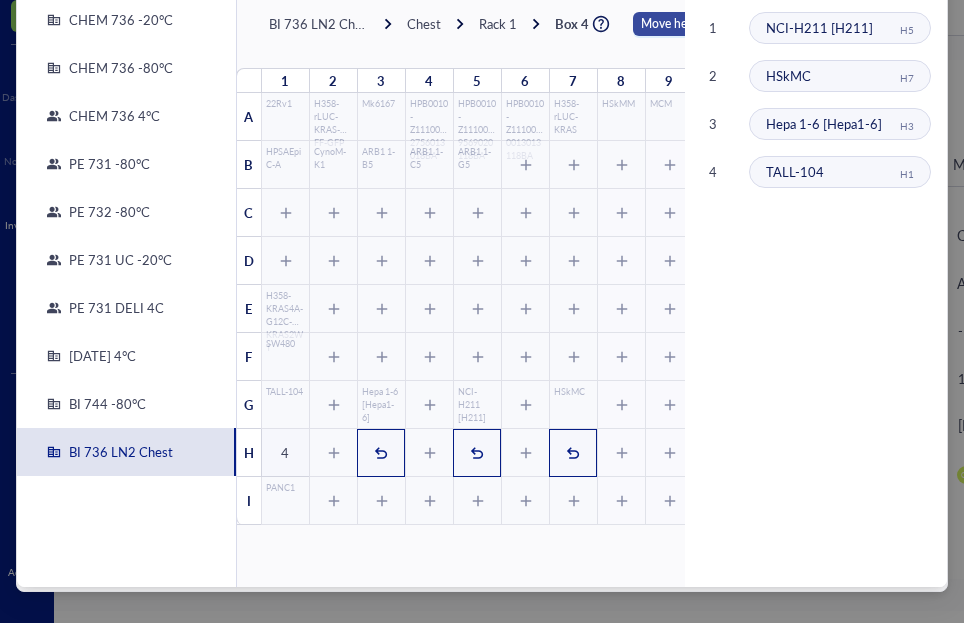 click on "Move here" at bounding box center [669, 24] 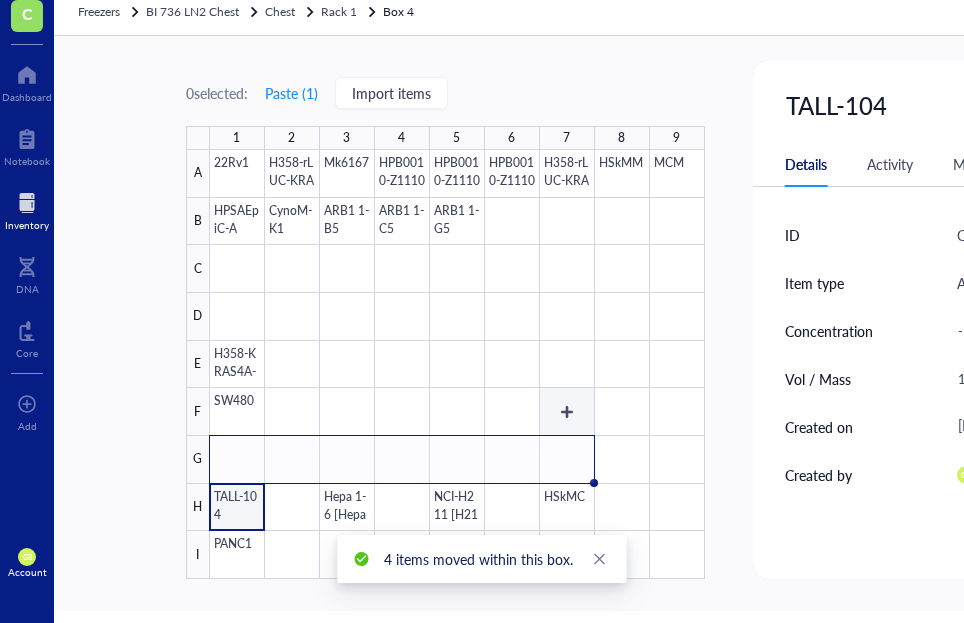 scroll, scrollTop: 0, scrollLeft: 316, axis: horizontal 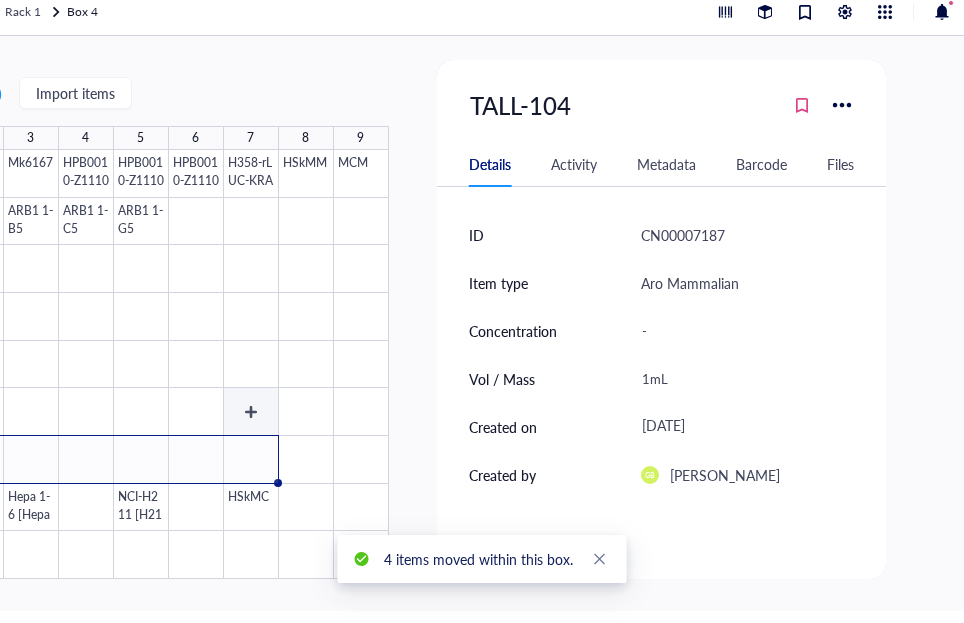 click at bounding box center [141, 364] 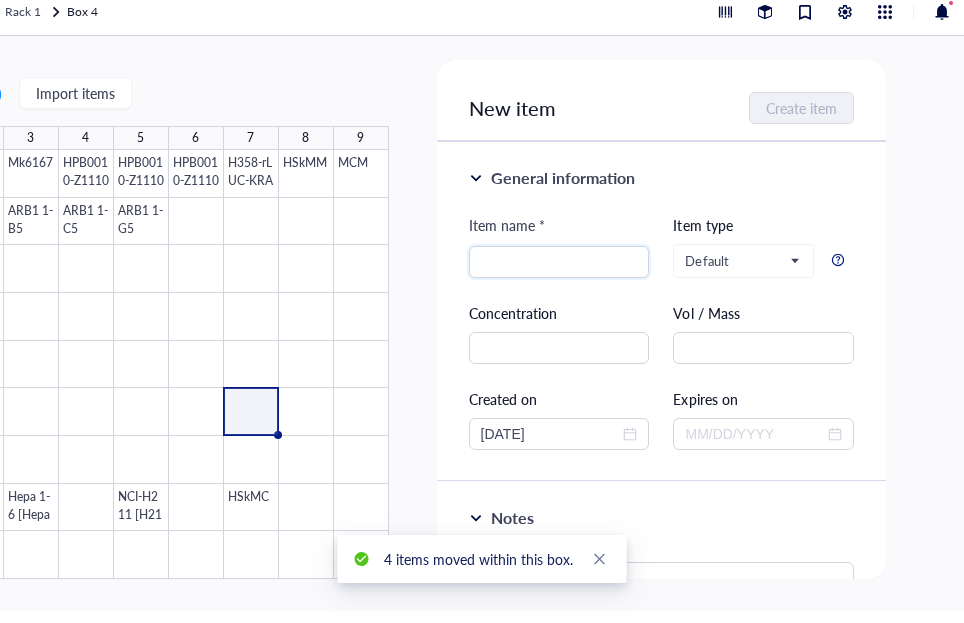 scroll, scrollTop: 0, scrollLeft: 0, axis: both 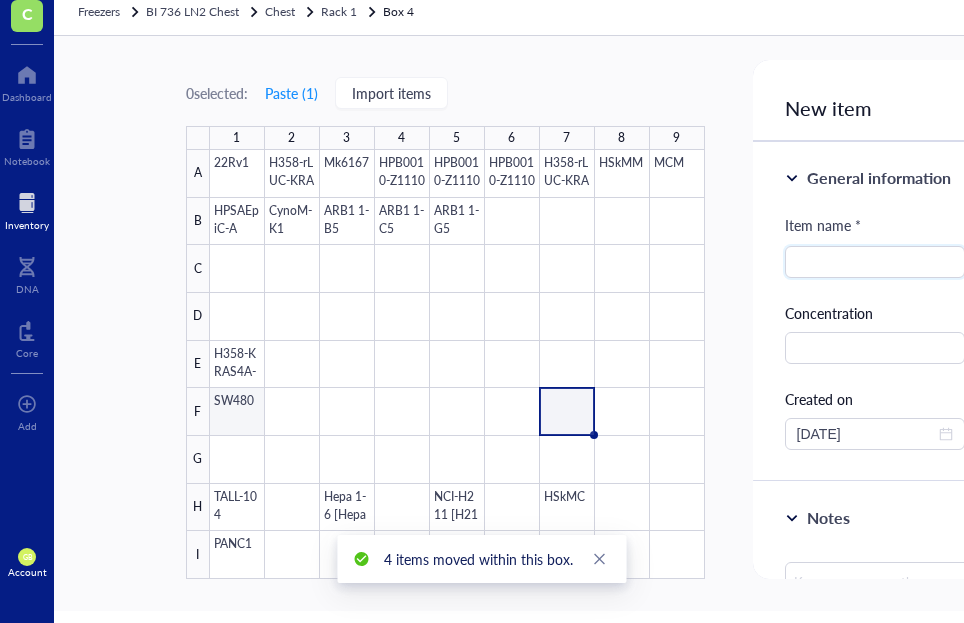 click at bounding box center [457, 364] 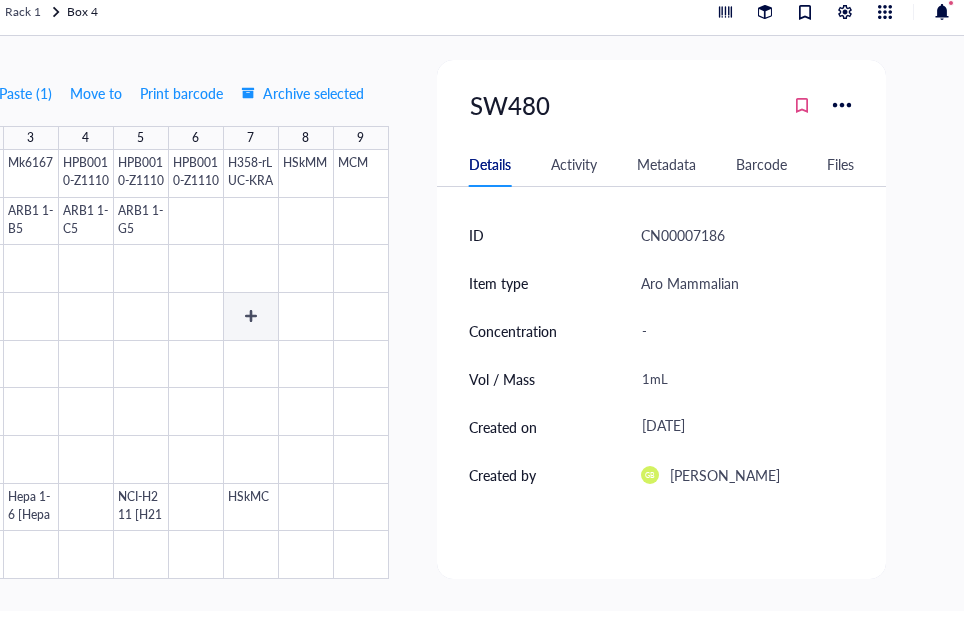 scroll, scrollTop: 0, scrollLeft: 0, axis: both 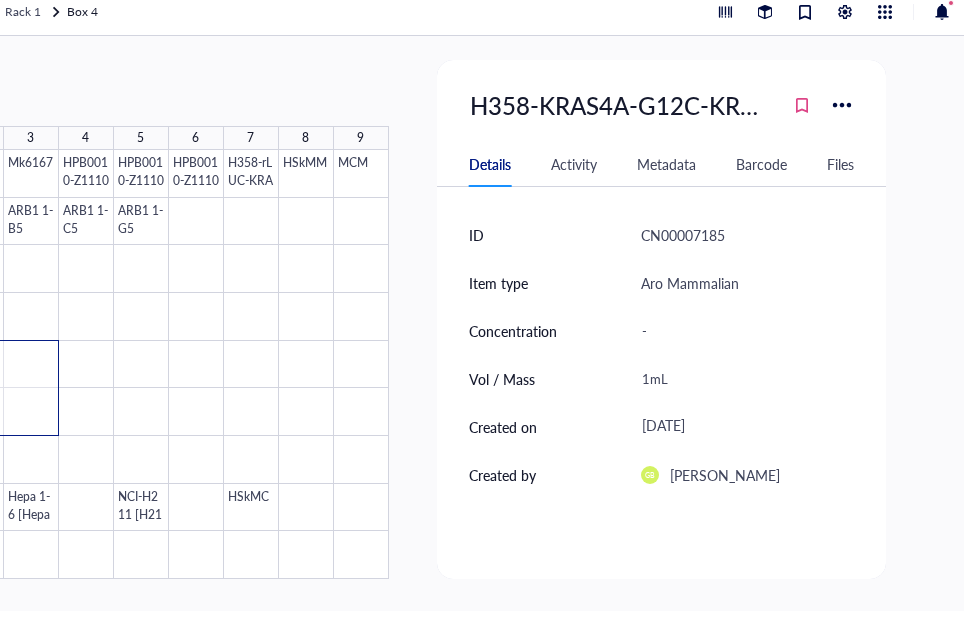 drag, startPoint x: 224, startPoint y: 362, endPoint x: 9, endPoint y: 431, distance: 225.8008 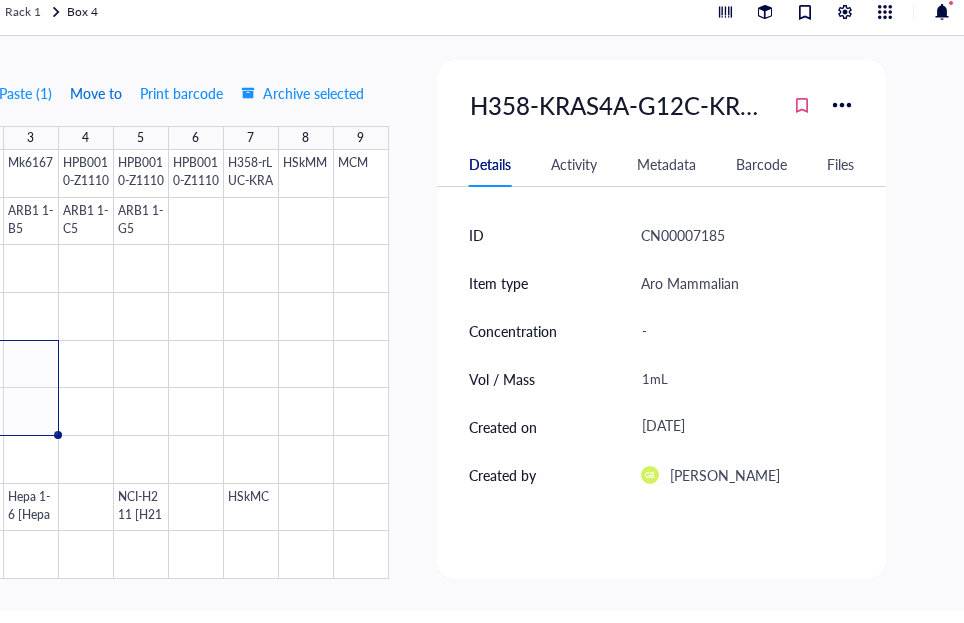 click on "Move to" at bounding box center [96, 93] 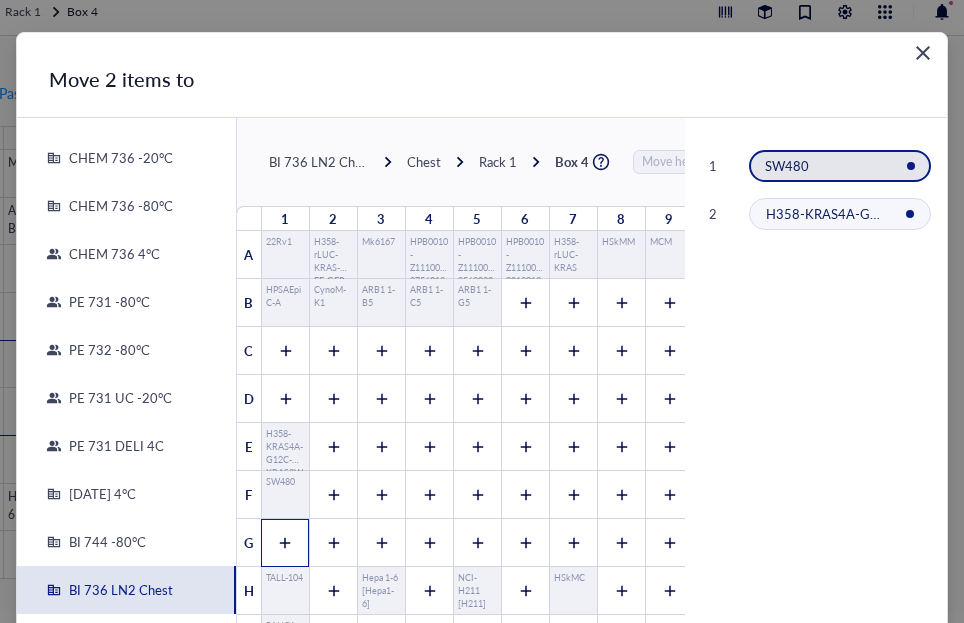 click at bounding box center [285, 543] 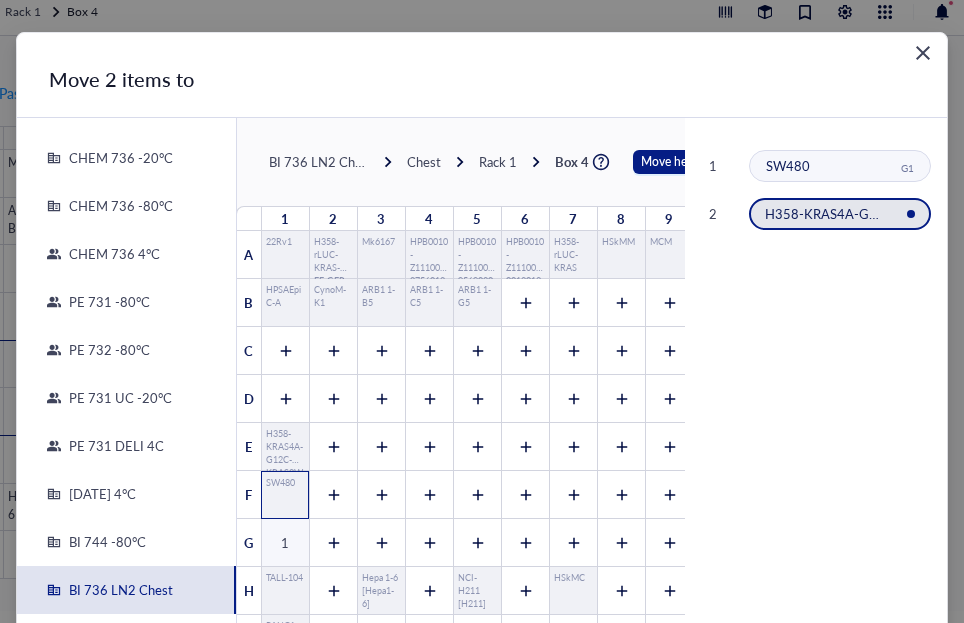 click on "SW480" at bounding box center (280, 495) 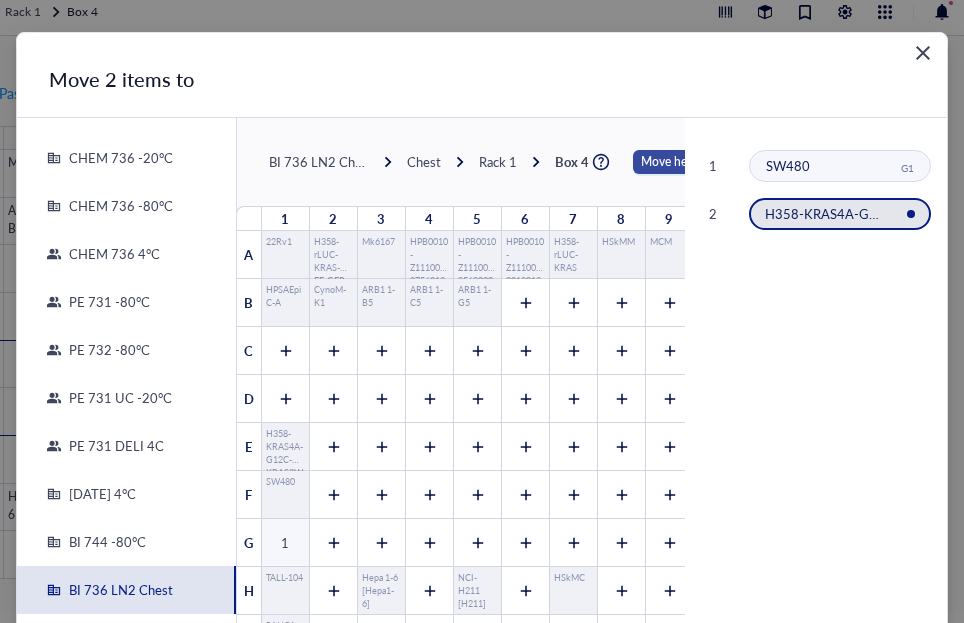 click on "Move here" at bounding box center (669, 162) 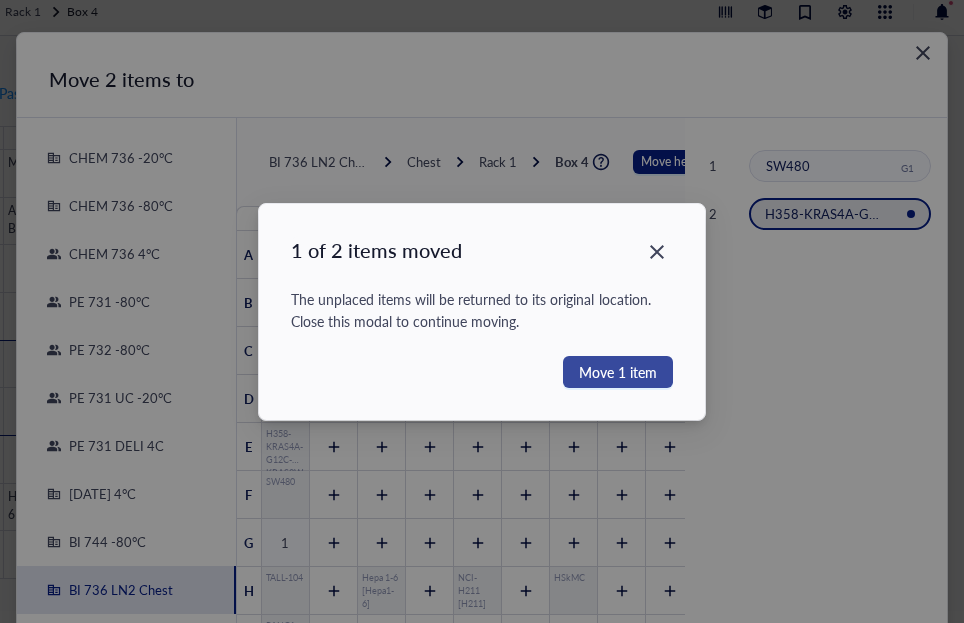 click on "Move 1 item" at bounding box center [618, 372] 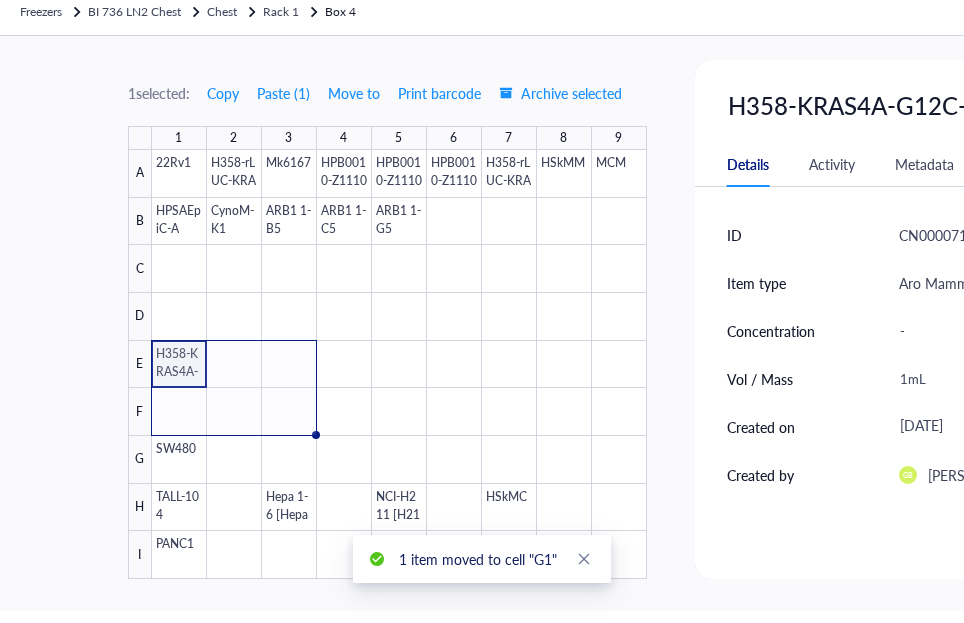 scroll, scrollTop: 0, scrollLeft: 0, axis: both 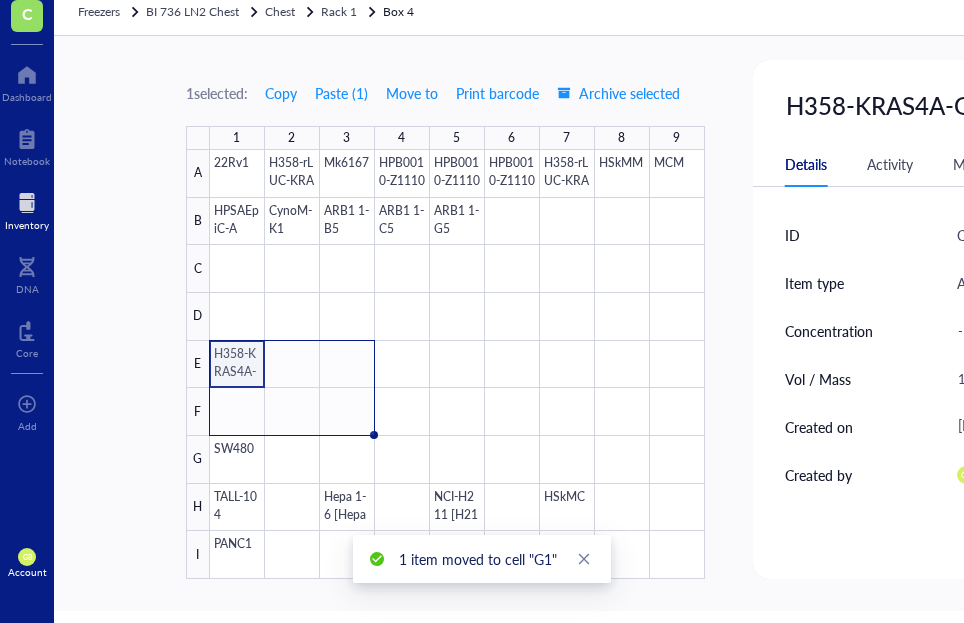 click at bounding box center [457, 364] 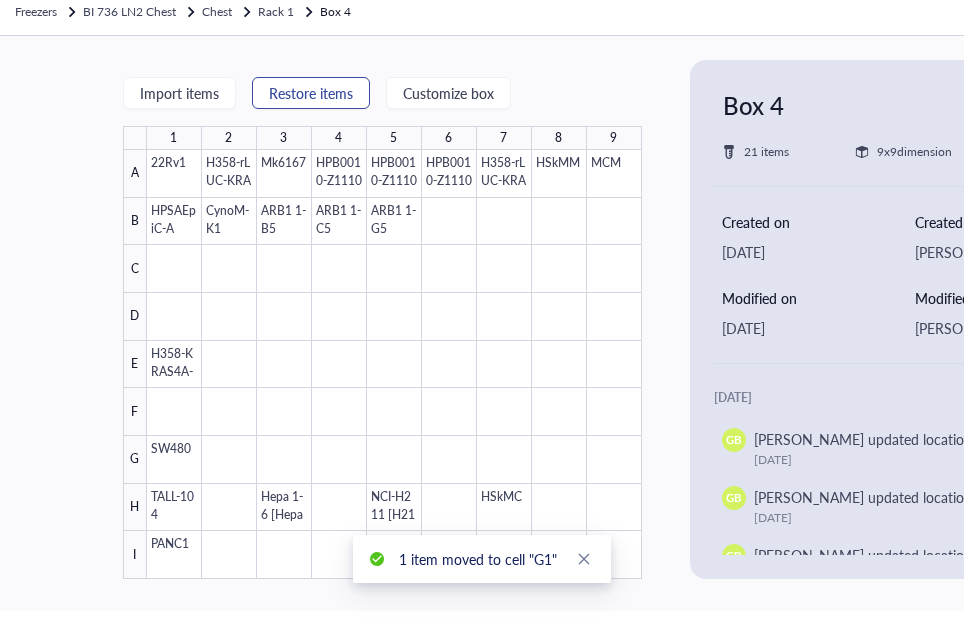 scroll, scrollTop: 0, scrollLeft: 0, axis: both 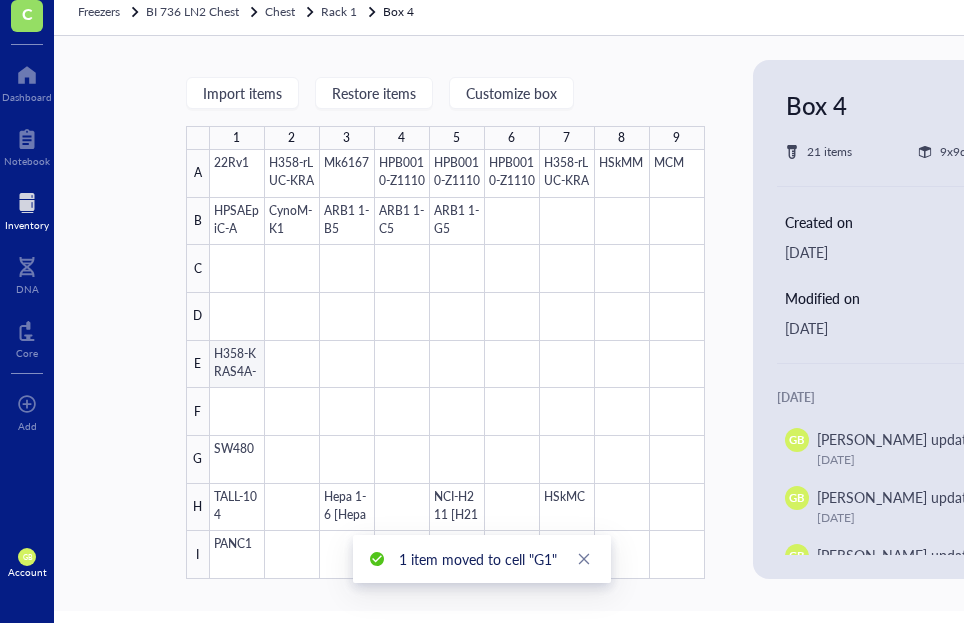 click at bounding box center (457, 364) 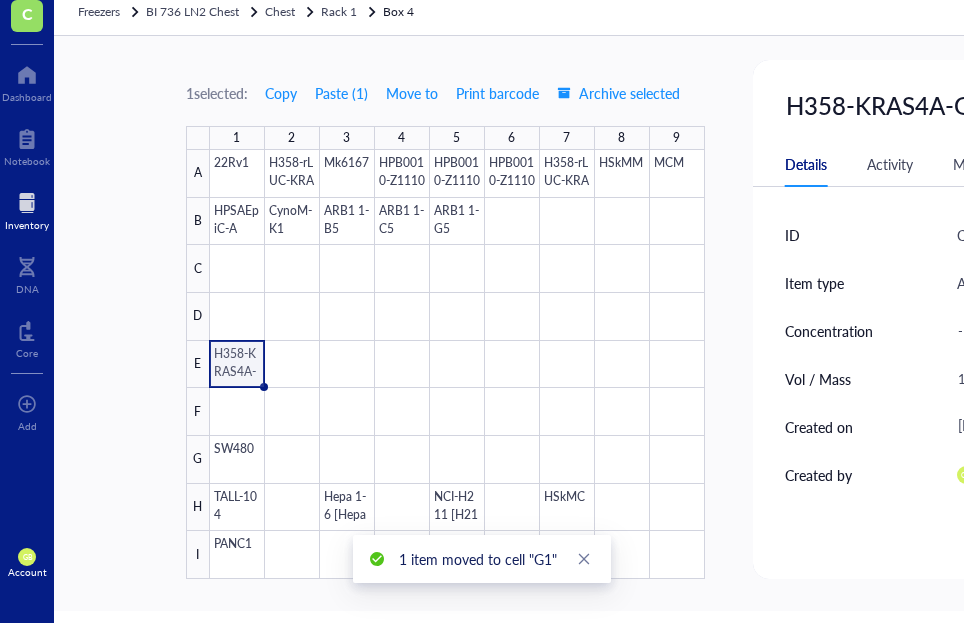 scroll, scrollTop: 0, scrollLeft: 316, axis: horizontal 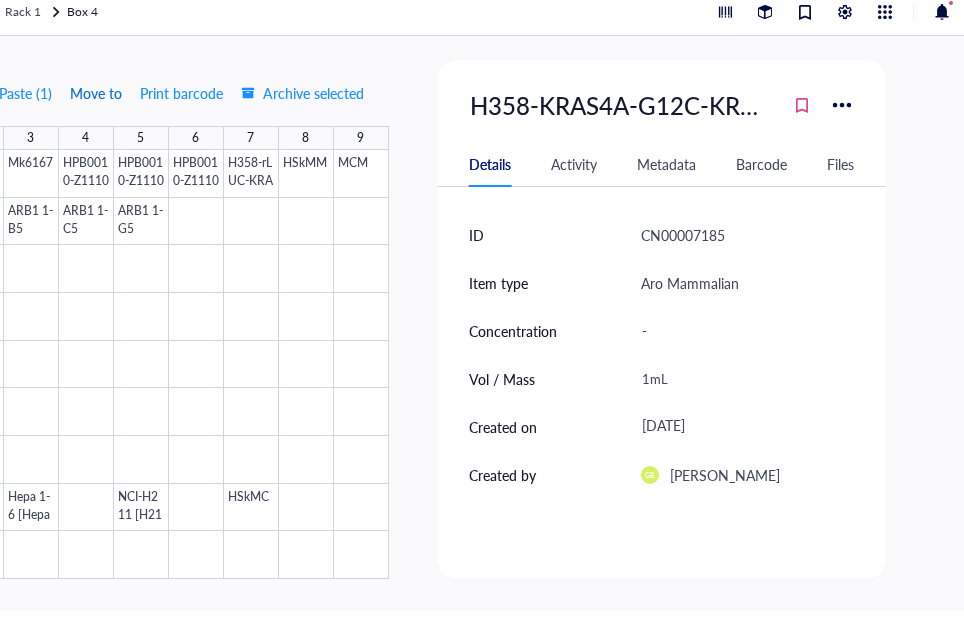 click on "Move to" at bounding box center (96, 93) 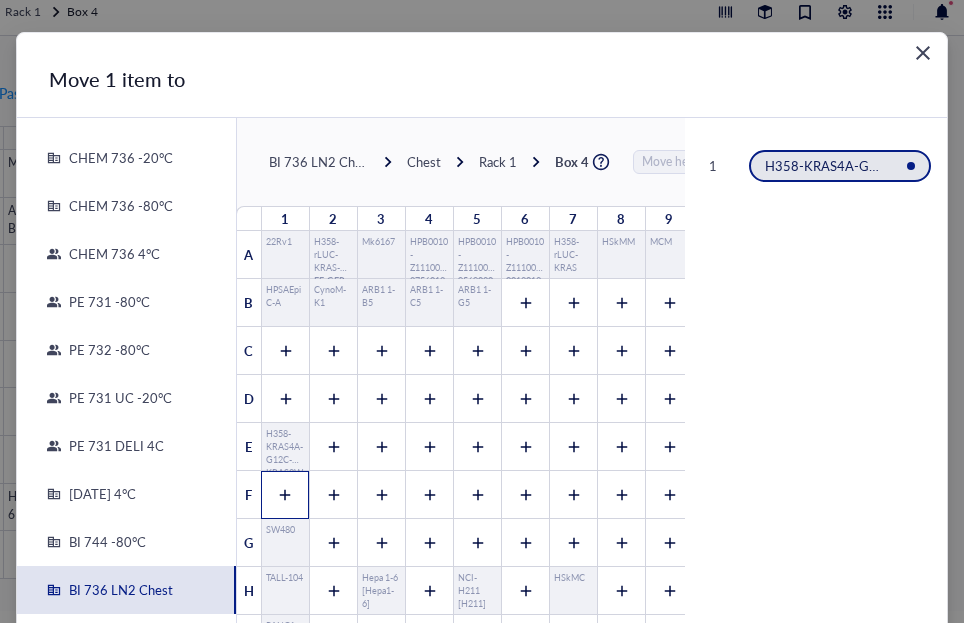 drag, startPoint x: 88, startPoint y: 86, endPoint x: 271, endPoint y: 489, distance: 442.60367 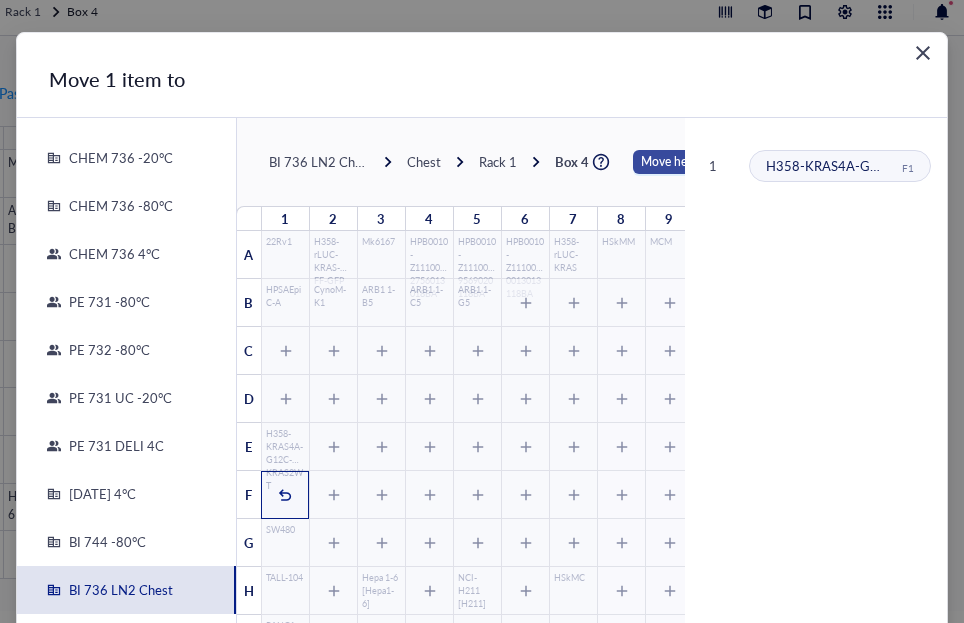 click on "Move here" at bounding box center [669, 162] 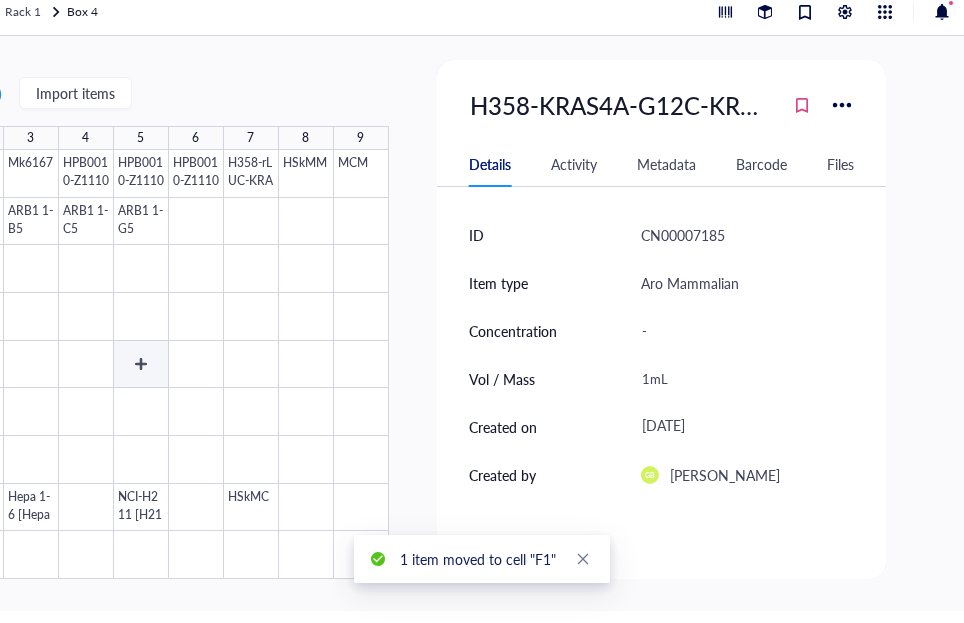 scroll, scrollTop: 0, scrollLeft: 0, axis: both 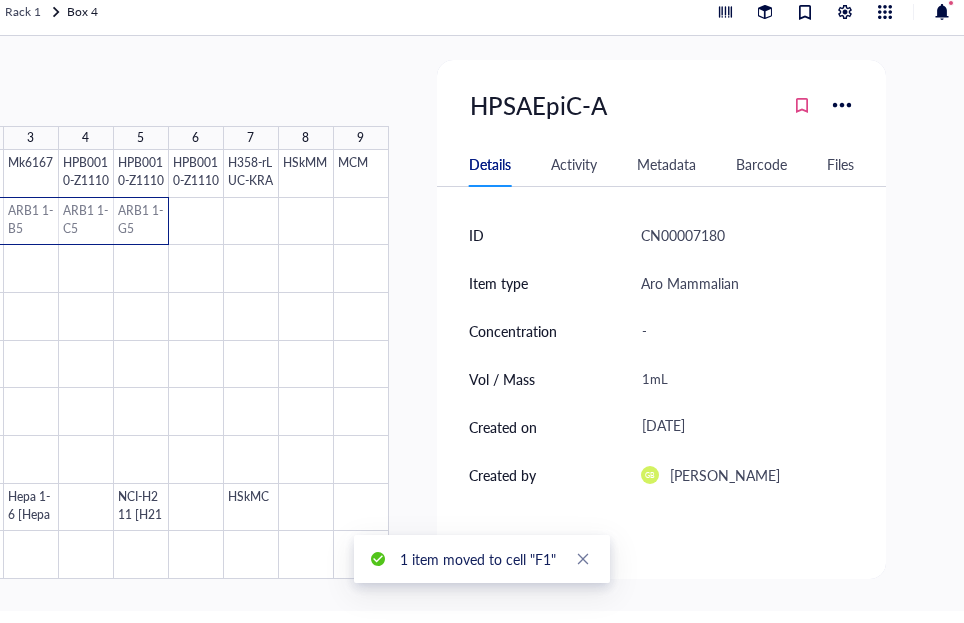 drag, startPoint x: 266, startPoint y: 213, endPoint x: 165, endPoint y: 229, distance: 102.259476 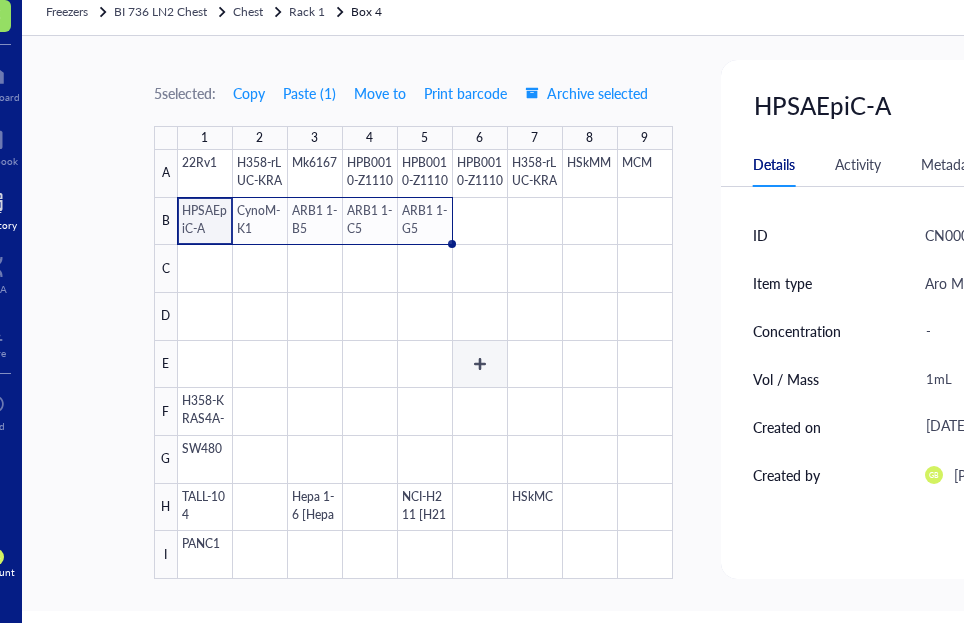 scroll, scrollTop: 0, scrollLeft: 30, axis: horizontal 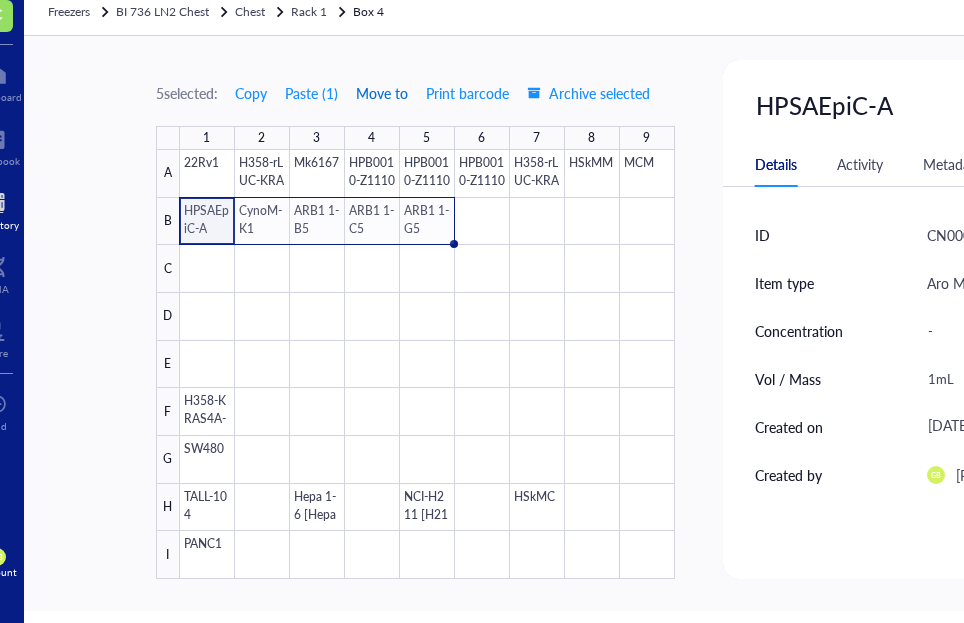click on "Move to" at bounding box center (382, 93) 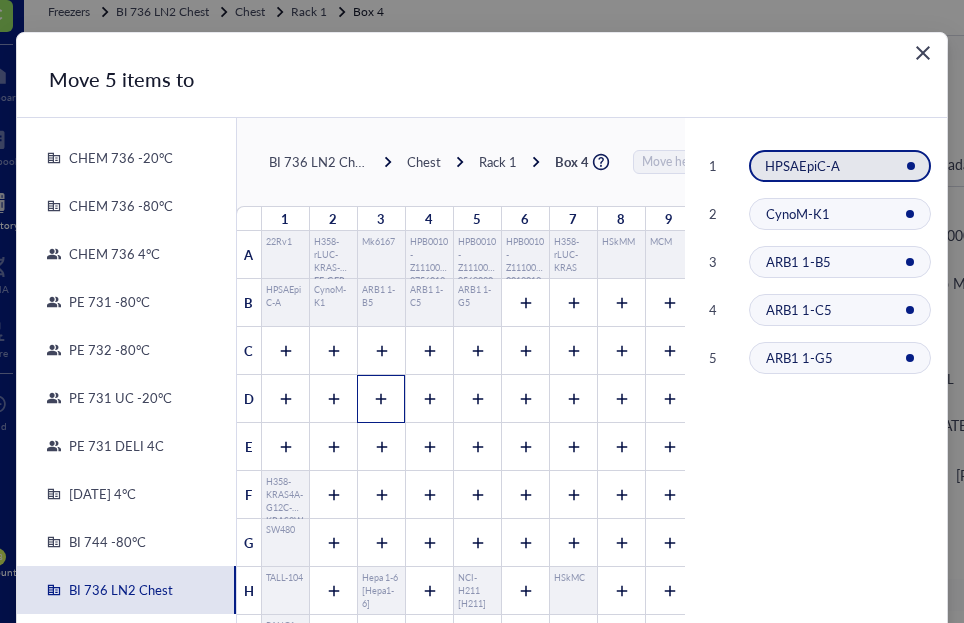 click 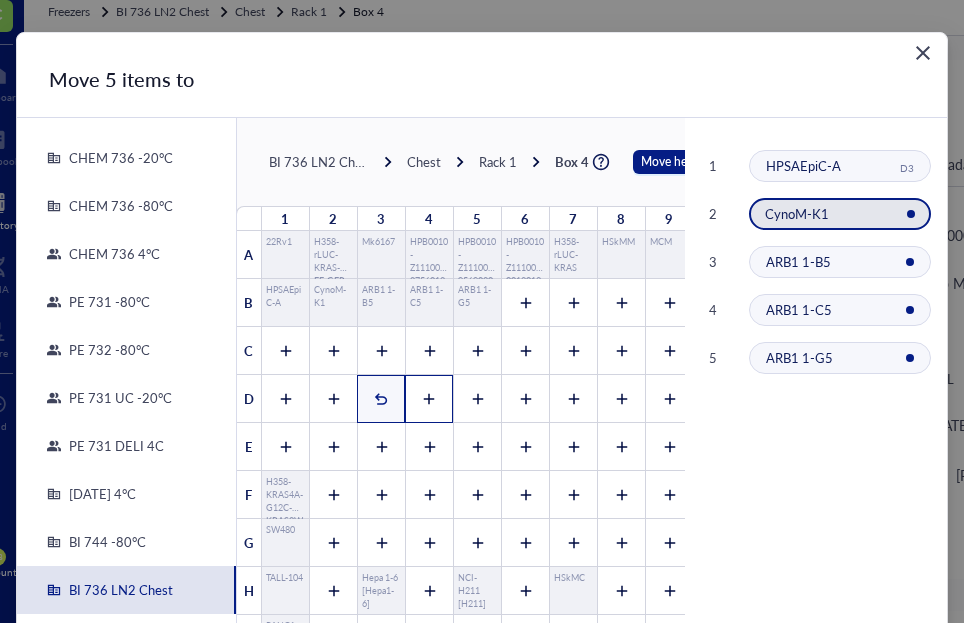 click 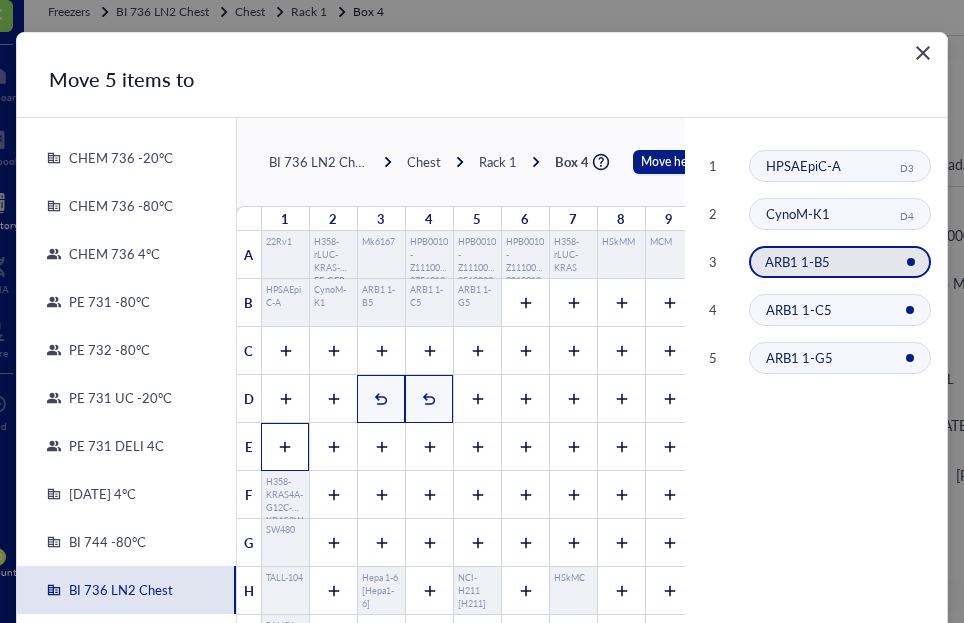 click 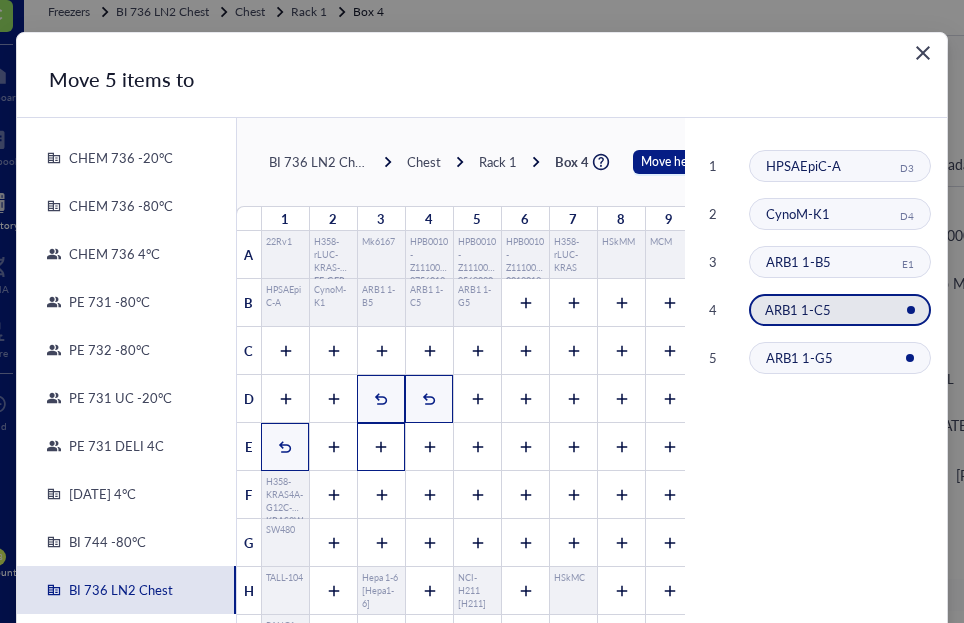 click 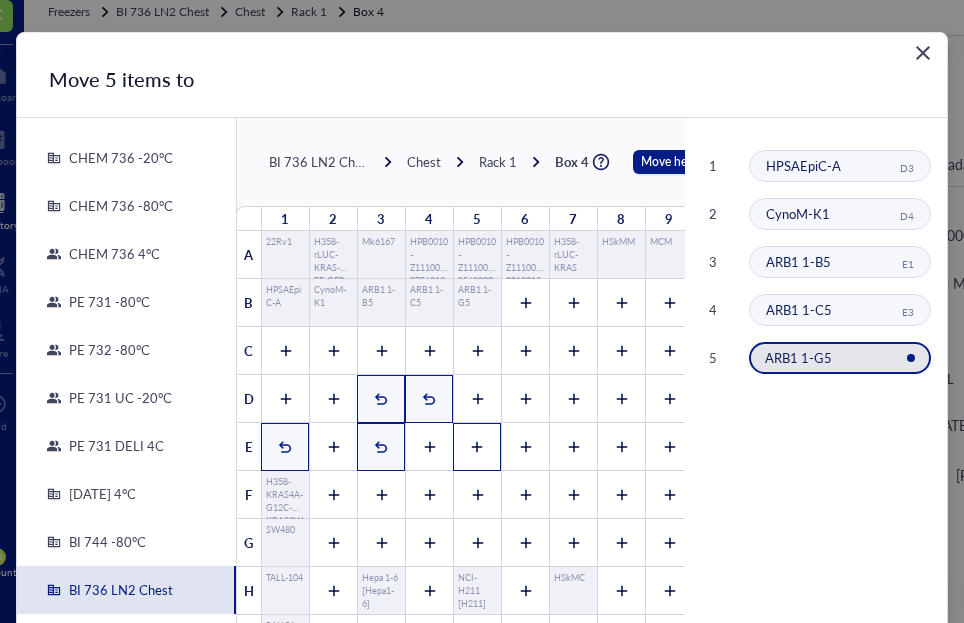click 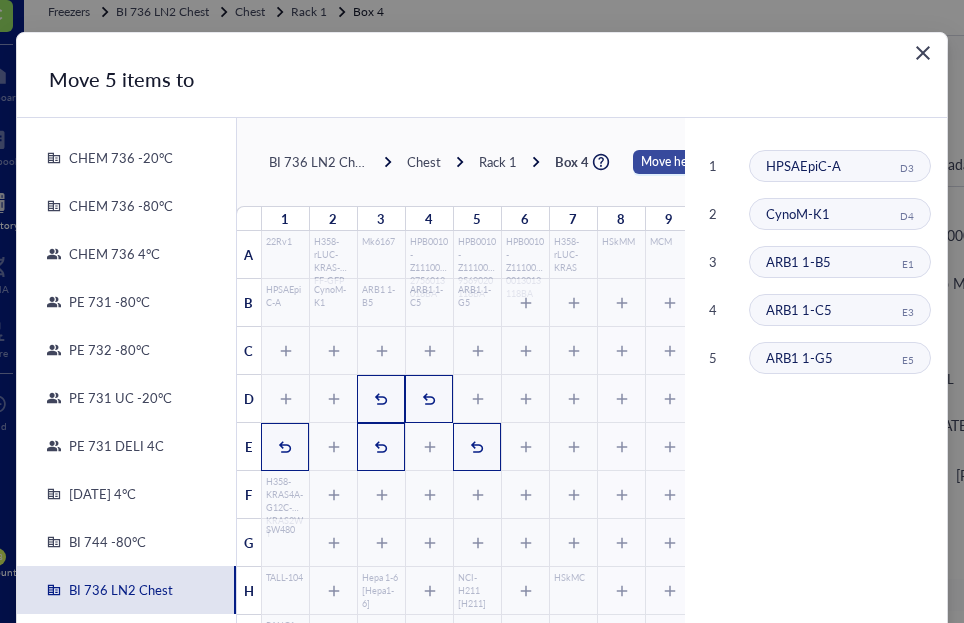 click on "Move here" at bounding box center [669, 162] 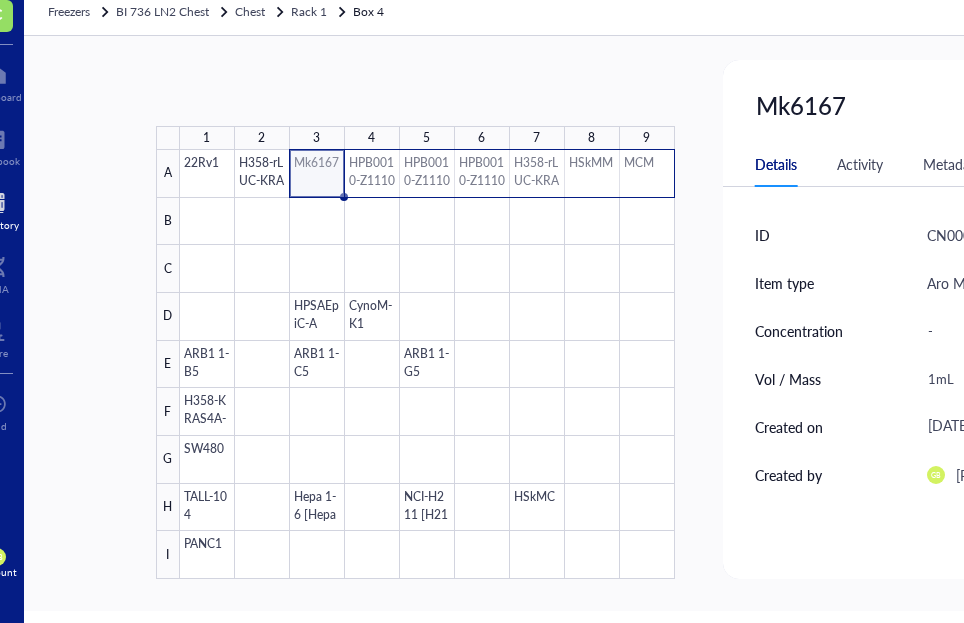drag, startPoint x: 327, startPoint y: 179, endPoint x: 634, endPoint y: 186, distance: 307.0798 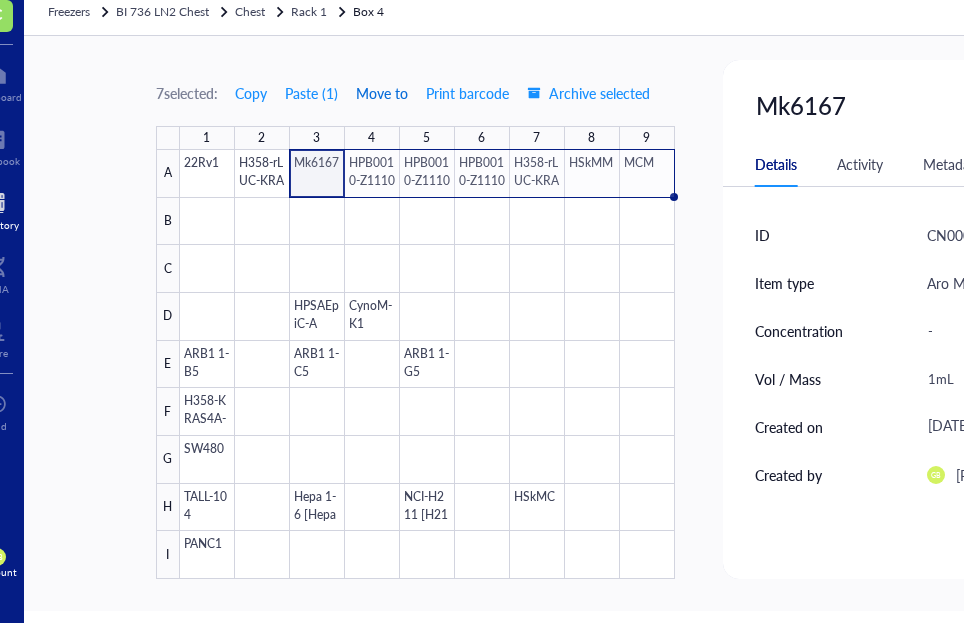 click on "Move to" at bounding box center [382, 93] 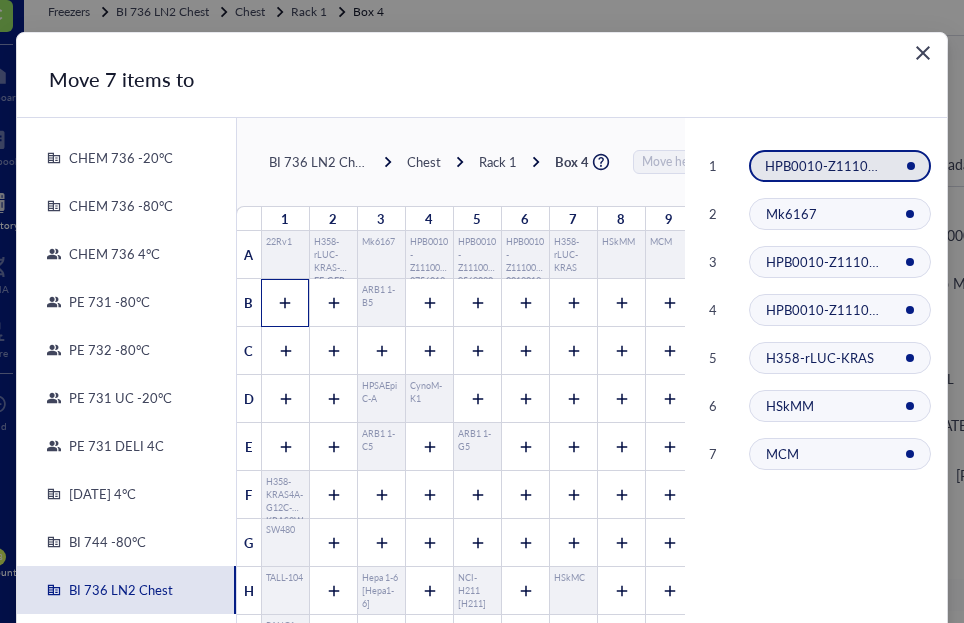 click 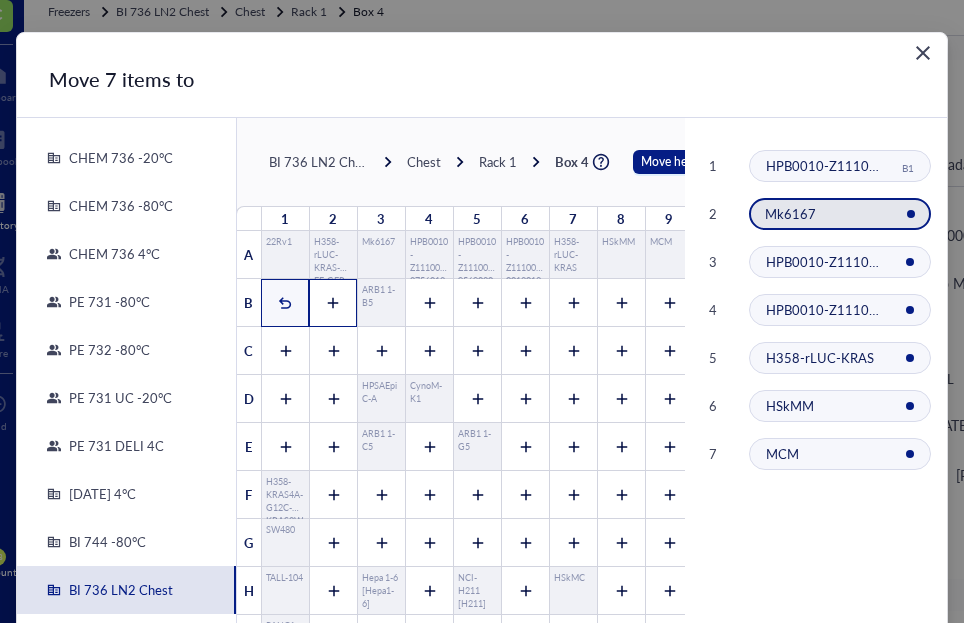 click 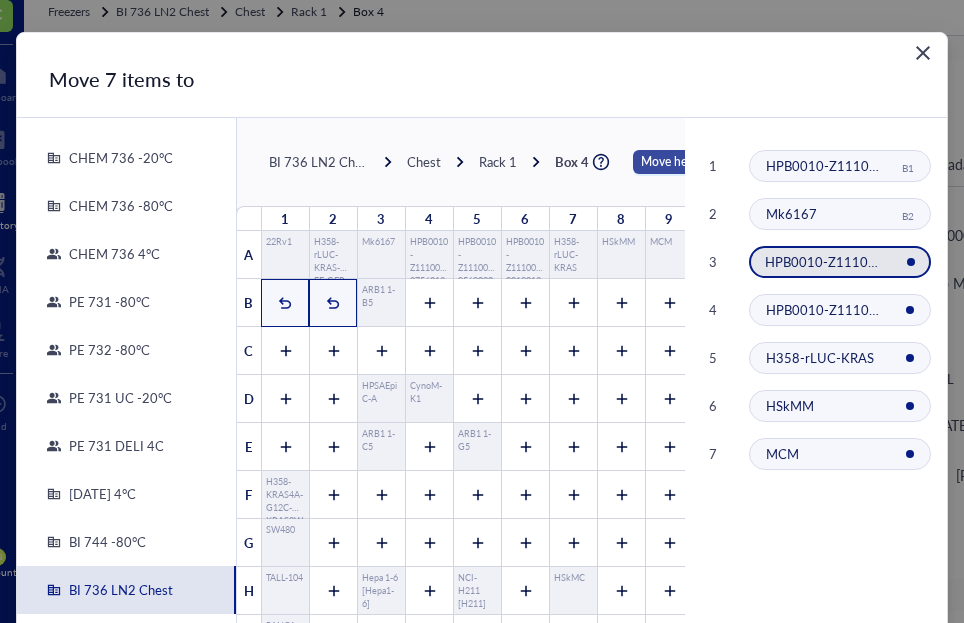 click on "Move here" at bounding box center [669, 162] 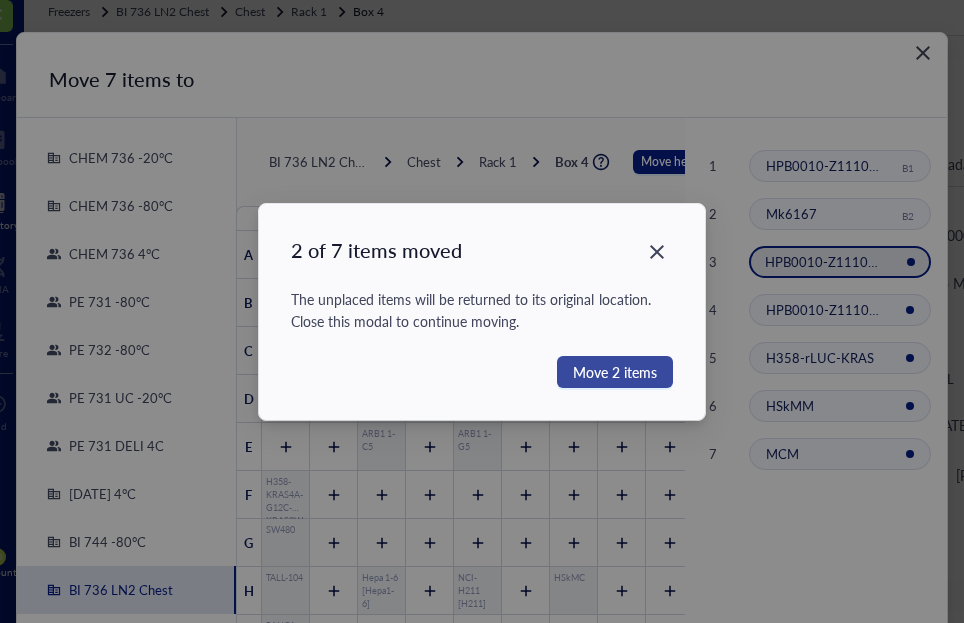 click on "Move 2 items" at bounding box center [615, 372] 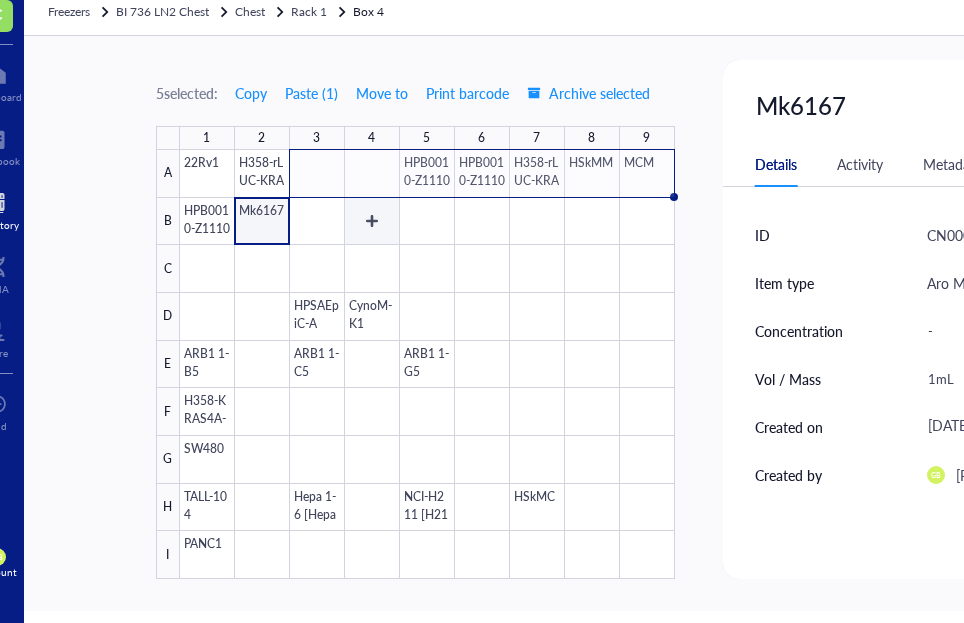 click at bounding box center (427, 364) 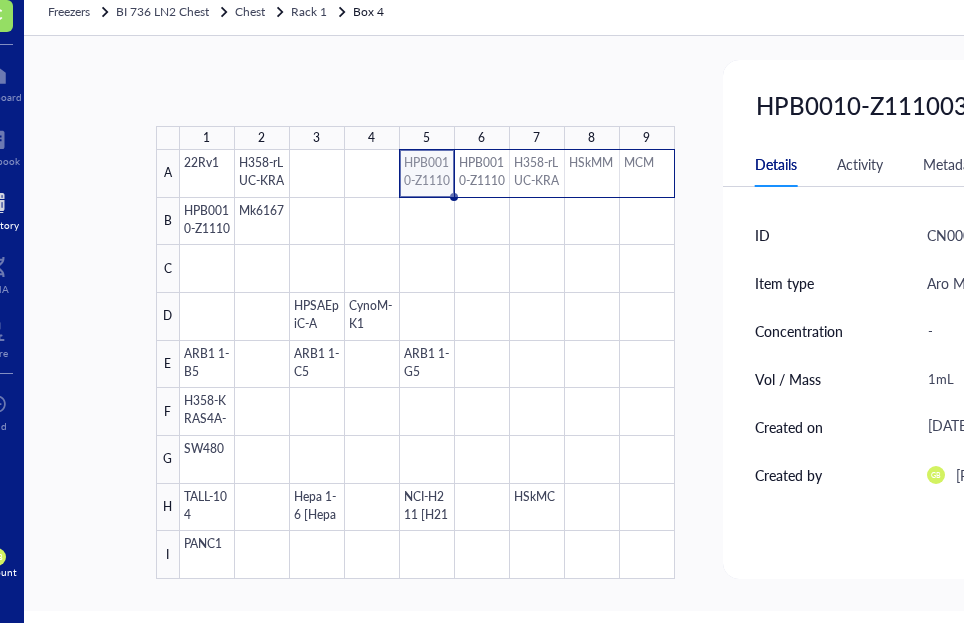 drag, startPoint x: 530, startPoint y: 172, endPoint x: 641, endPoint y: 167, distance: 111.11256 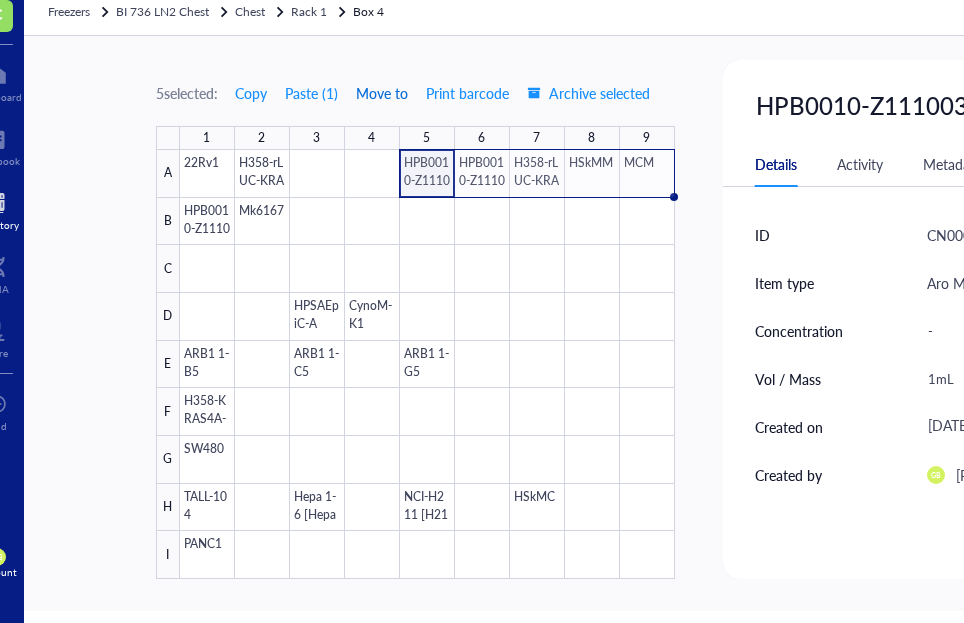 click on "Move to" at bounding box center (382, 93) 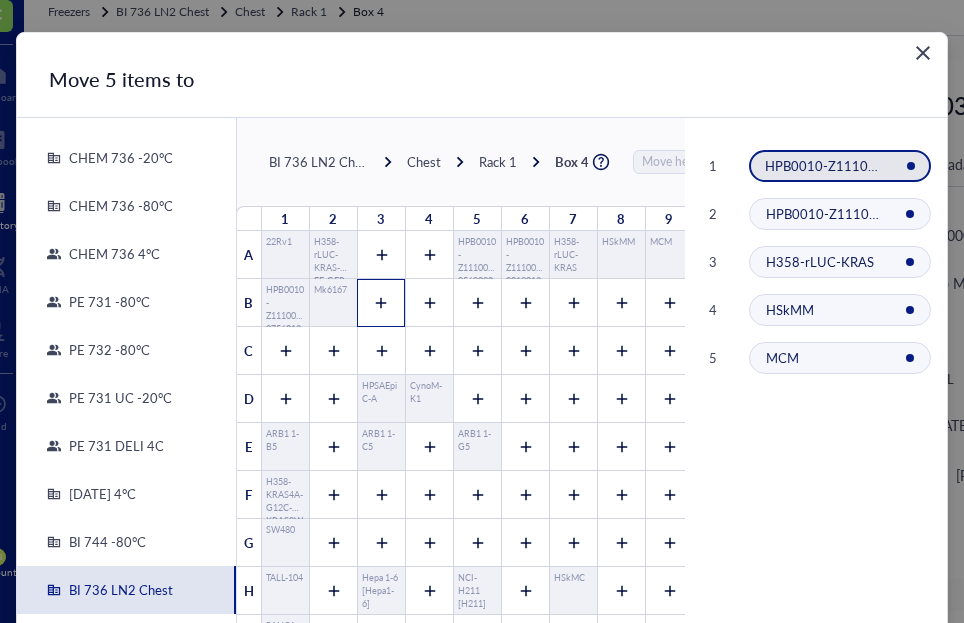 click 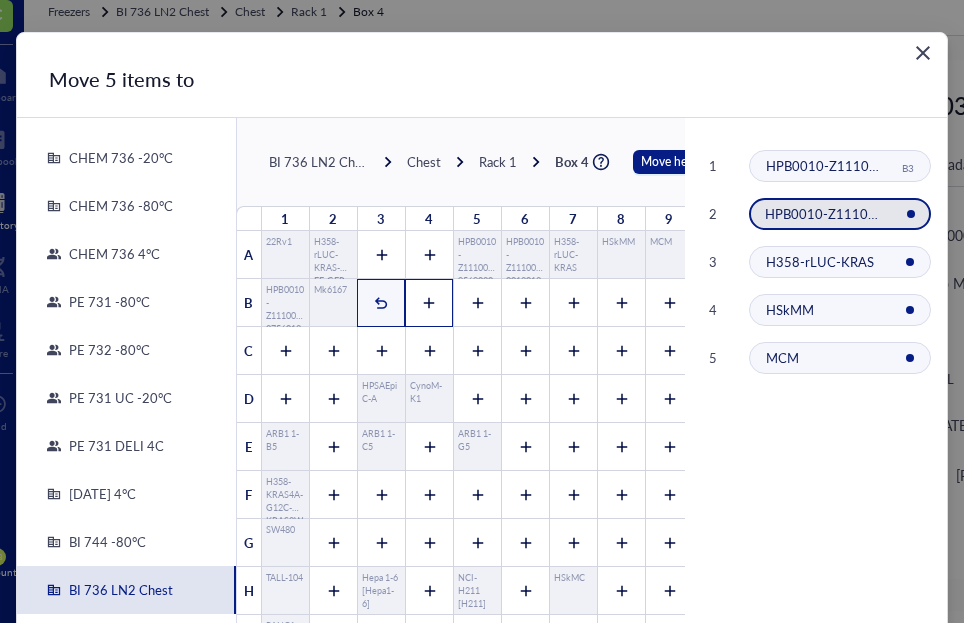 click 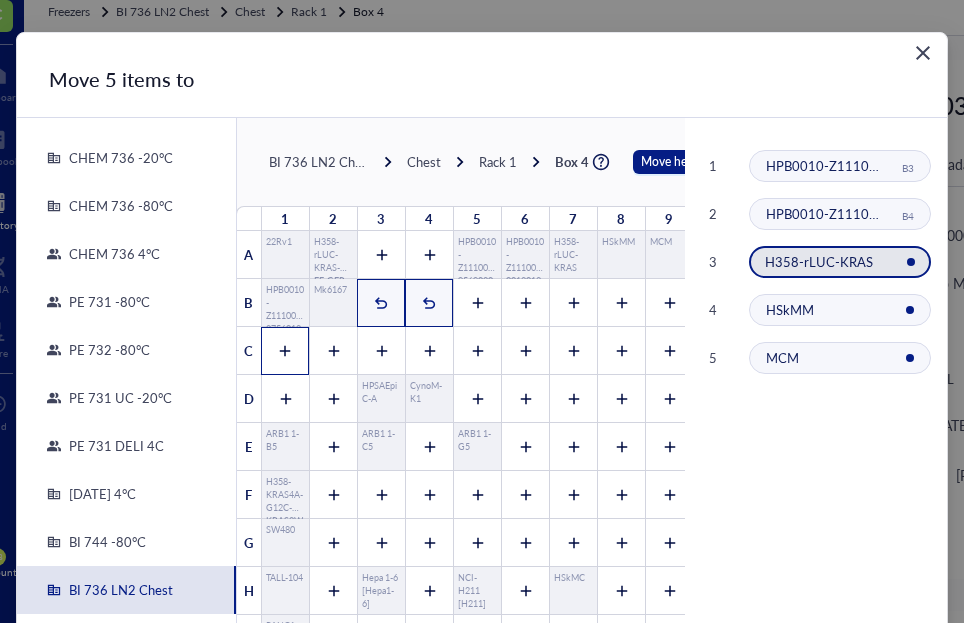 click at bounding box center [285, 351] 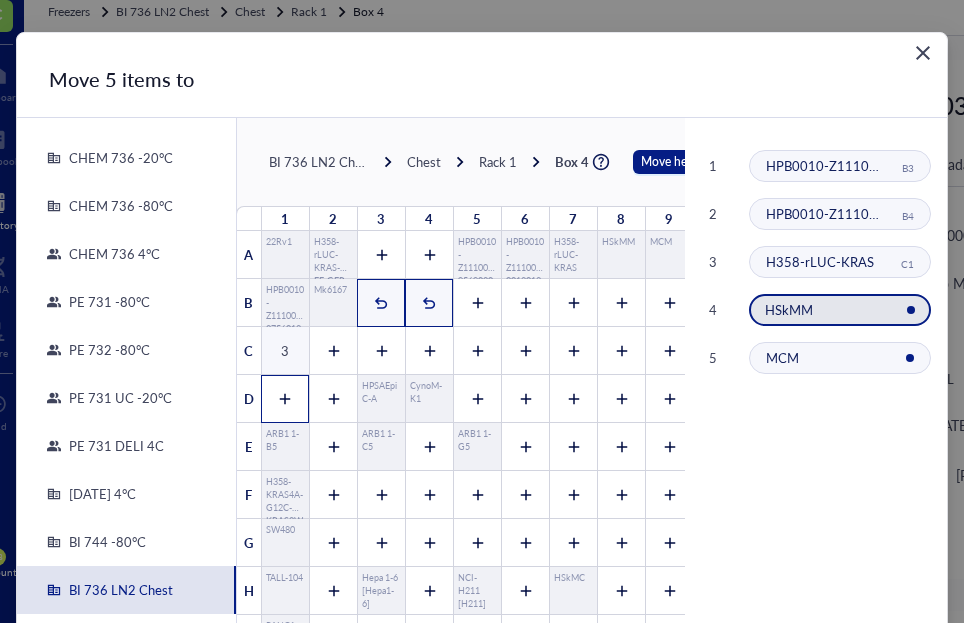 click at bounding box center [285, 399] 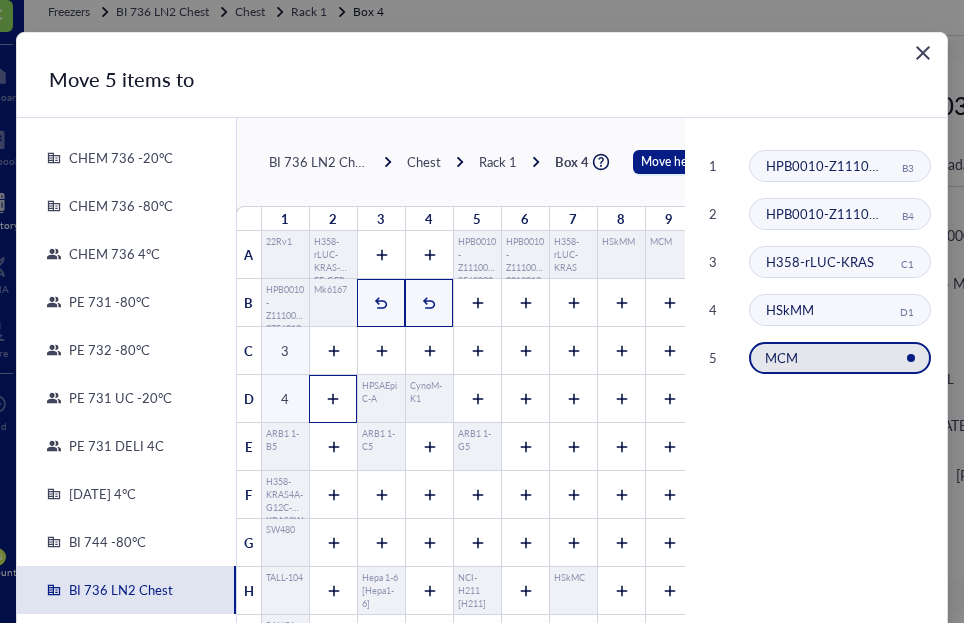 click 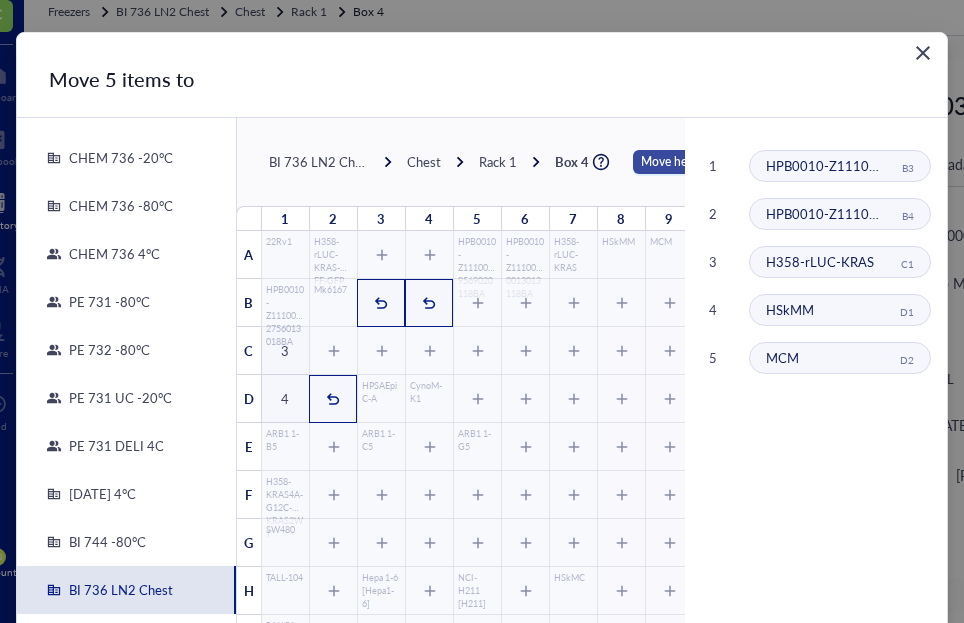 click on "Move here" at bounding box center [669, 162] 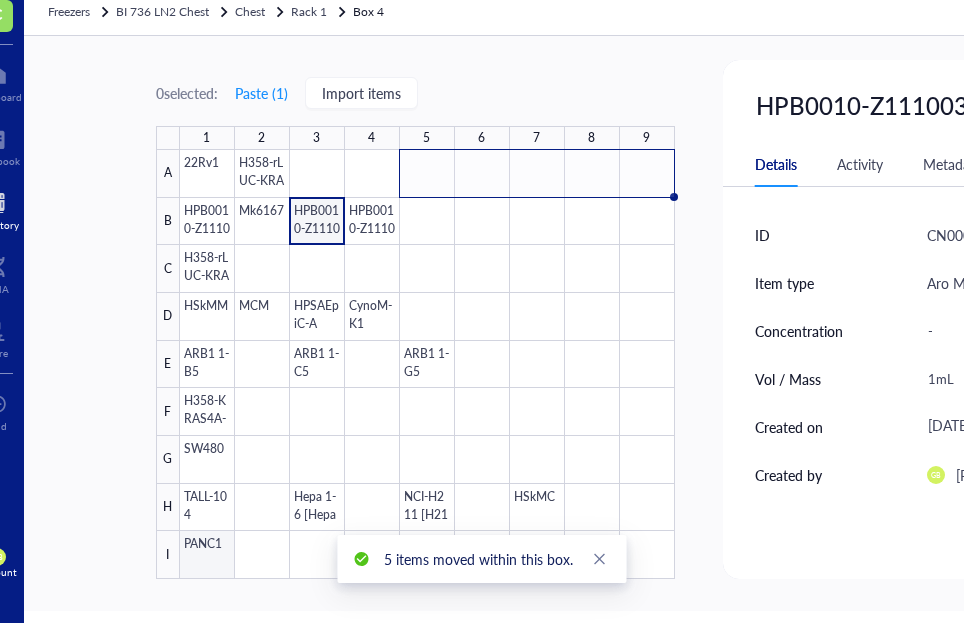 click at bounding box center (427, 364) 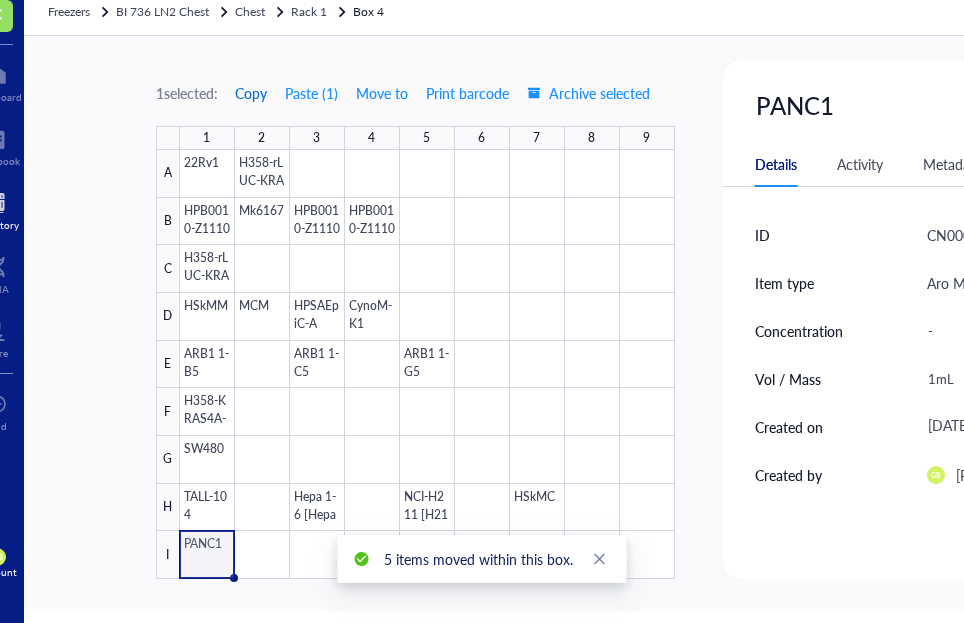 click on "Copy" at bounding box center (251, 93) 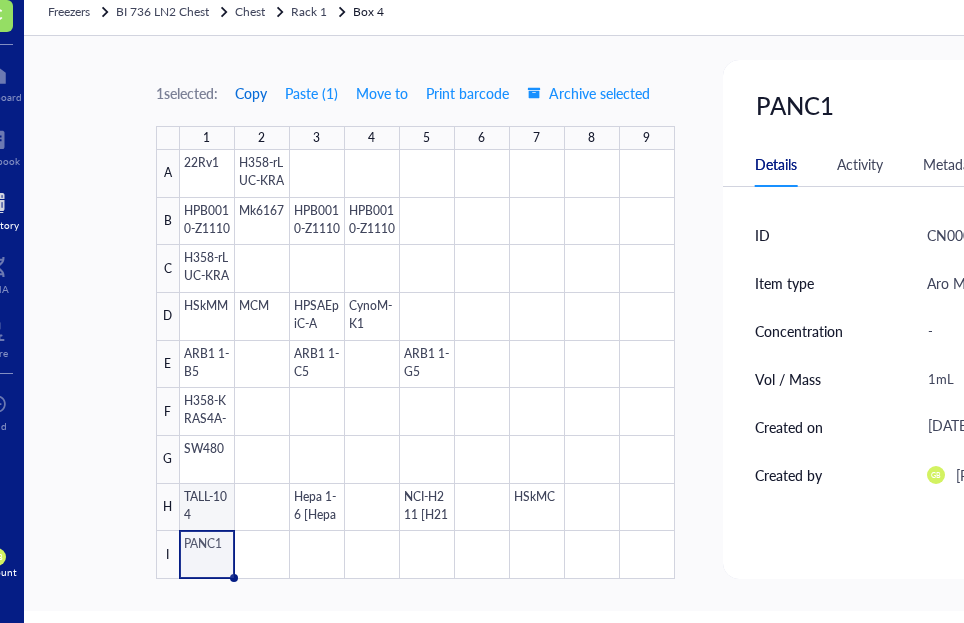 drag, startPoint x: 258, startPoint y: 95, endPoint x: 288, endPoint y: 534, distance: 440.02386 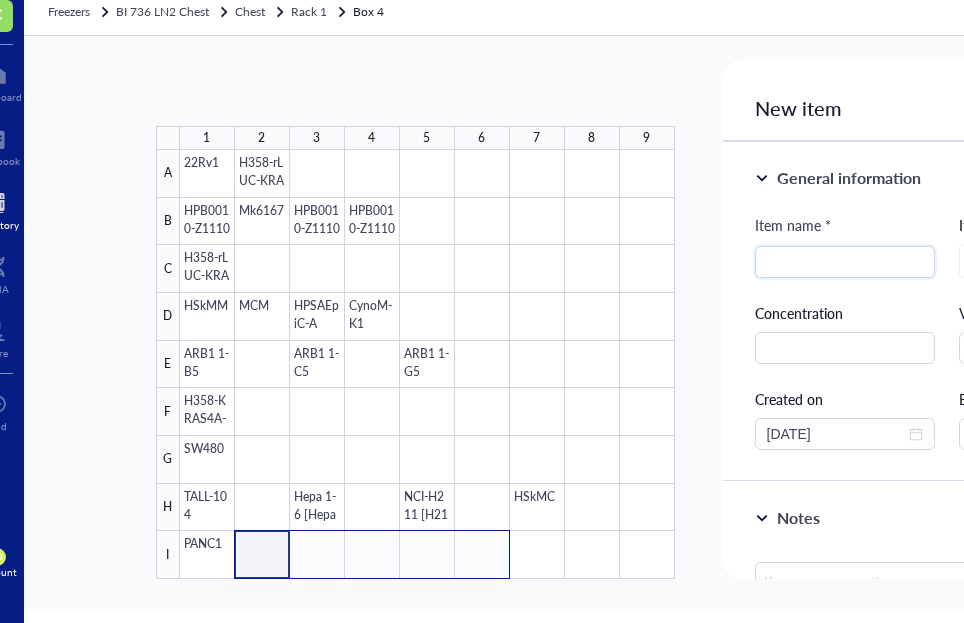 drag, startPoint x: 355, startPoint y: 548, endPoint x: 470, endPoint y: 554, distance: 115.15642 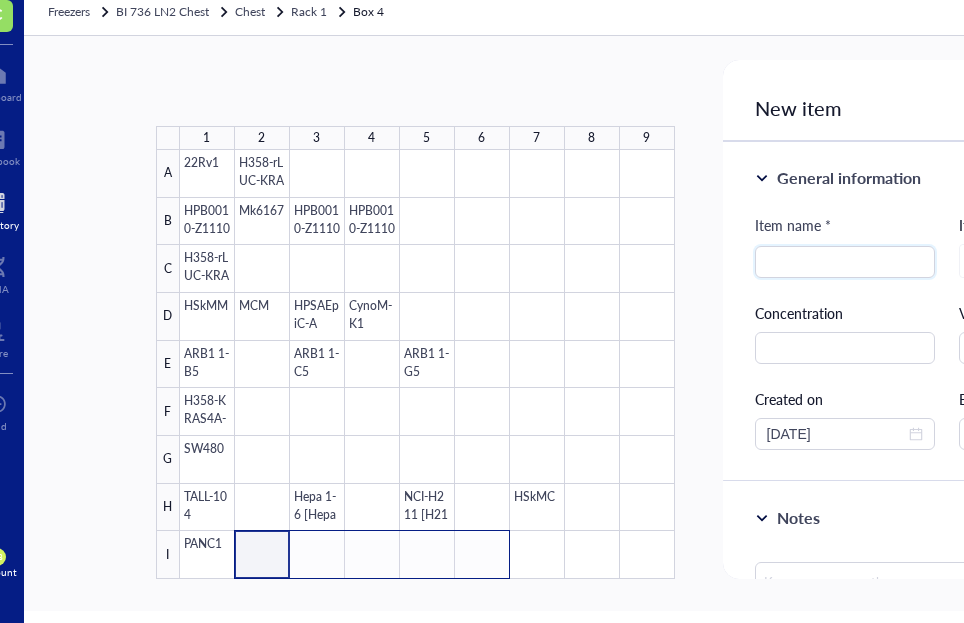 click at bounding box center [427, 364] 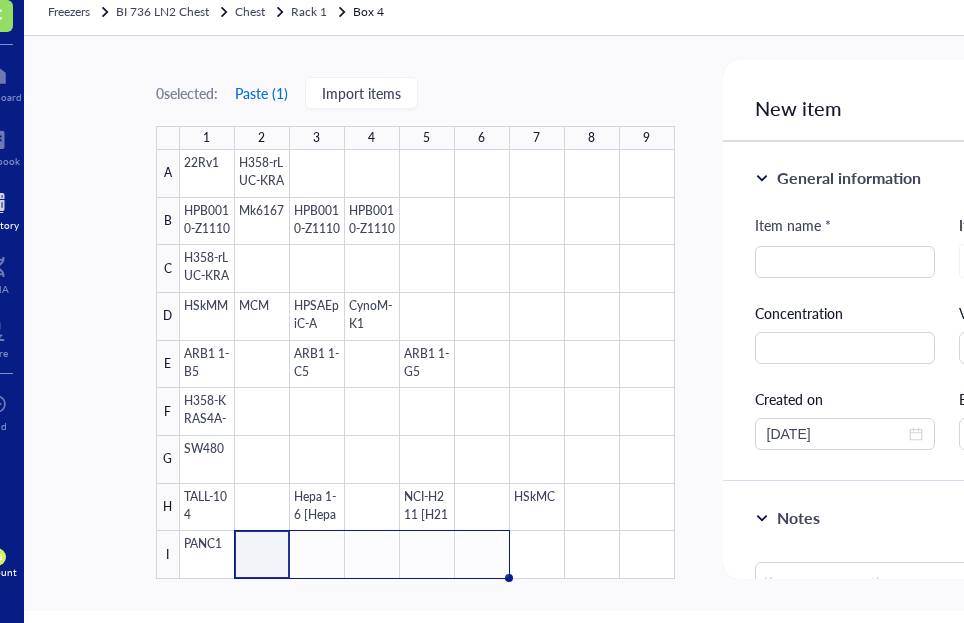 click on "Paste ( 1 )" at bounding box center [261, 93] 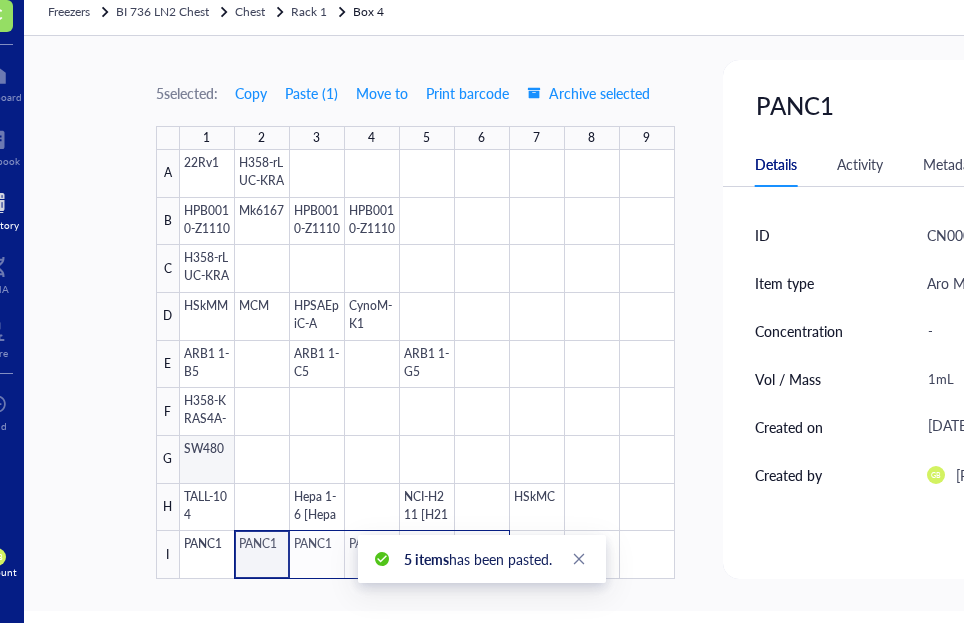 click at bounding box center [427, 364] 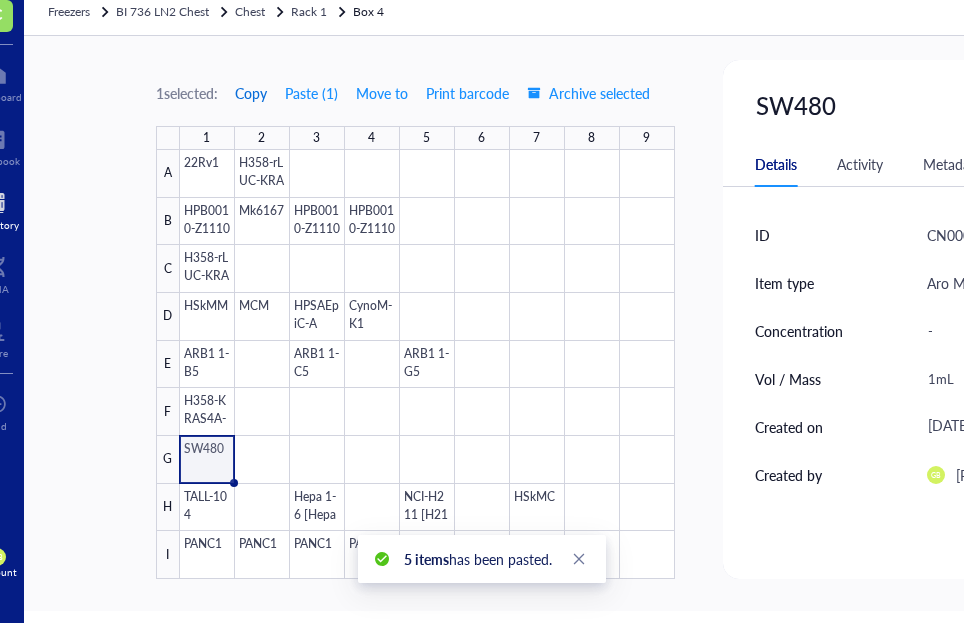 click on "Copy" at bounding box center [251, 93] 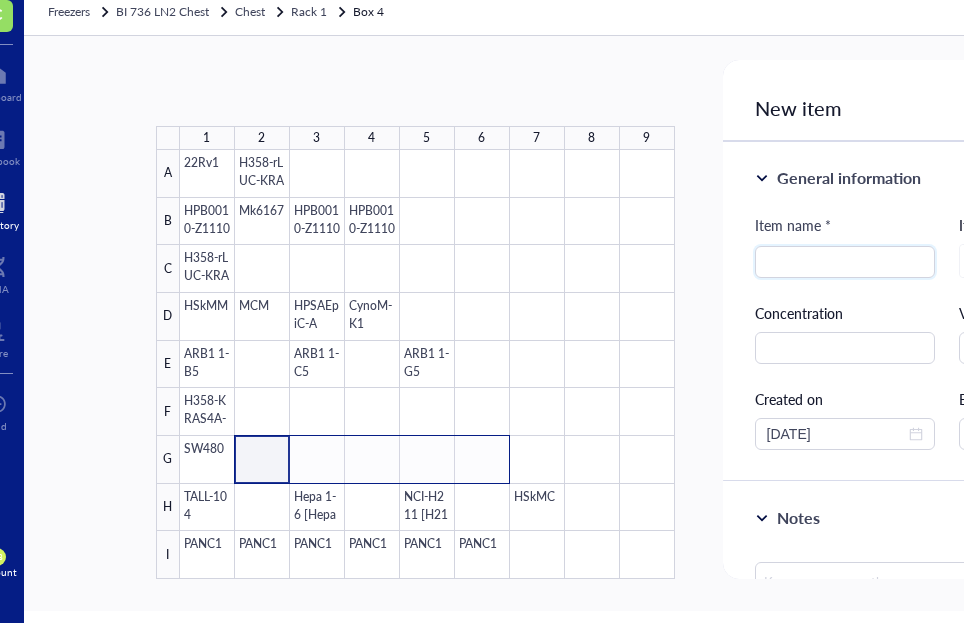 drag, startPoint x: 268, startPoint y: 472, endPoint x: 474, endPoint y: 462, distance: 206.24257 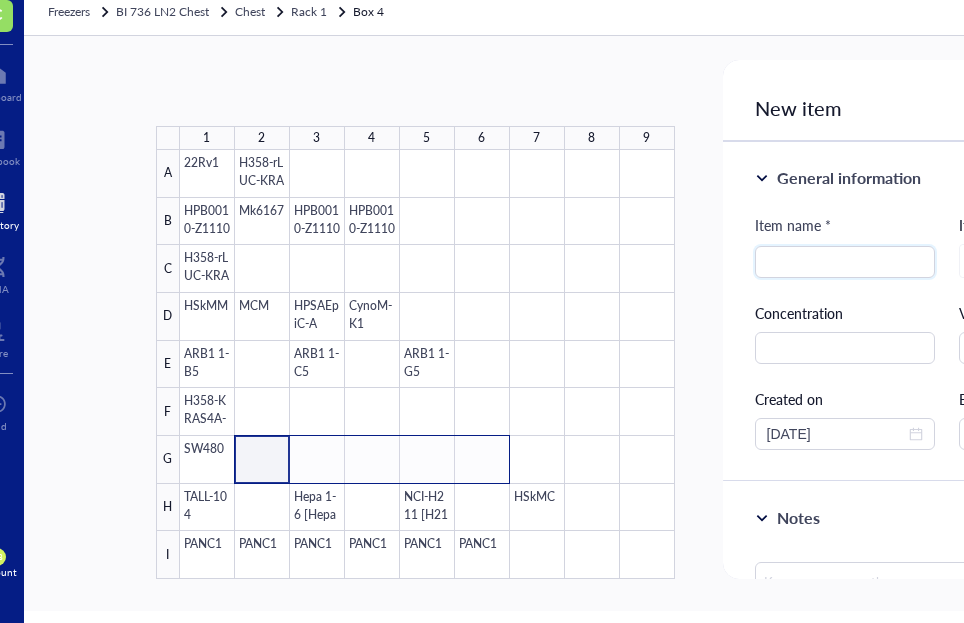 click at bounding box center [427, 364] 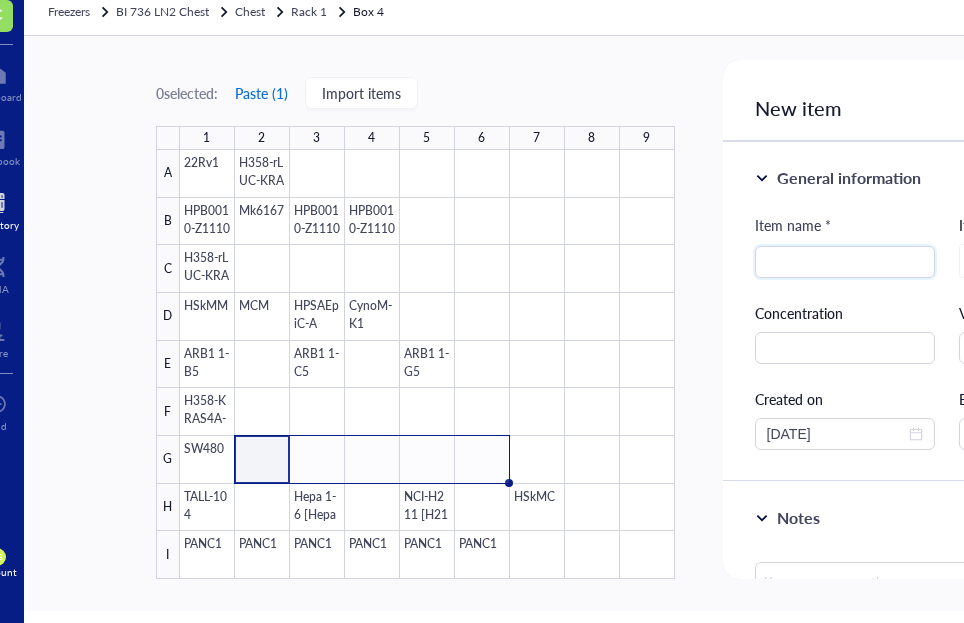 click on "Paste ( 1 )" at bounding box center (261, 93) 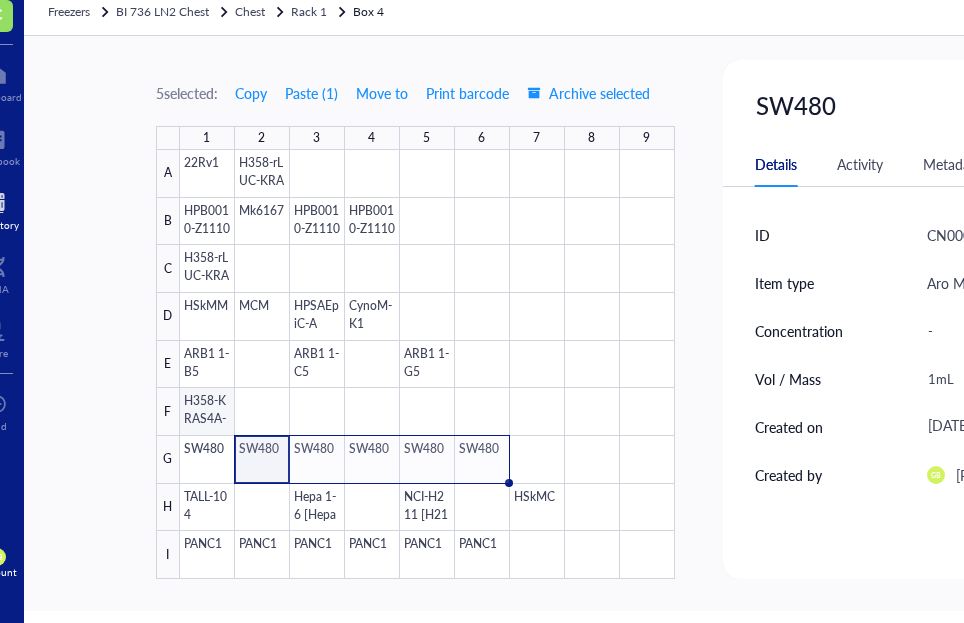 click at bounding box center [427, 364] 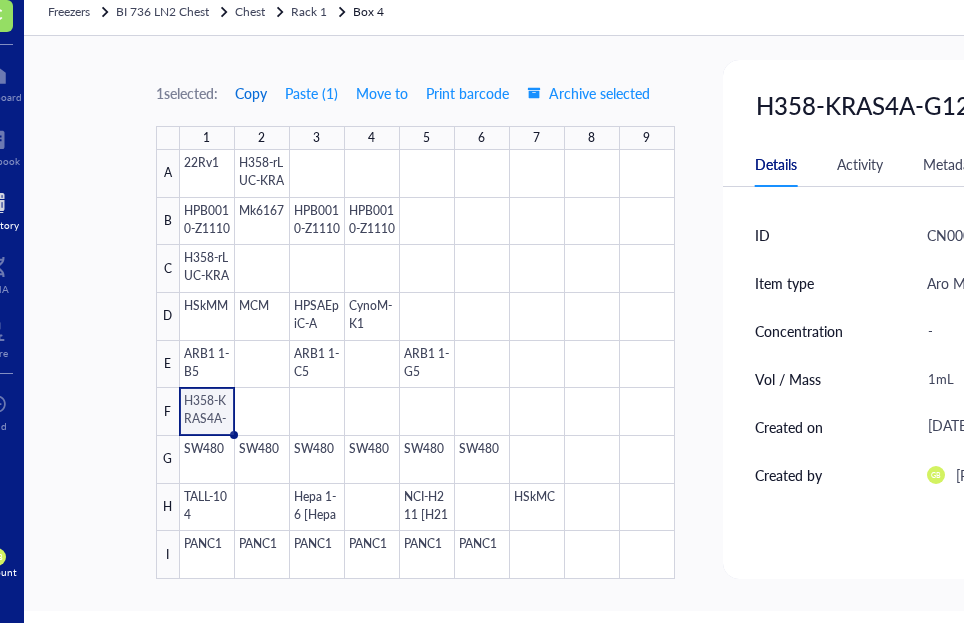 click on "Copy" at bounding box center (251, 93) 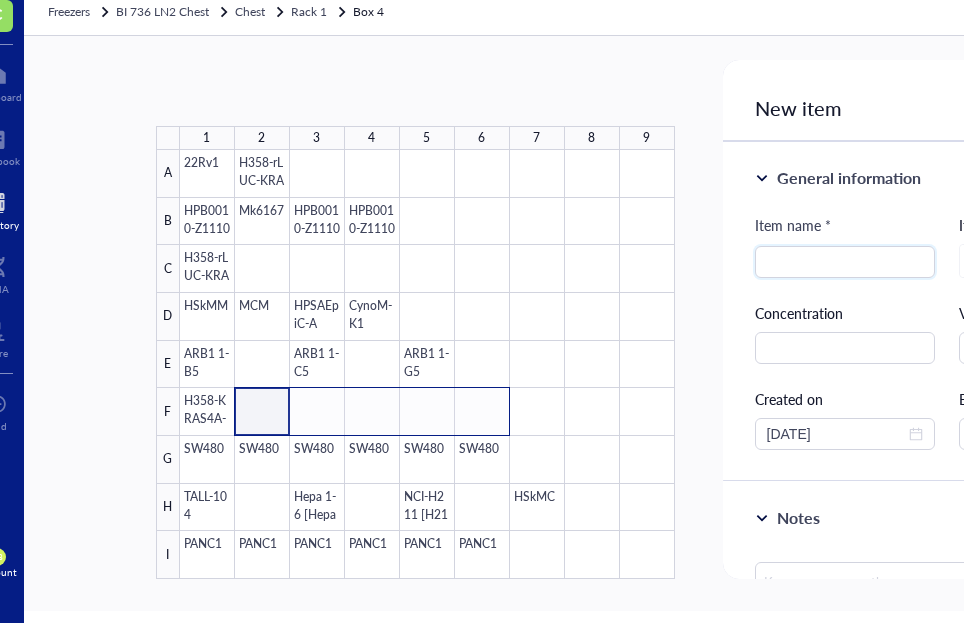 drag, startPoint x: 252, startPoint y: 409, endPoint x: 480, endPoint y: 410, distance: 228.0022 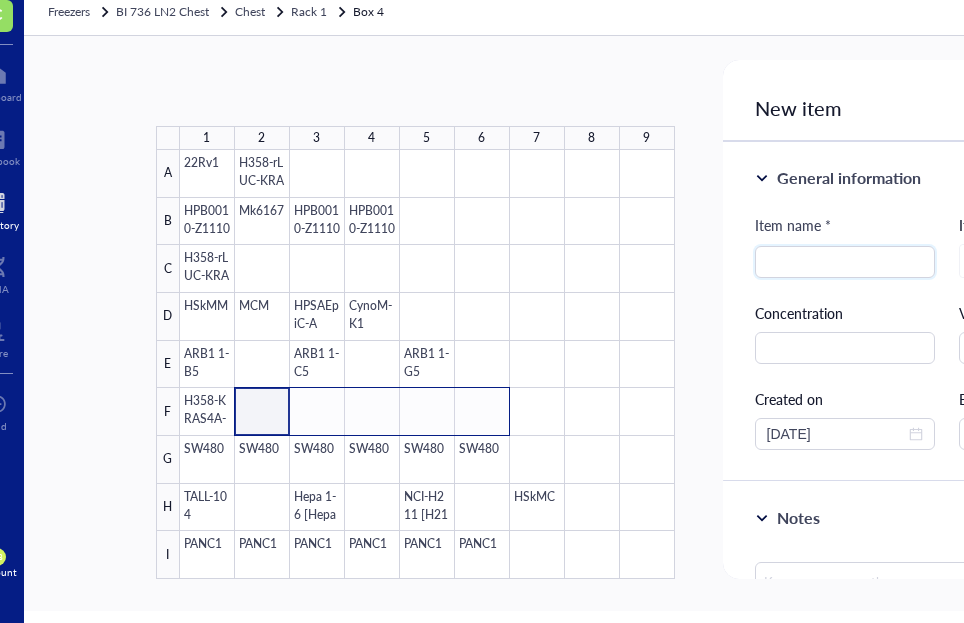 click at bounding box center (427, 364) 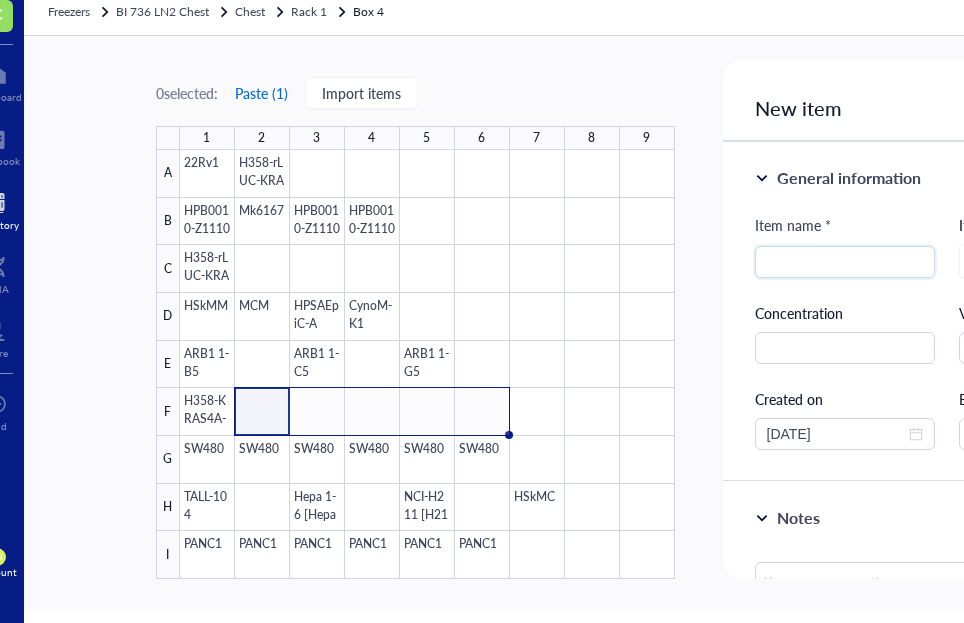 click on "Paste ( 1 )" at bounding box center [261, 93] 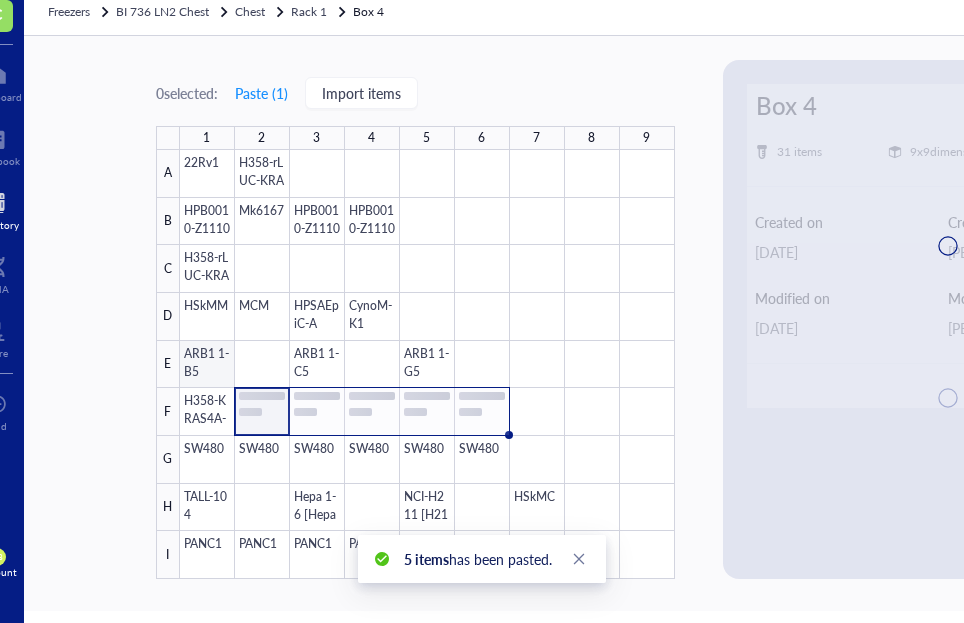 click at bounding box center [427, 364] 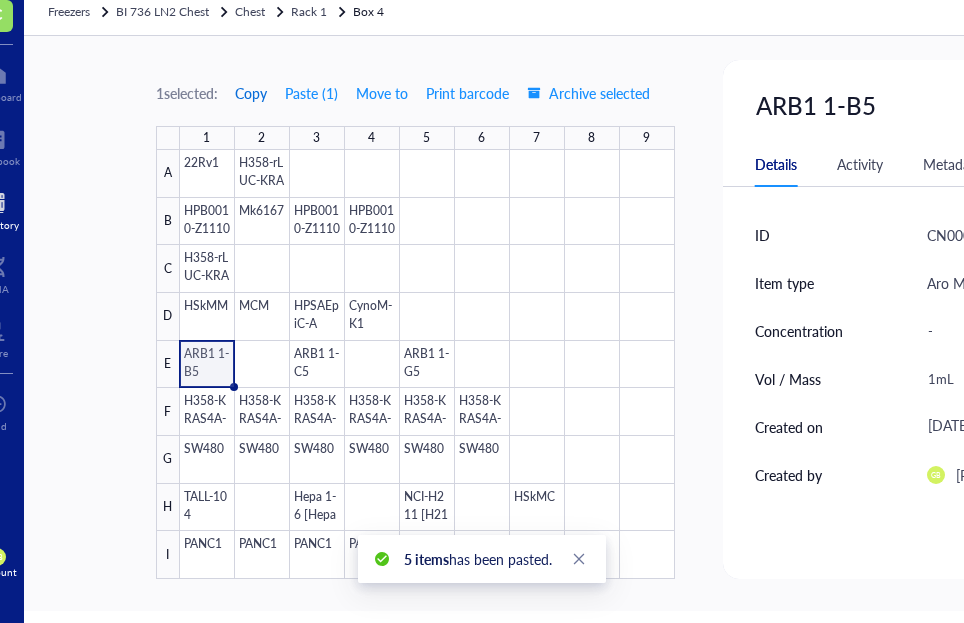 click on "Copy" at bounding box center (251, 93) 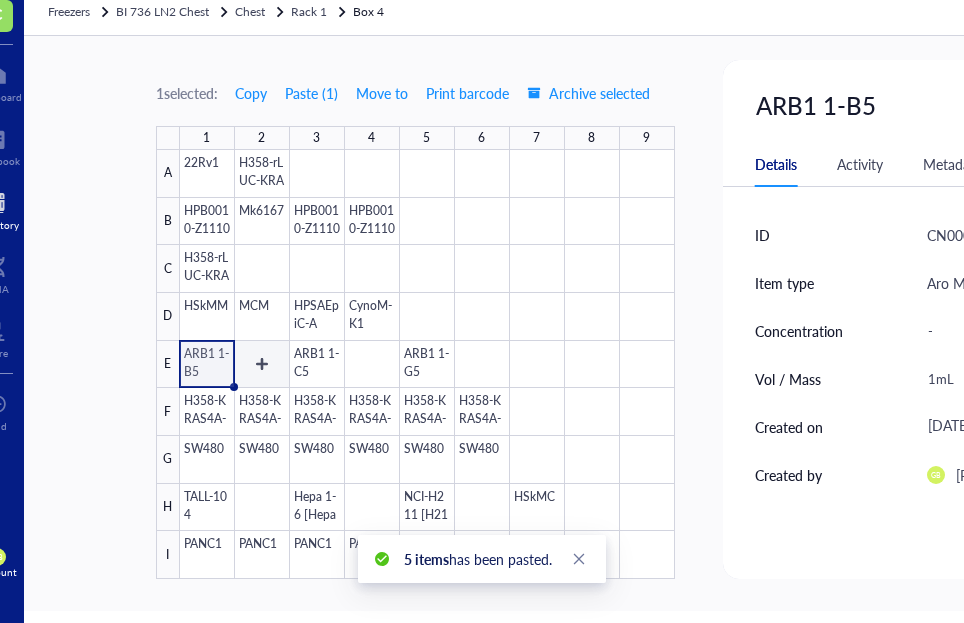 click at bounding box center (427, 364) 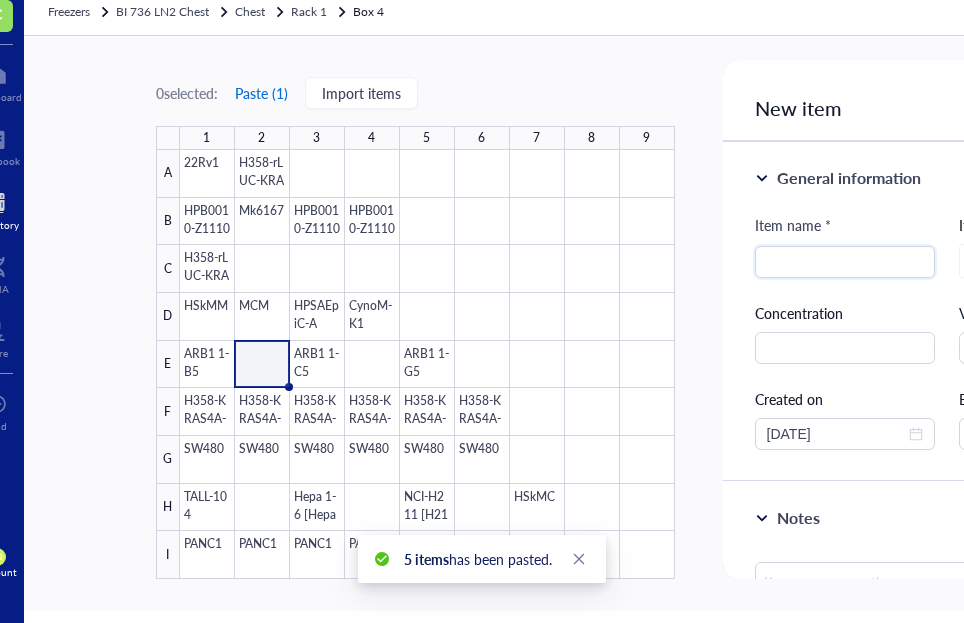 click on "Paste ( 1 )" at bounding box center [261, 93] 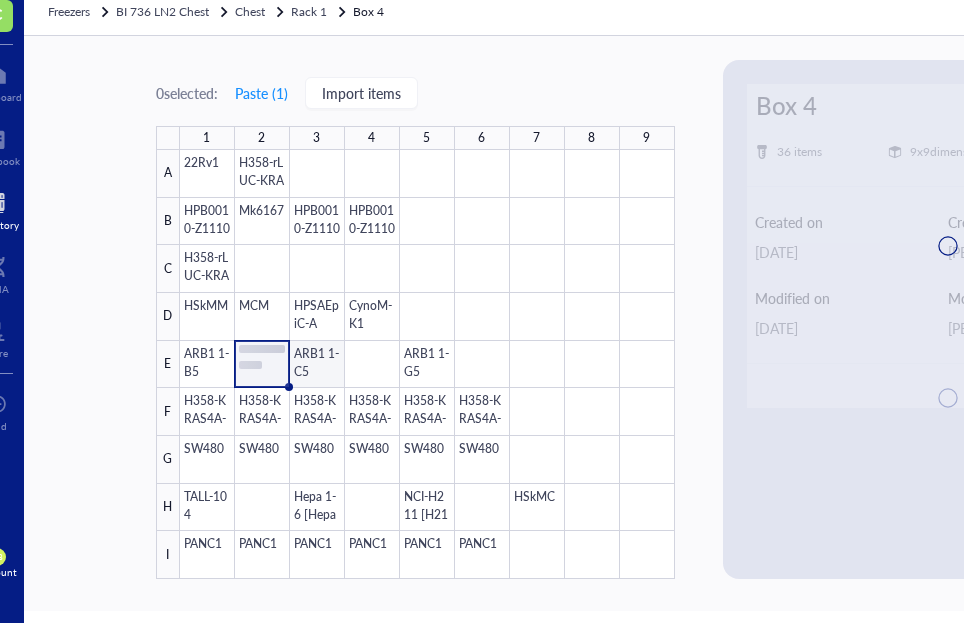 click at bounding box center [427, 364] 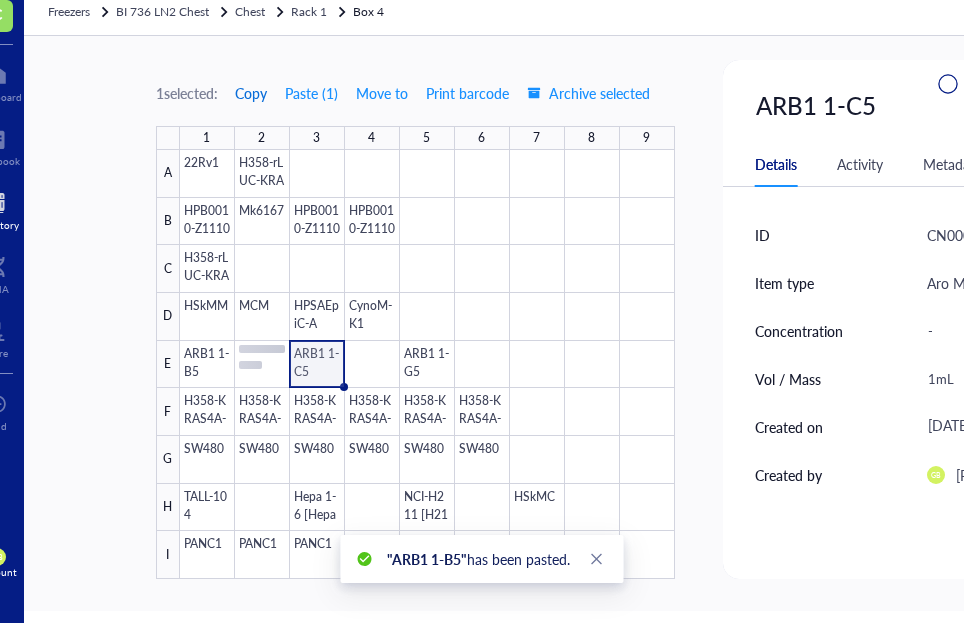 click on "Copy" at bounding box center [251, 93] 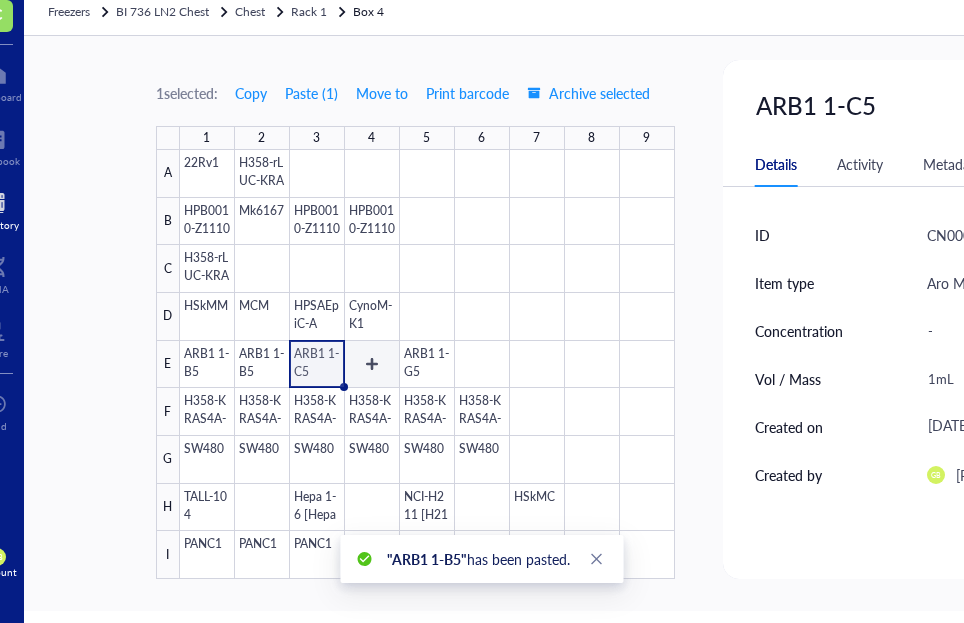 click at bounding box center (427, 364) 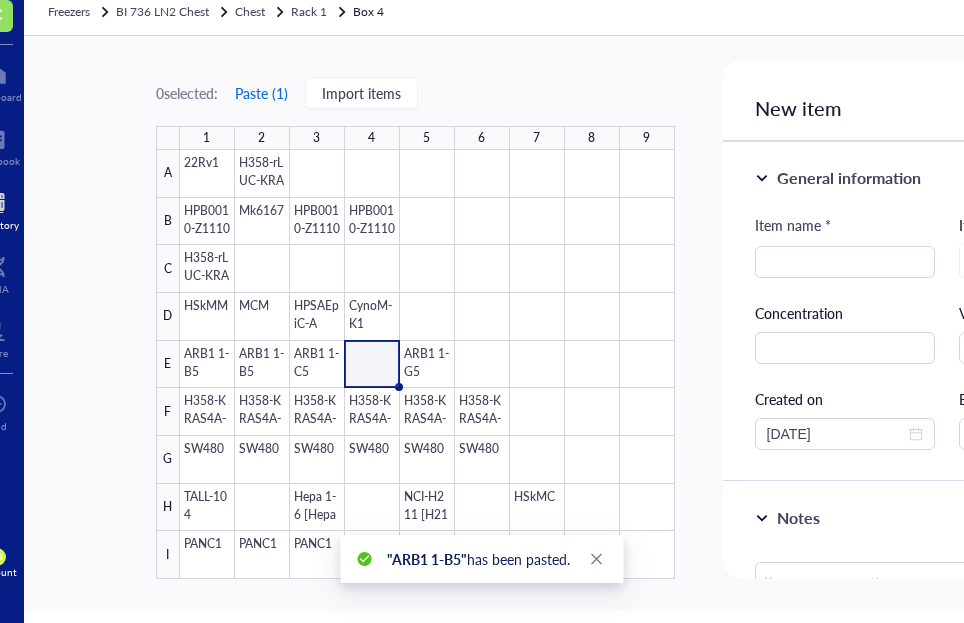 click on "Paste ( 1 )" at bounding box center [261, 93] 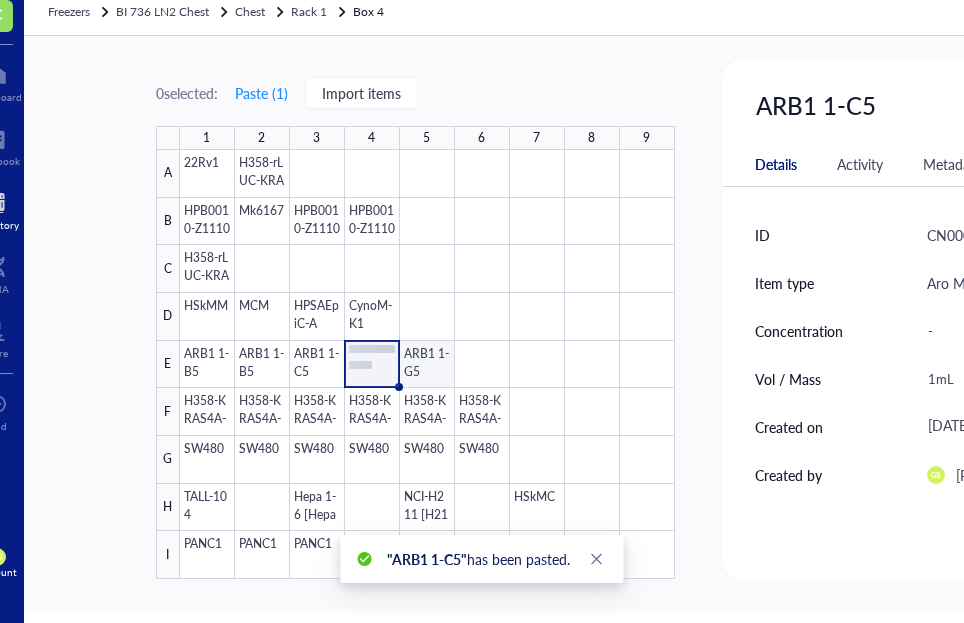 click at bounding box center [427, 364] 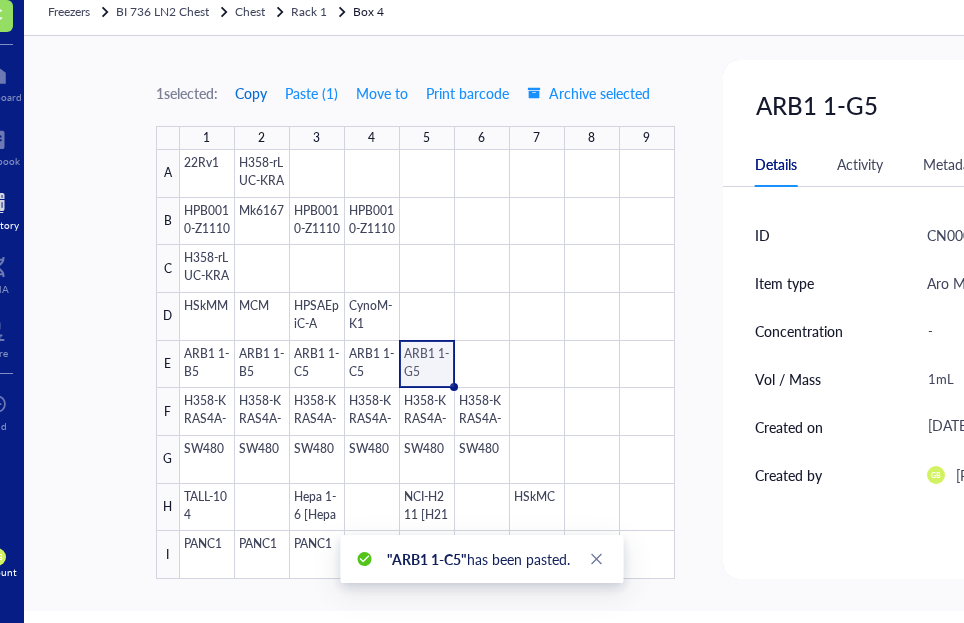 click on "Copy" at bounding box center (251, 93) 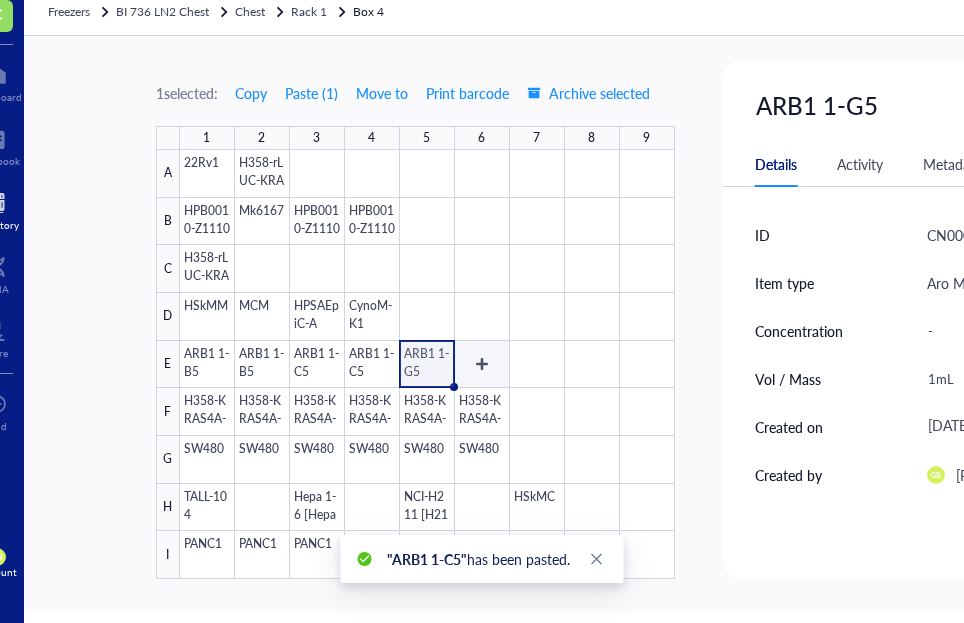 click at bounding box center [427, 364] 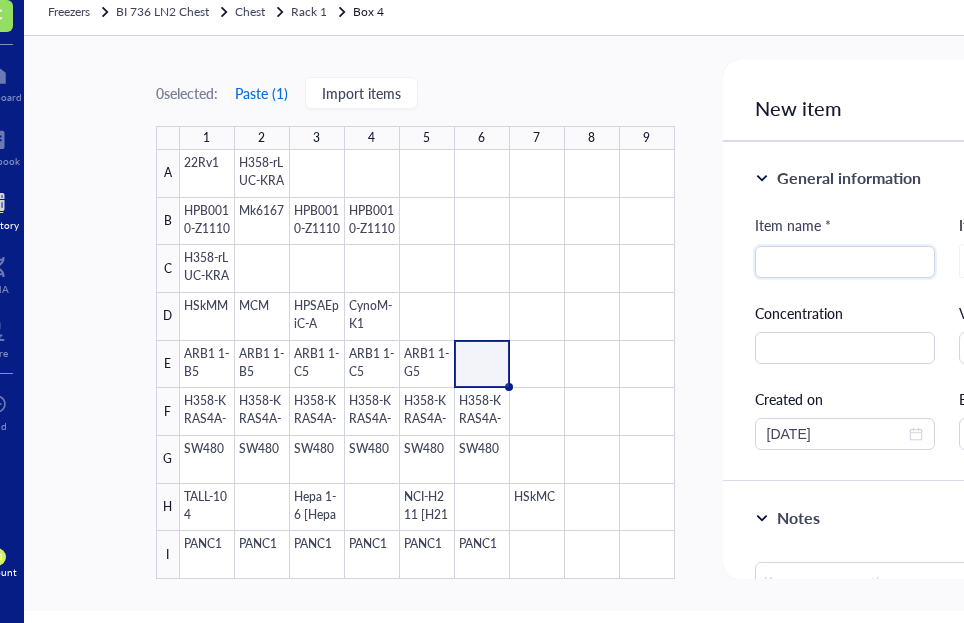 click on "Paste ( 1 )" at bounding box center (261, 93) 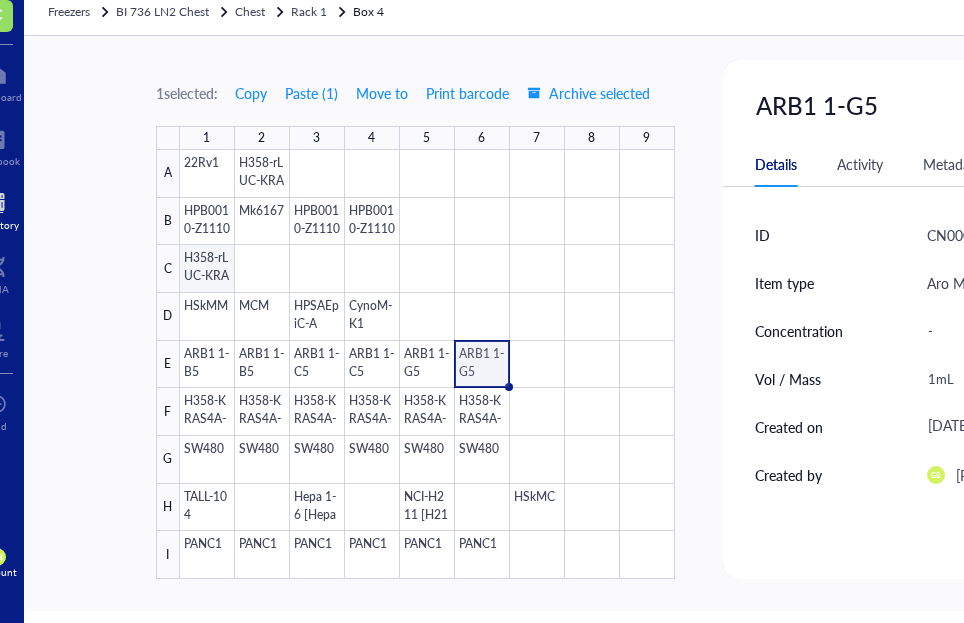 click at bounding box center [427, 364] 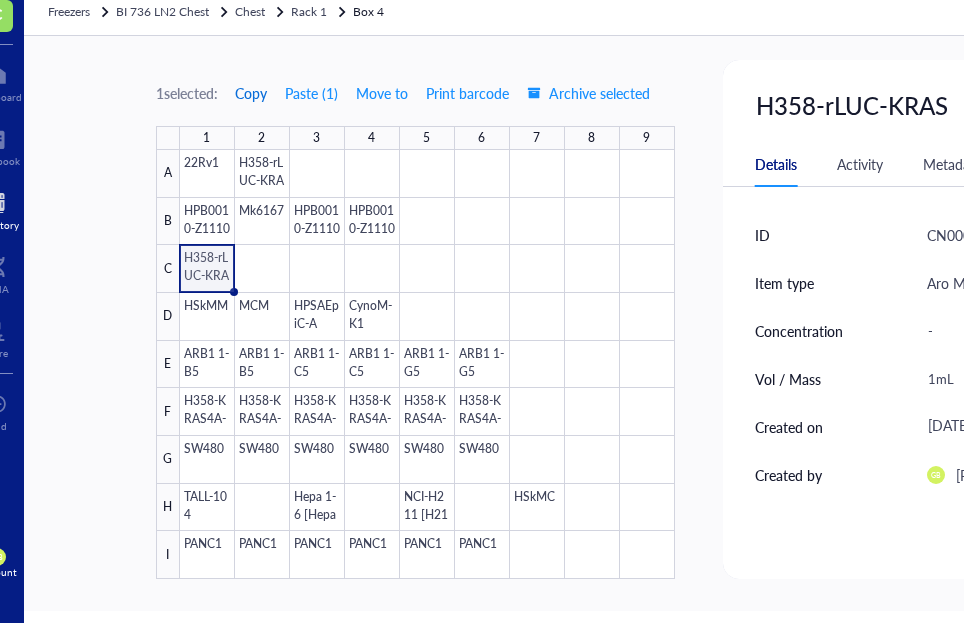 click on "Copy" at bounding box center [251, 93] 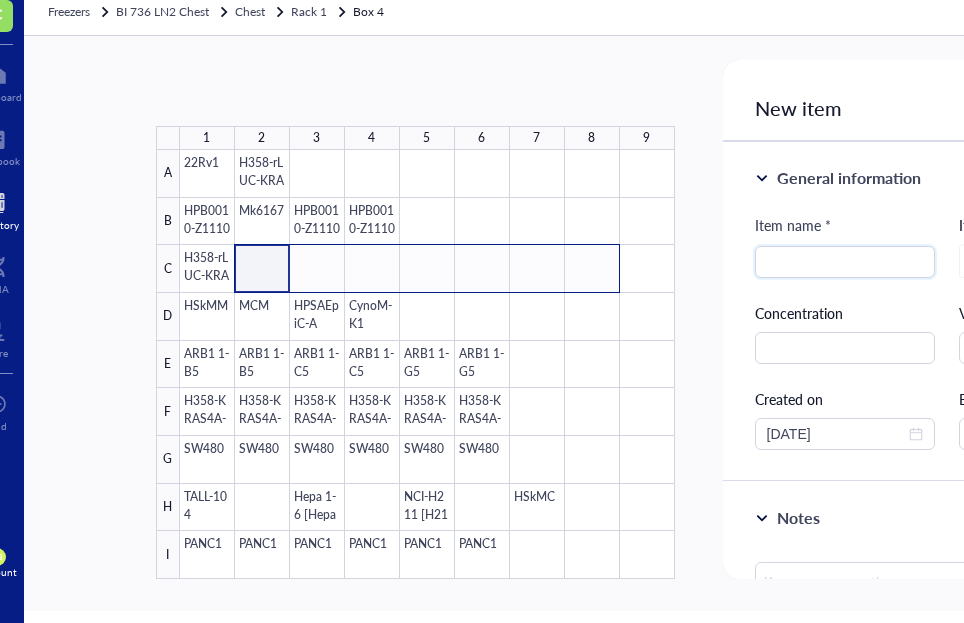 drag, startPoint x: 276, startPoint y: 272, endPoint x: 593, endPoint y: 278, distance: 317.05676 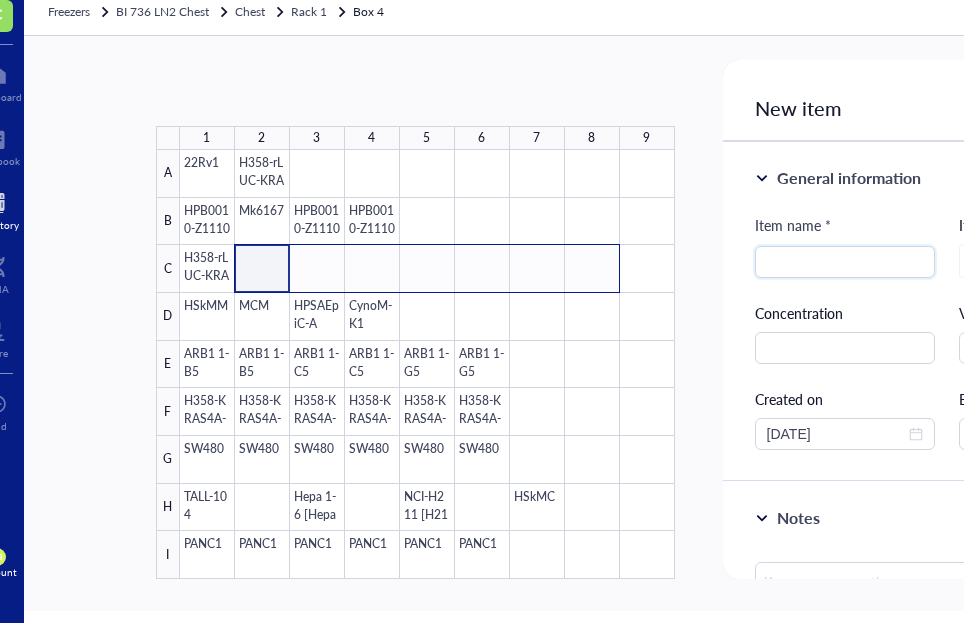 click at bounding box center [427, 364] 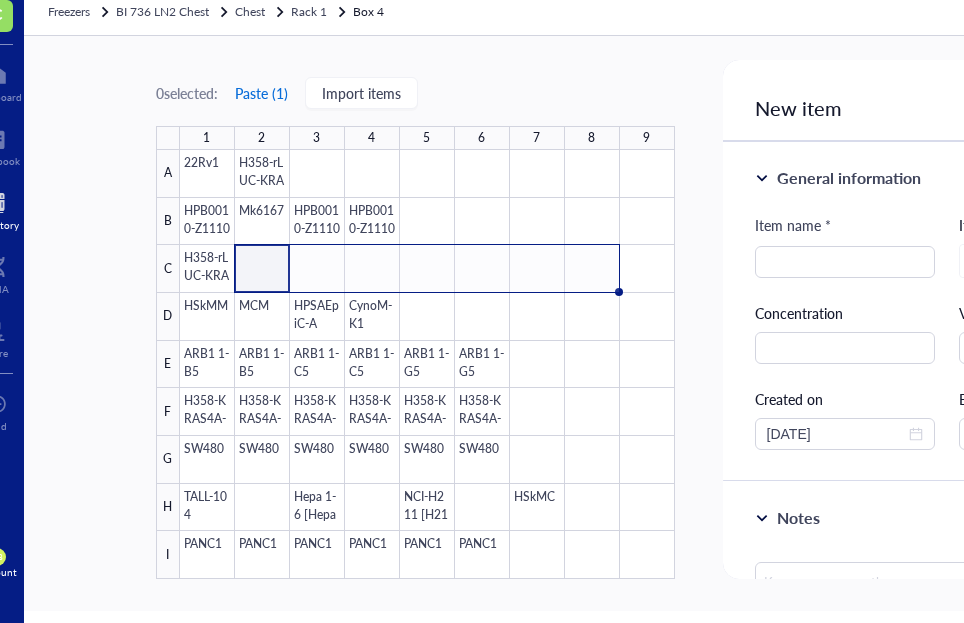 click on "Paste ( 1 )" at bounding box center [261, 93] 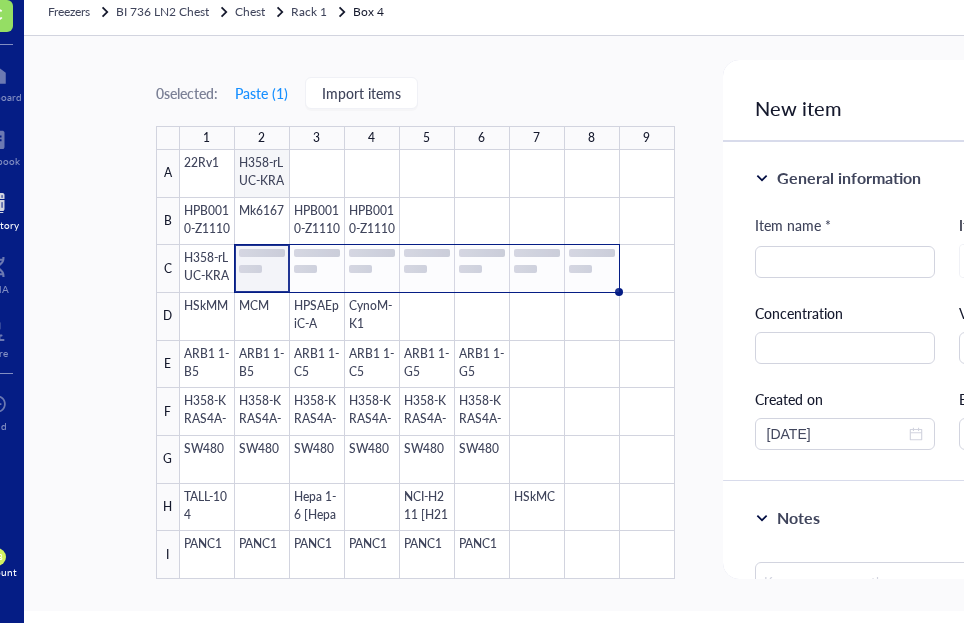 click at bounding box center [427, 364] 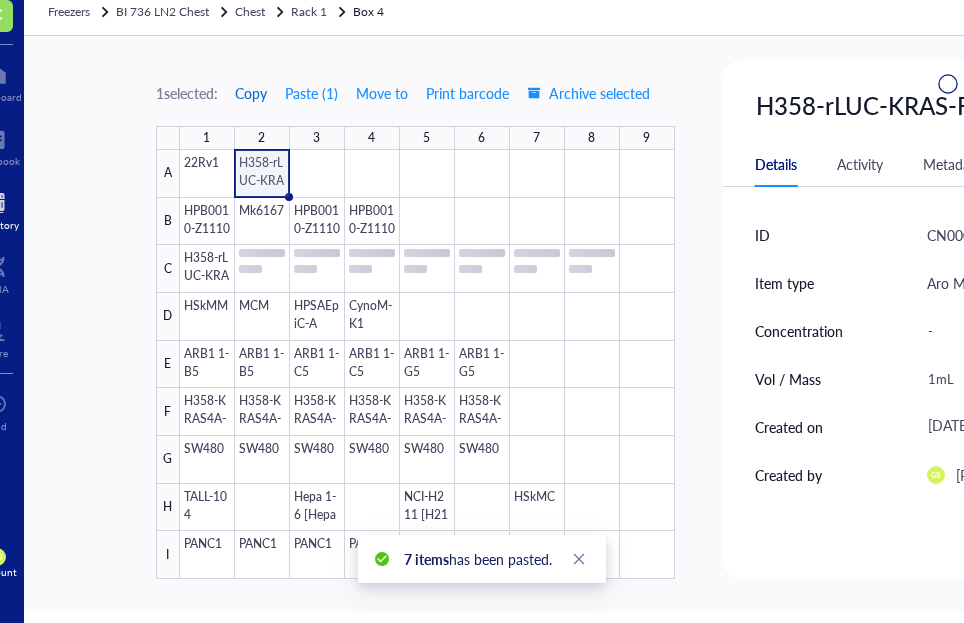 click on "Copy" at bounding box center [251, 93] 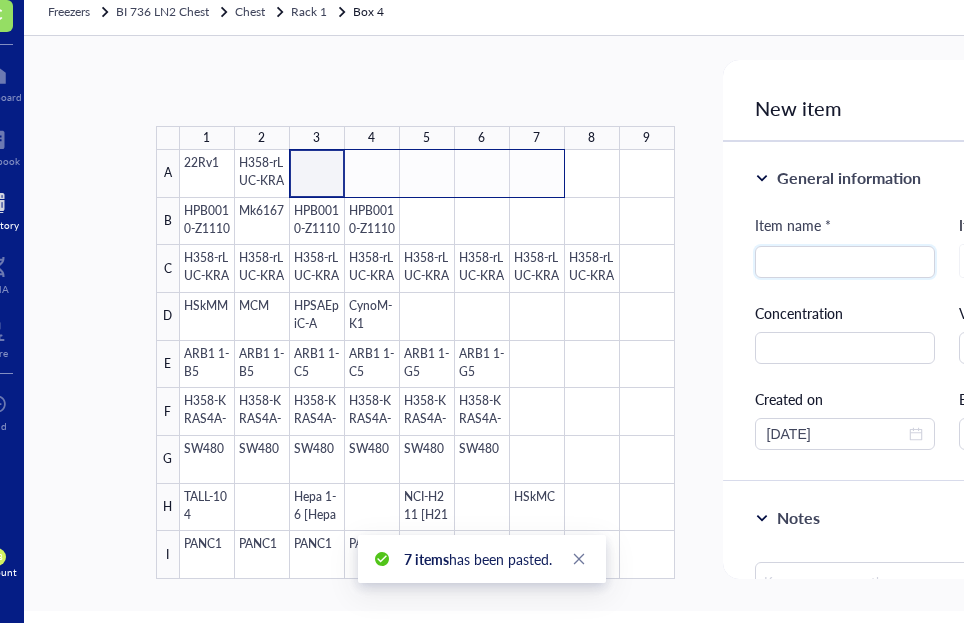 drag, startPoint x: 393, startPoint y: 176, endPoint x: 598, endPoint y: 164, distance: 205.35092 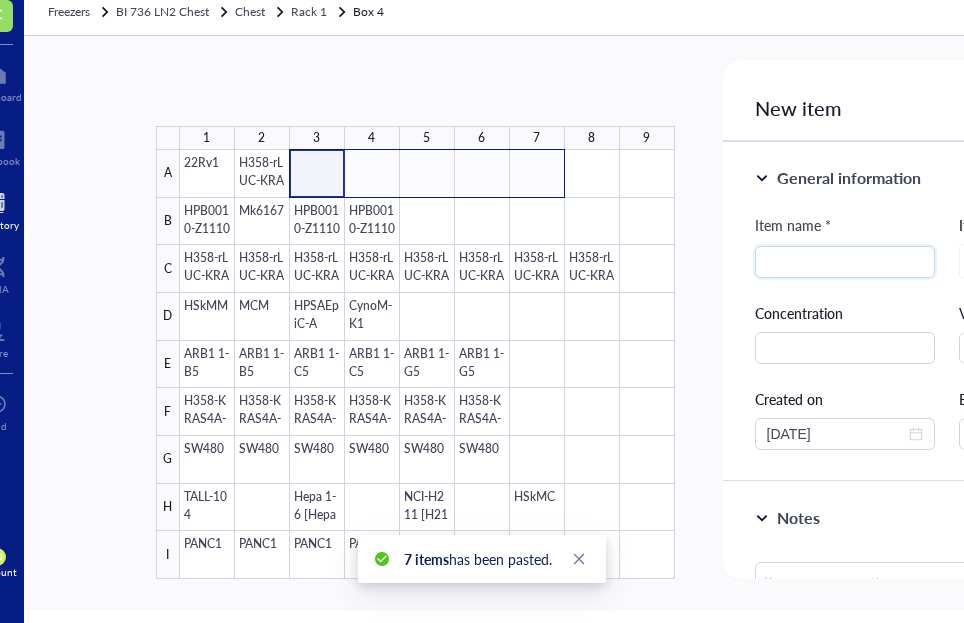 click at bounding box center [427, 364] 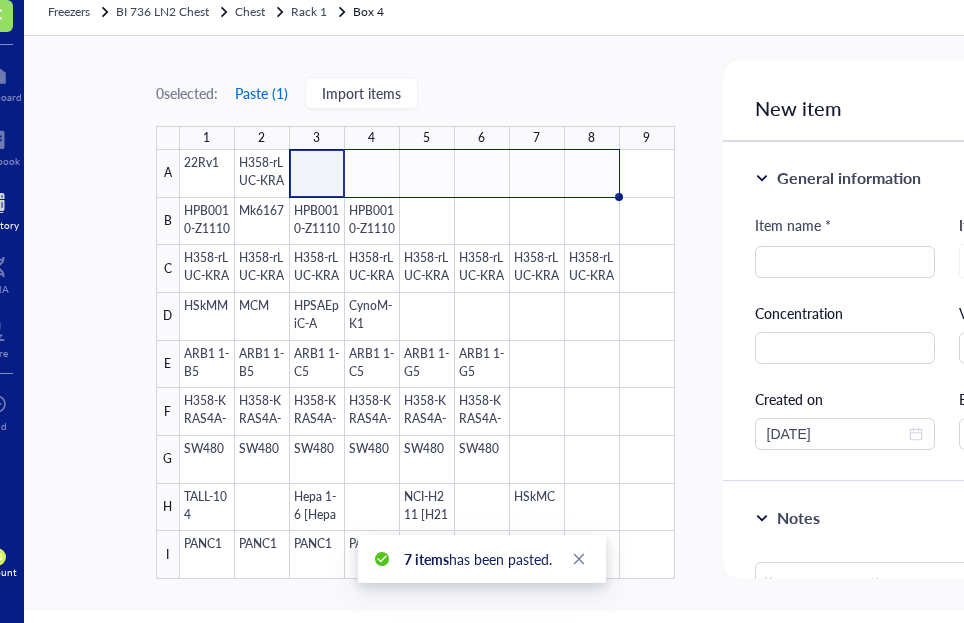 click on "Paste ( 1 )" at bounding box center (261, 93) 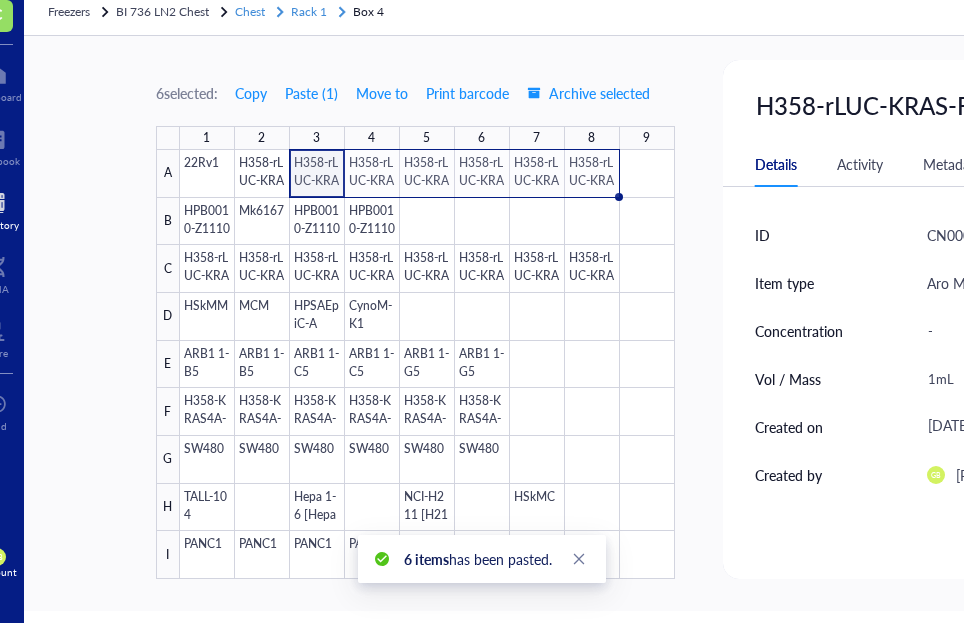 click on "Rack 1" at bounding box center [309, 11] 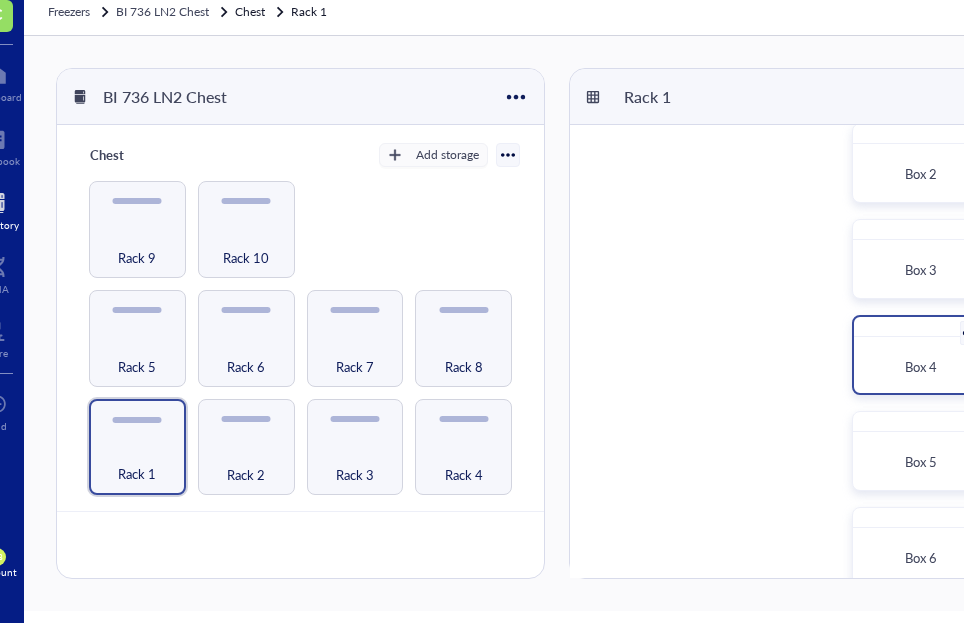 scroll, scrollTop: 130, scrollLeft: 0, axis: vertical 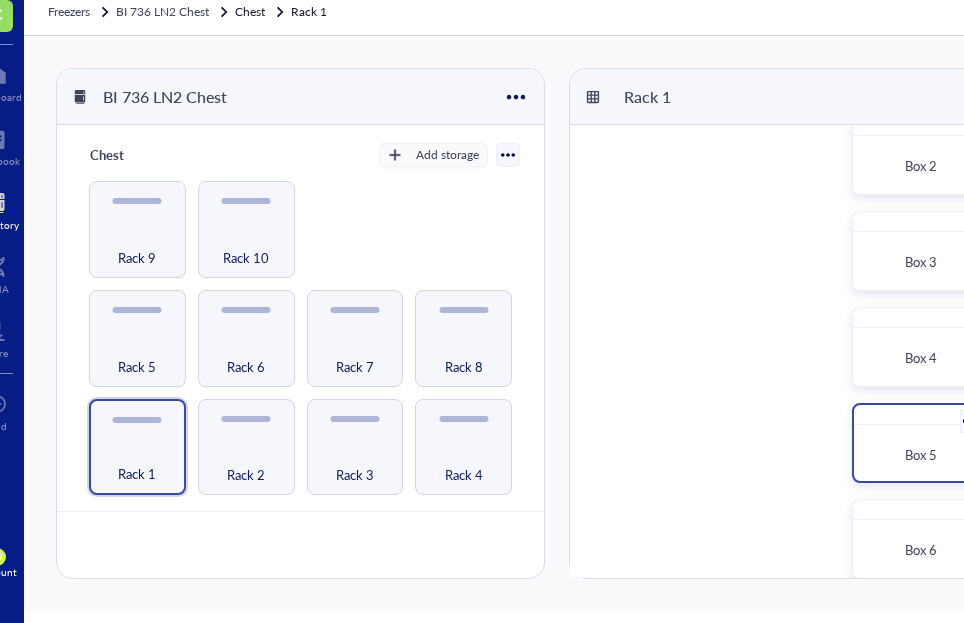 click on "Box 5" at bounding box center [921, 454] 